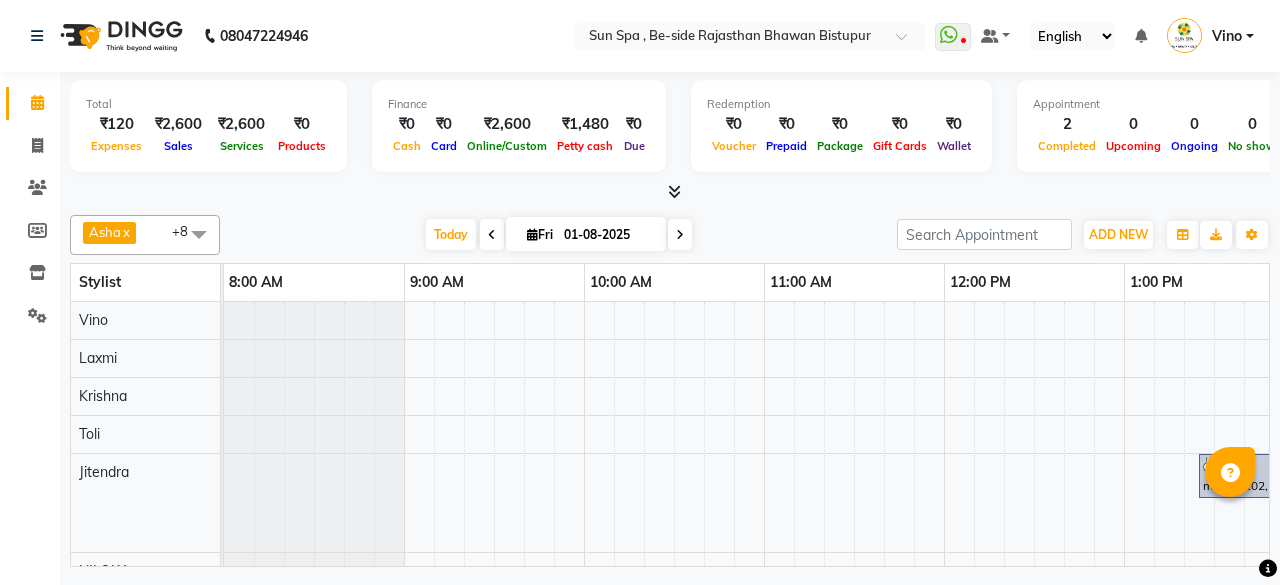 scroll, scrollTop: 0, scrollLeft: 0, axis: both 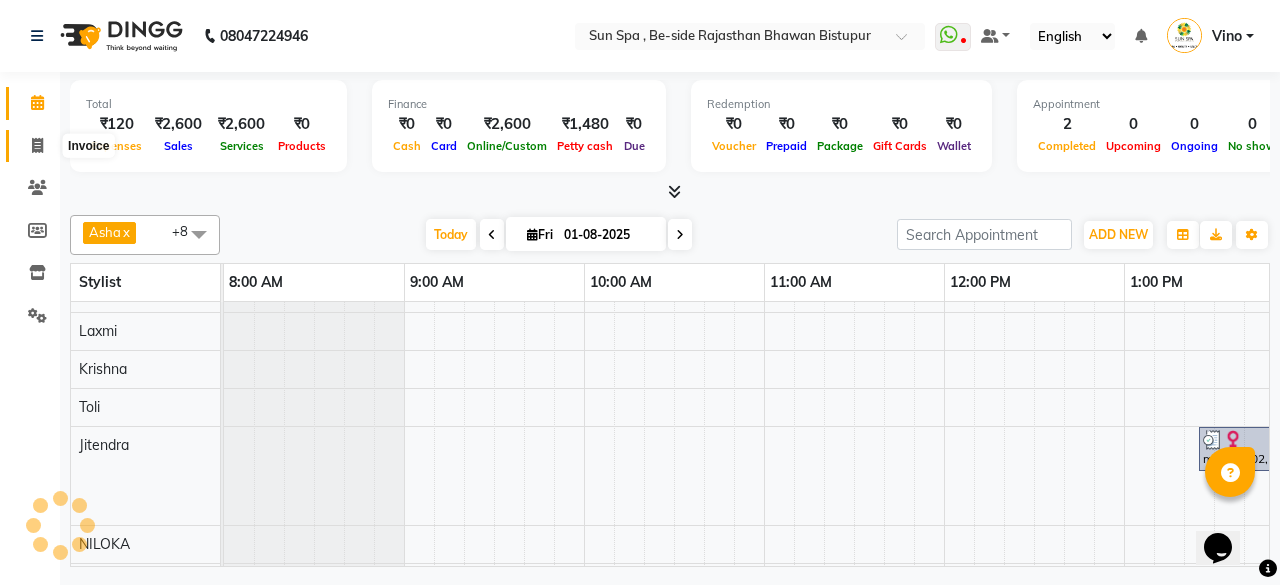 click 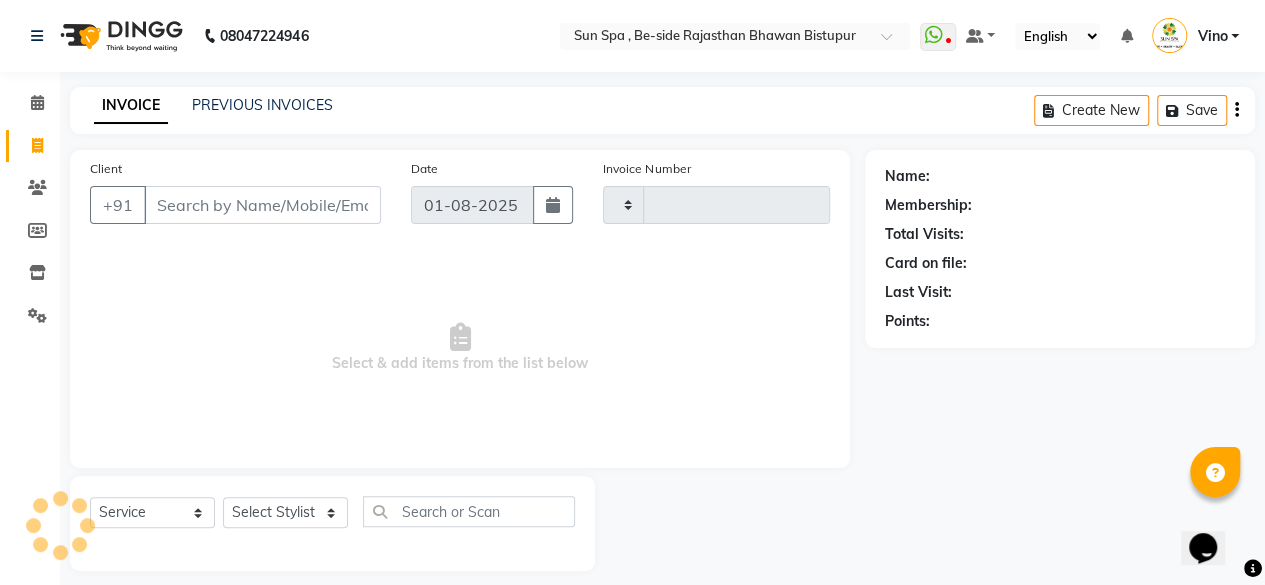 type on "0915" 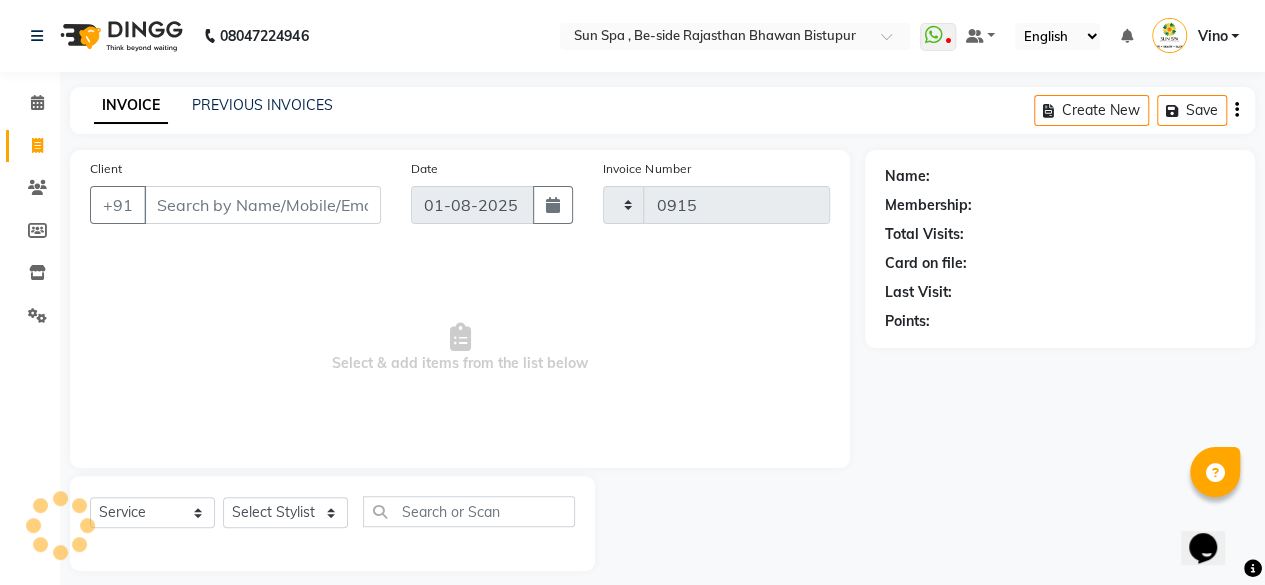 select on "5782" 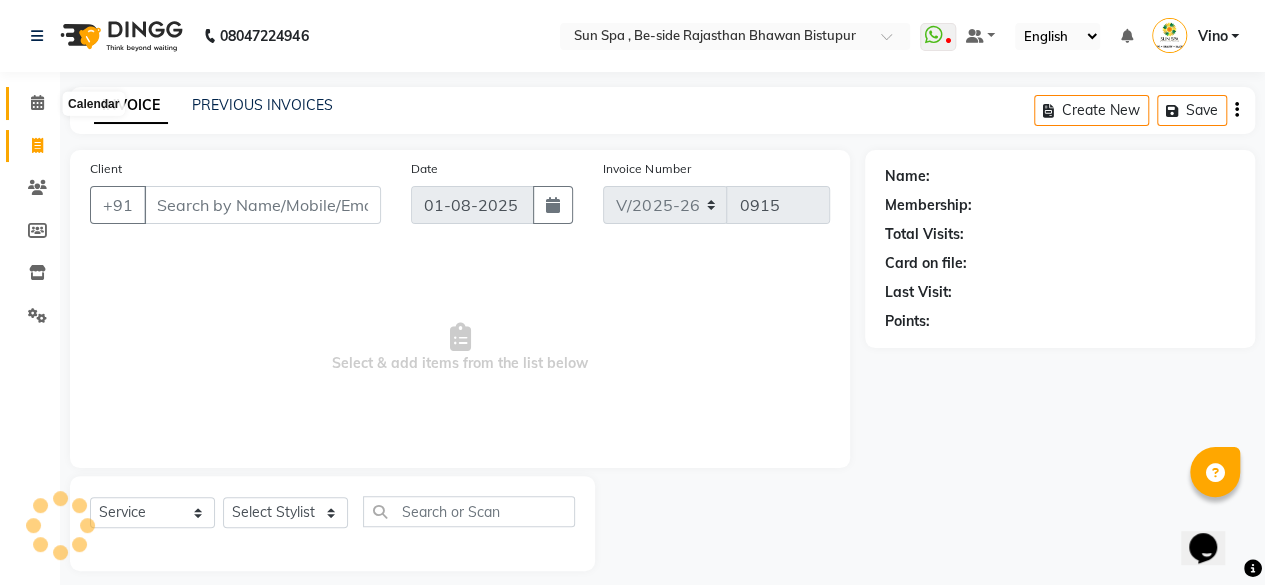 click 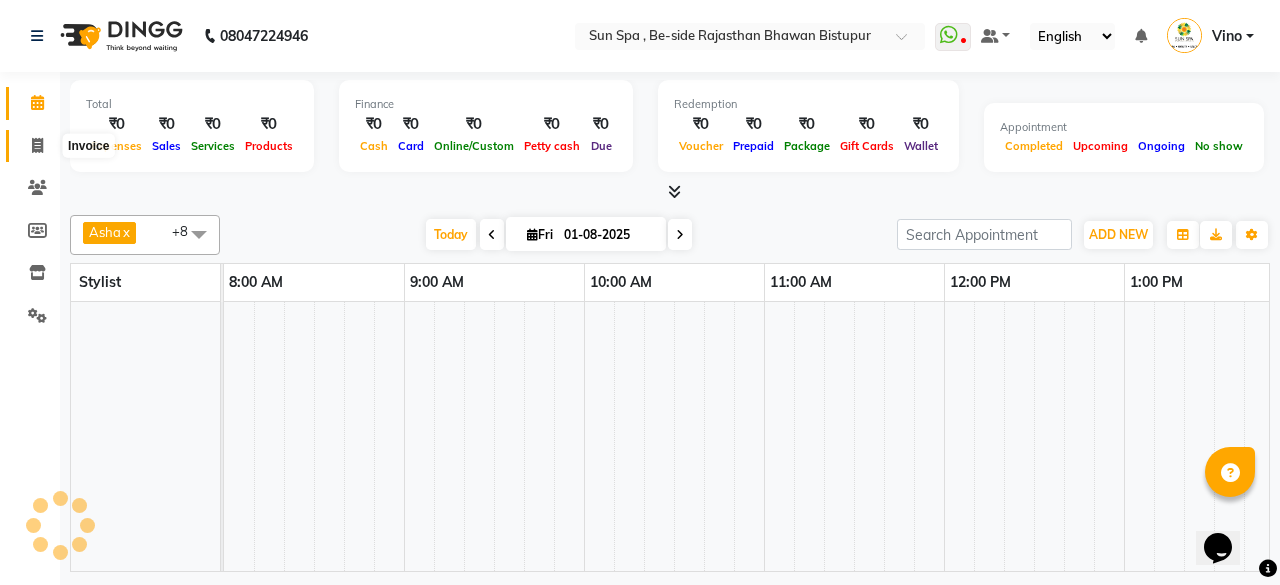 click 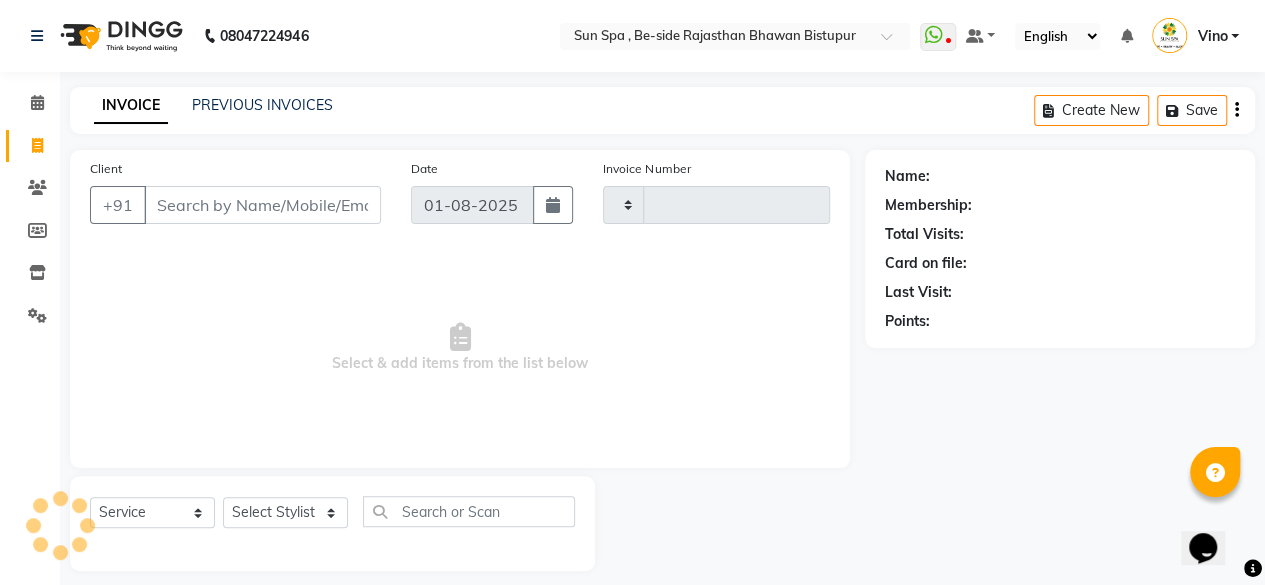 type on "0915" 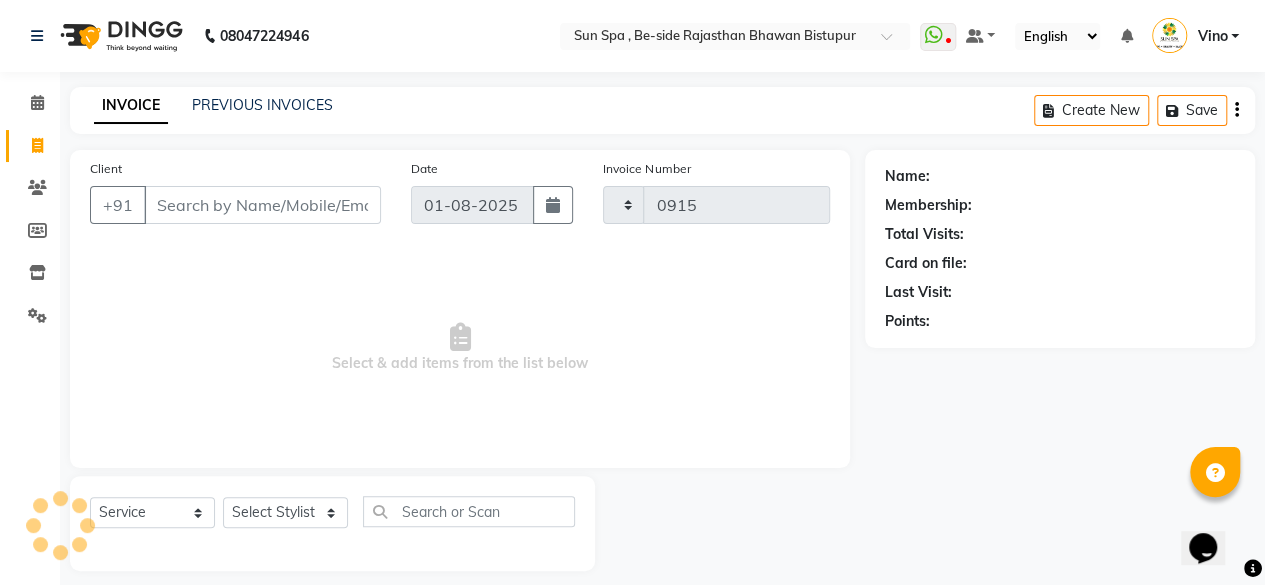 select on "5782" 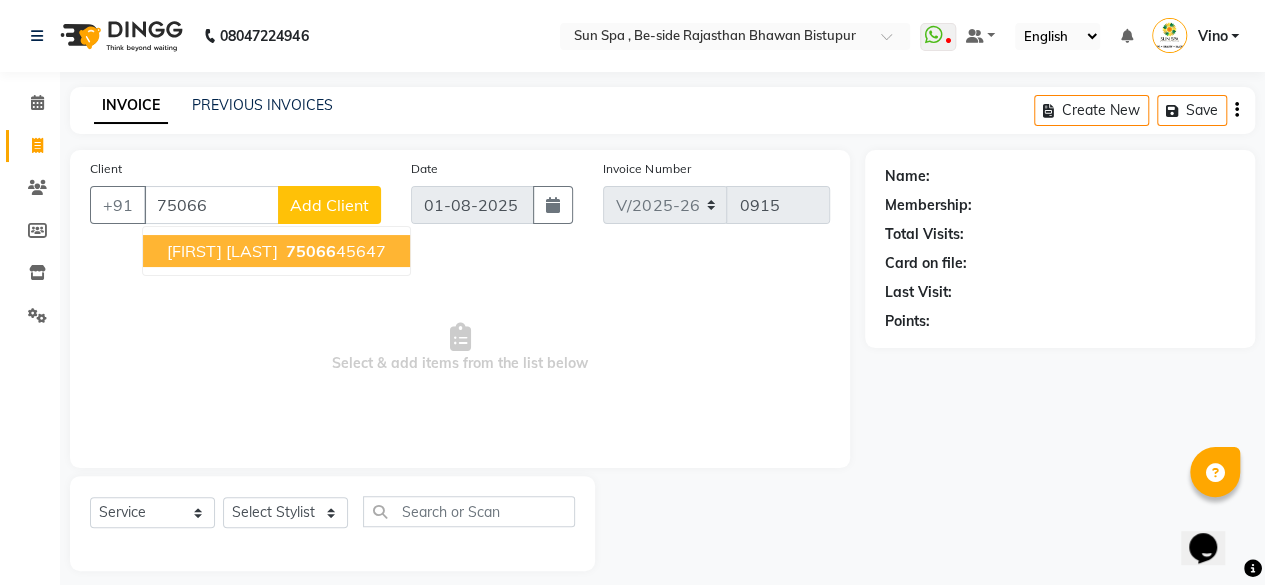 click on "[PHONE]" at bounding box center (334, 251) 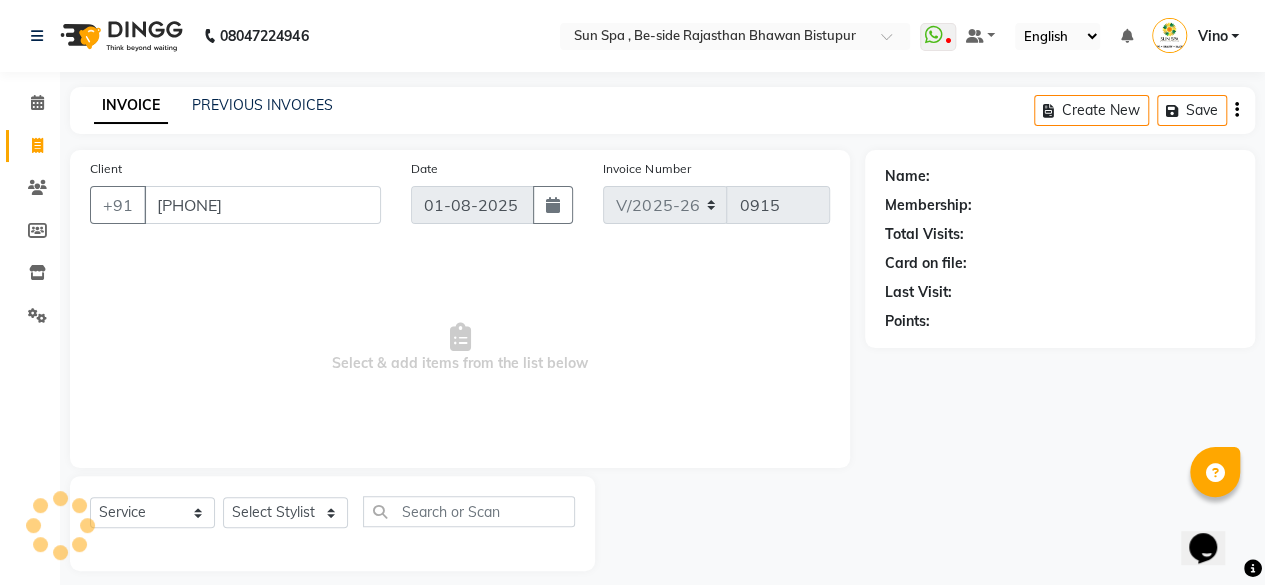 type on "[PHONE]" 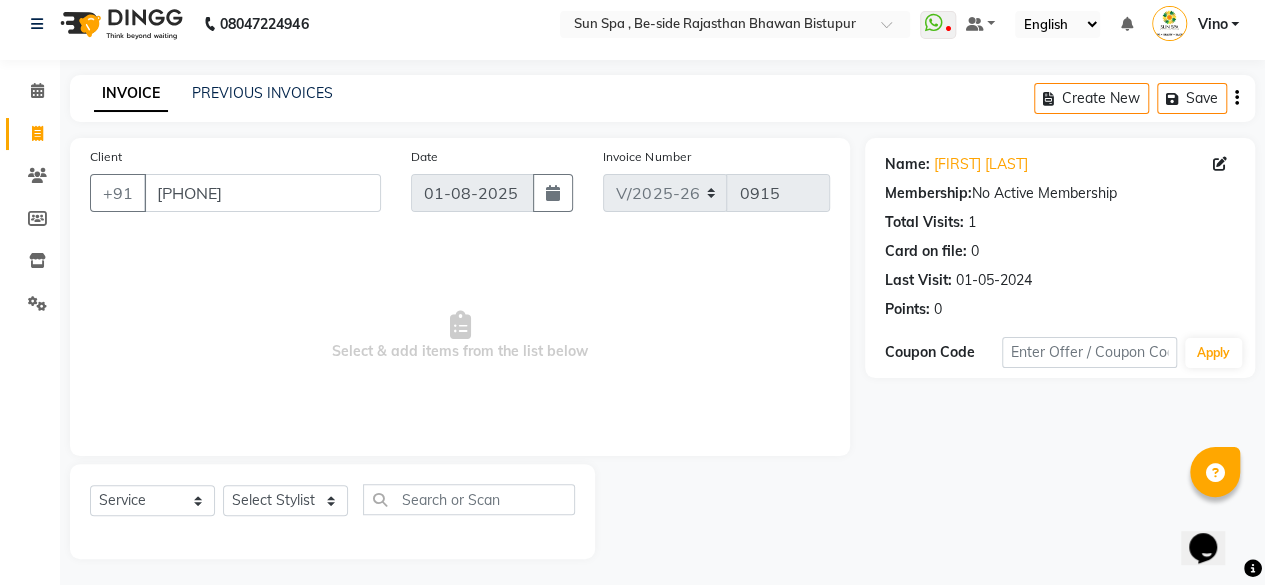 scroll, scrollTop: 15, scrollLeft: 0, axis: vertical 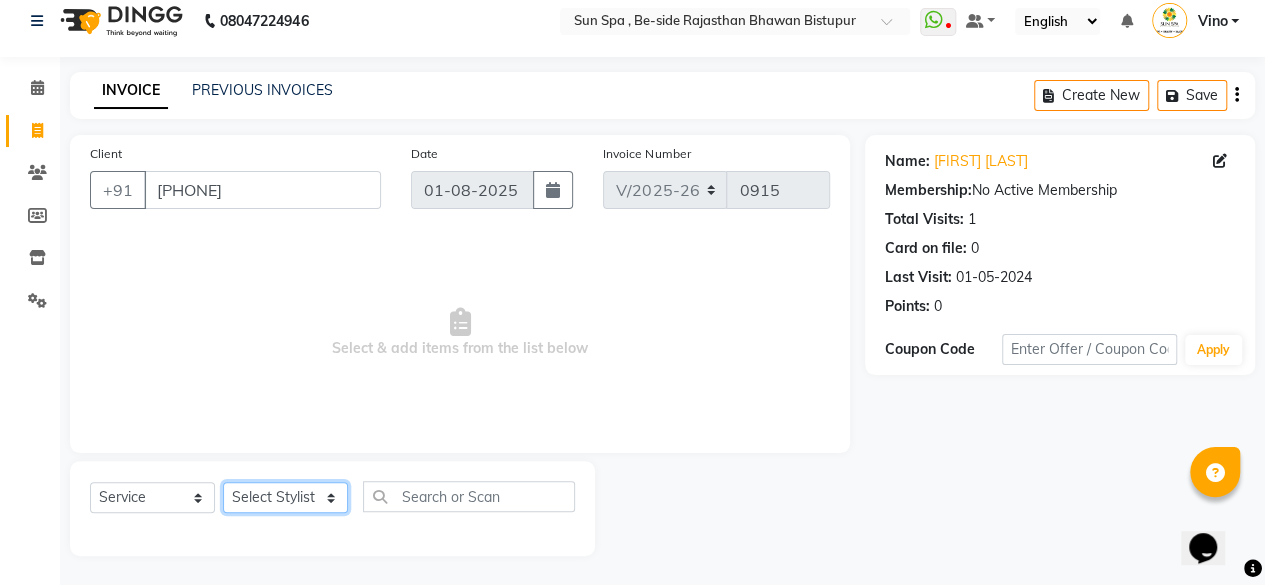 click on "Select Stylist [FIRST] [LAST] Jitendra KAJAL tattoo [FIRST] [LAST] NILOKA shalu Shohe Toli Vino" 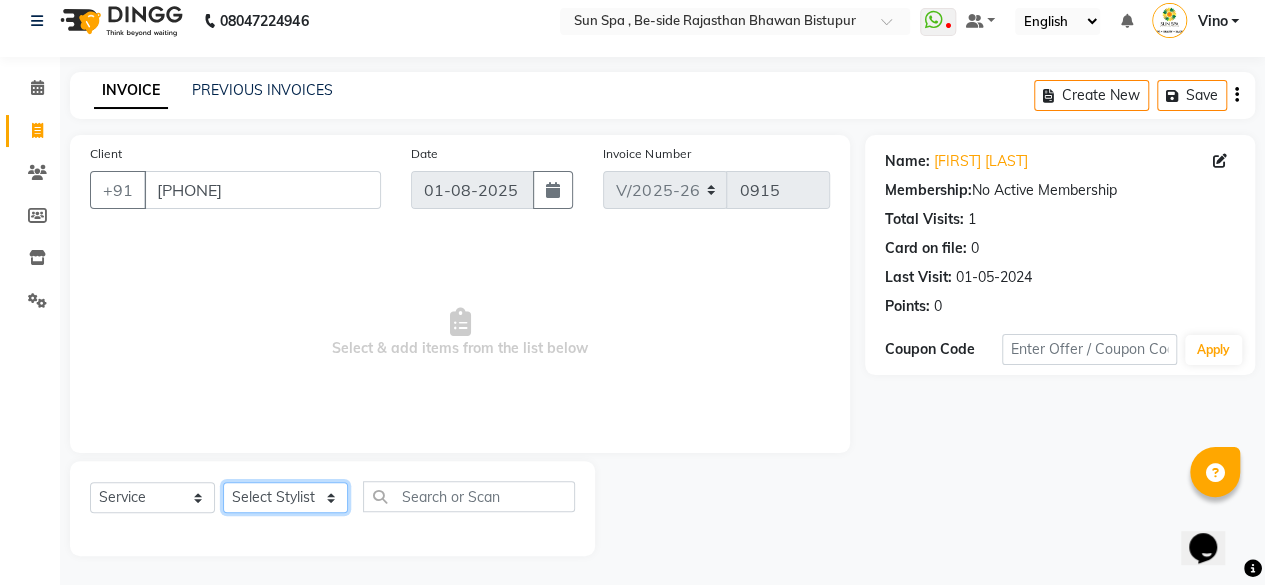 select on "40022" 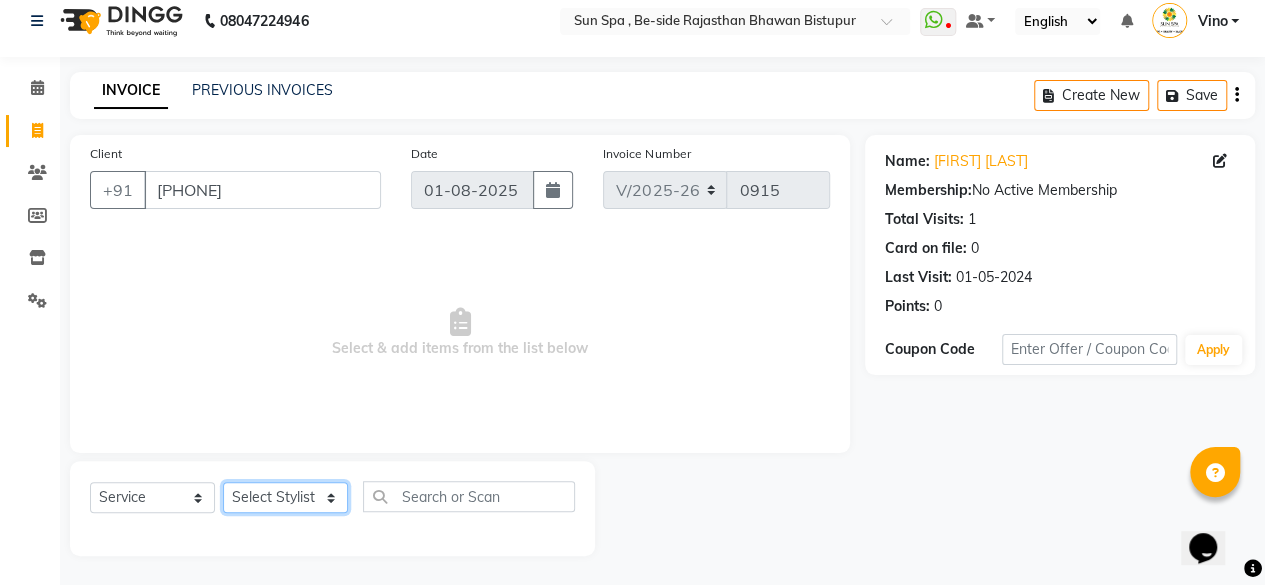 click on "Select Stylist [FIRST] [LAST] Jitendra KAJAL tattoo [FIRST] [LAST] NILOKA shalu Shohe Toli Vino" 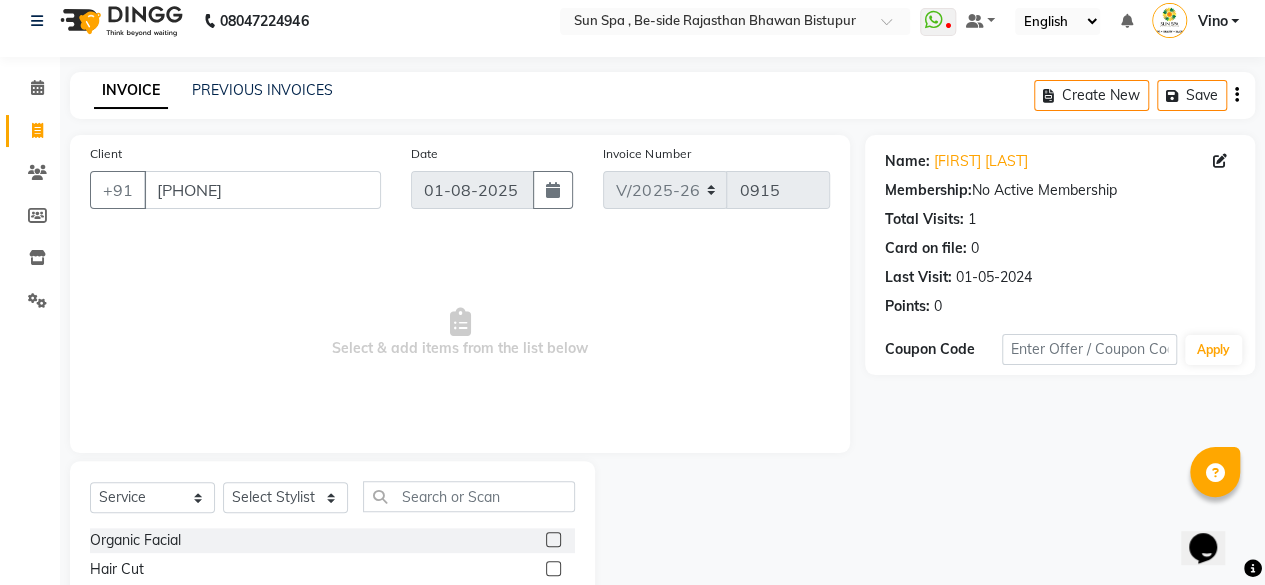 click 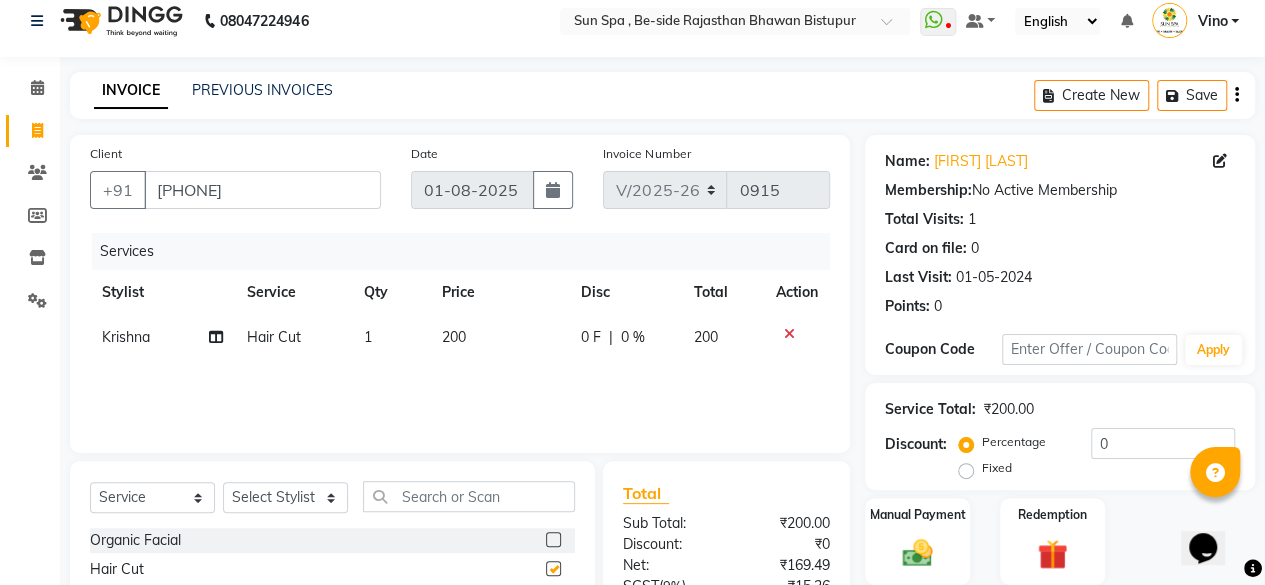 checkbox on "false" 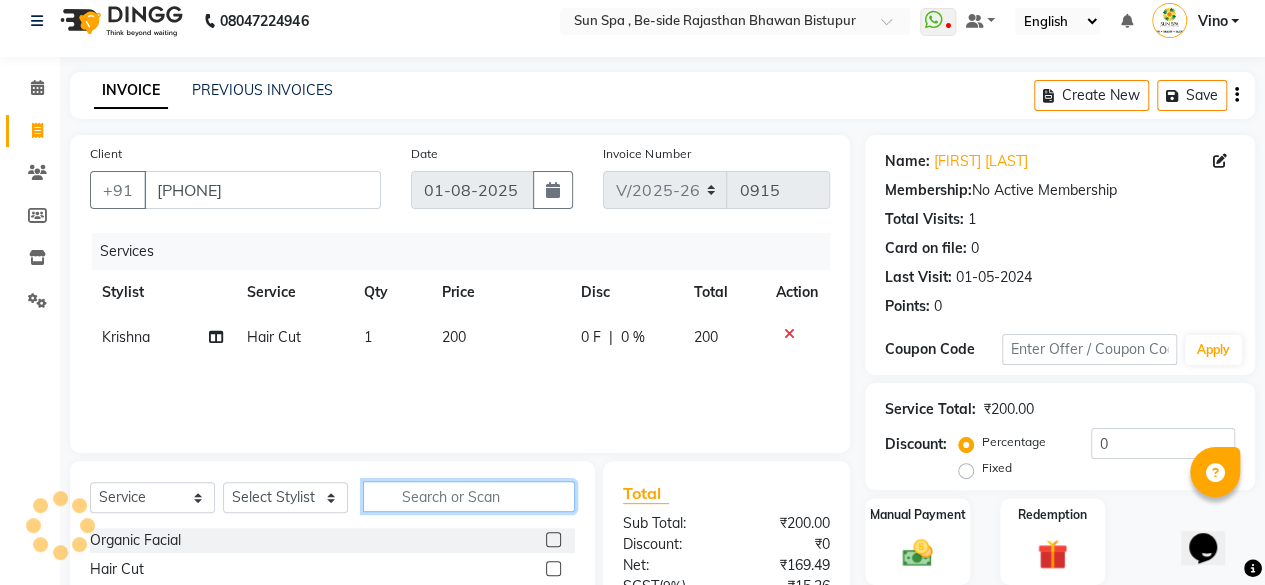 click 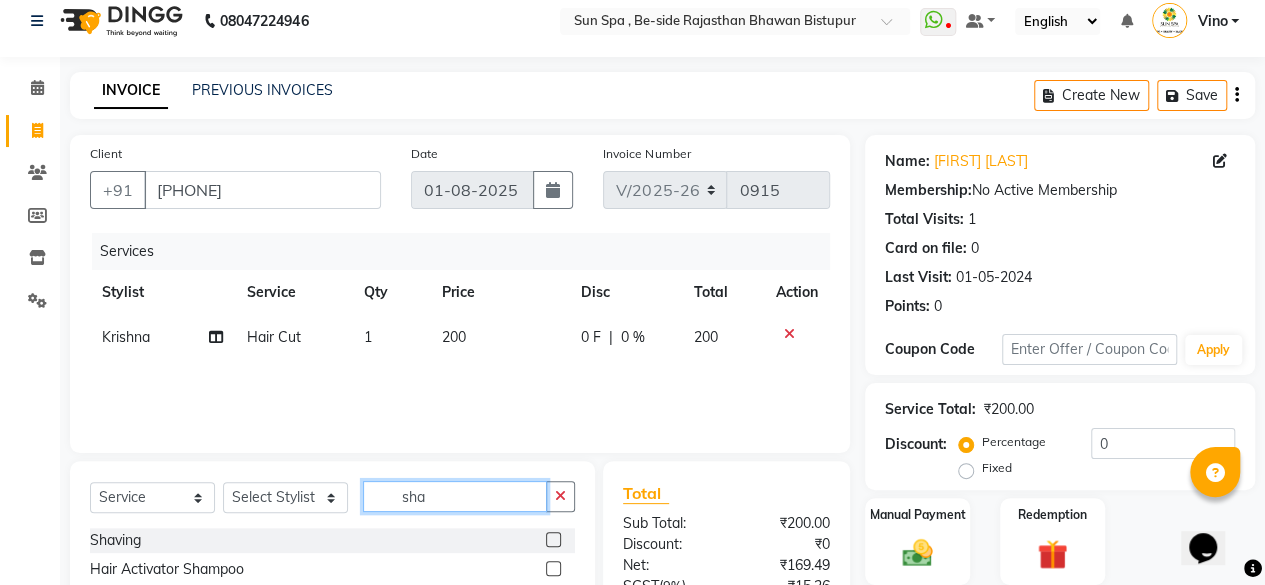 type on "sha" 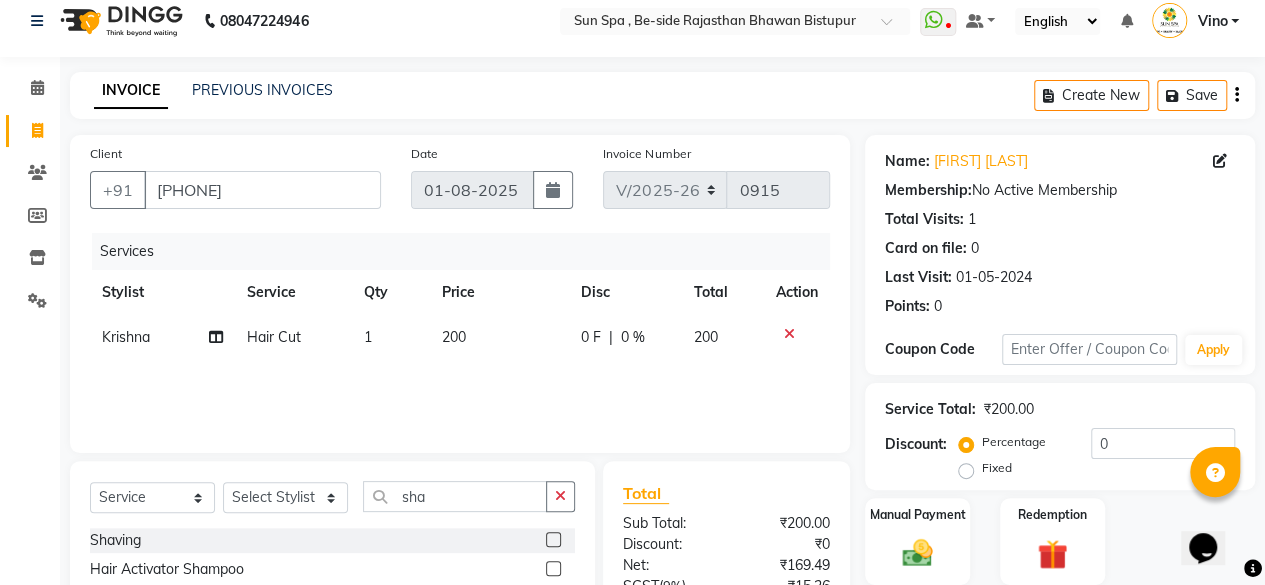 click 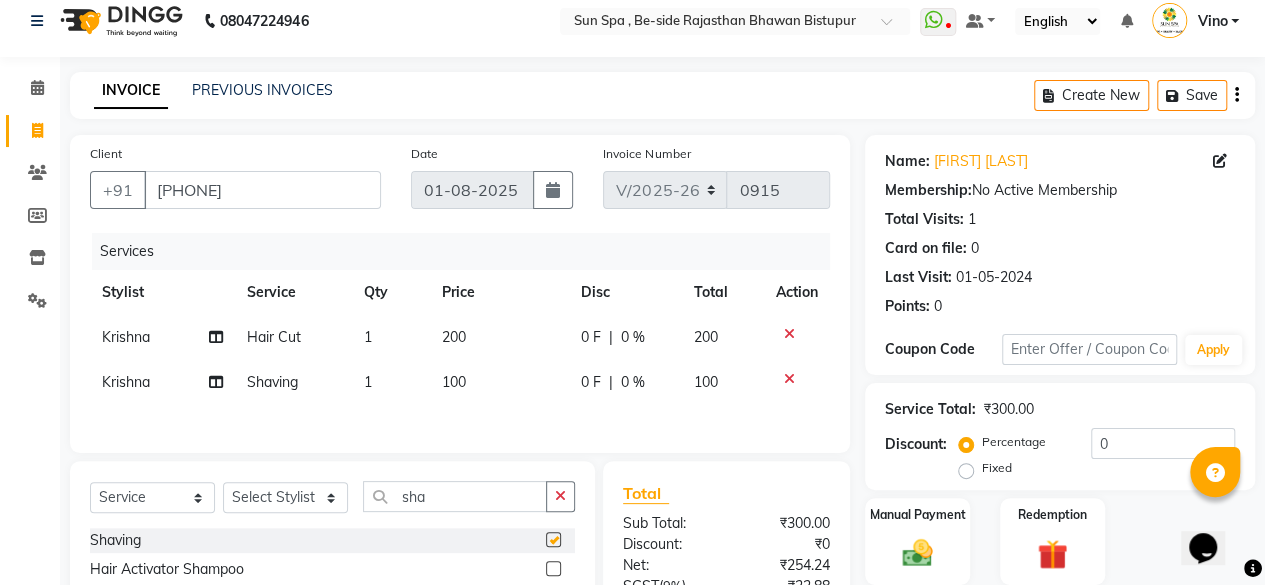 checkbox on "false" 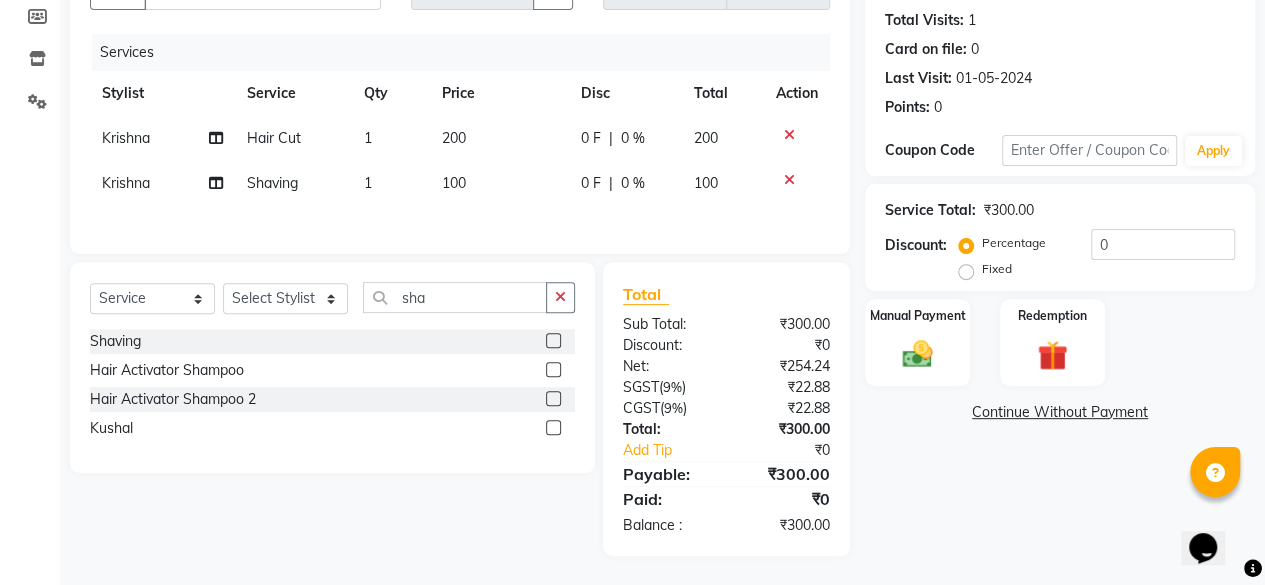 scroll, scrollTop: 216, scrollLeft: 0, axis: vertical 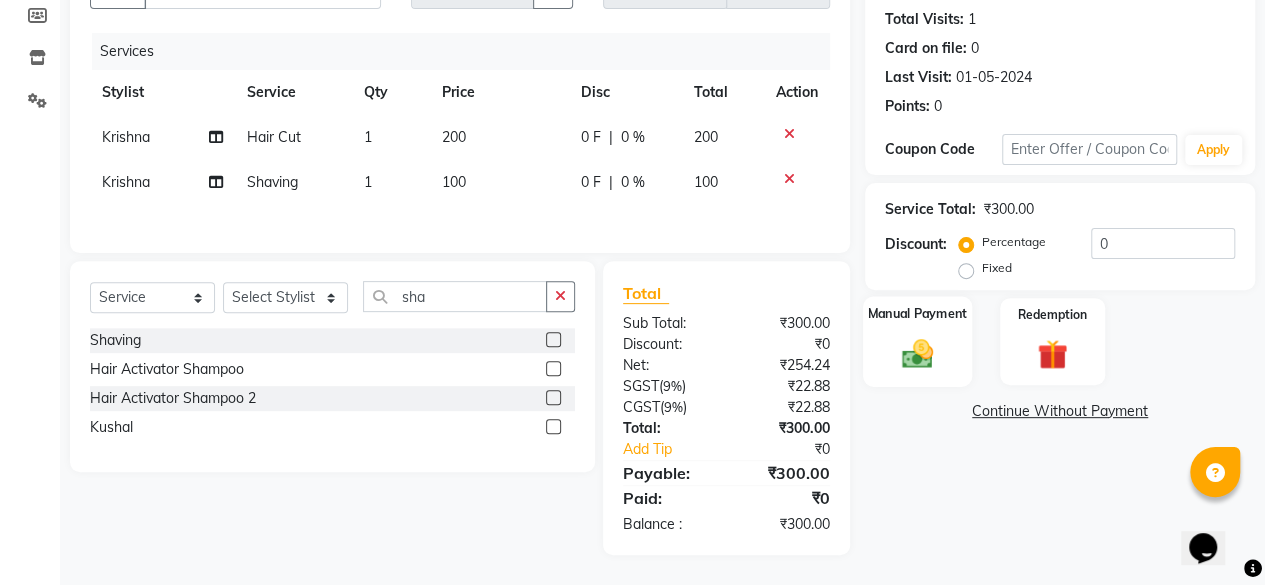 click 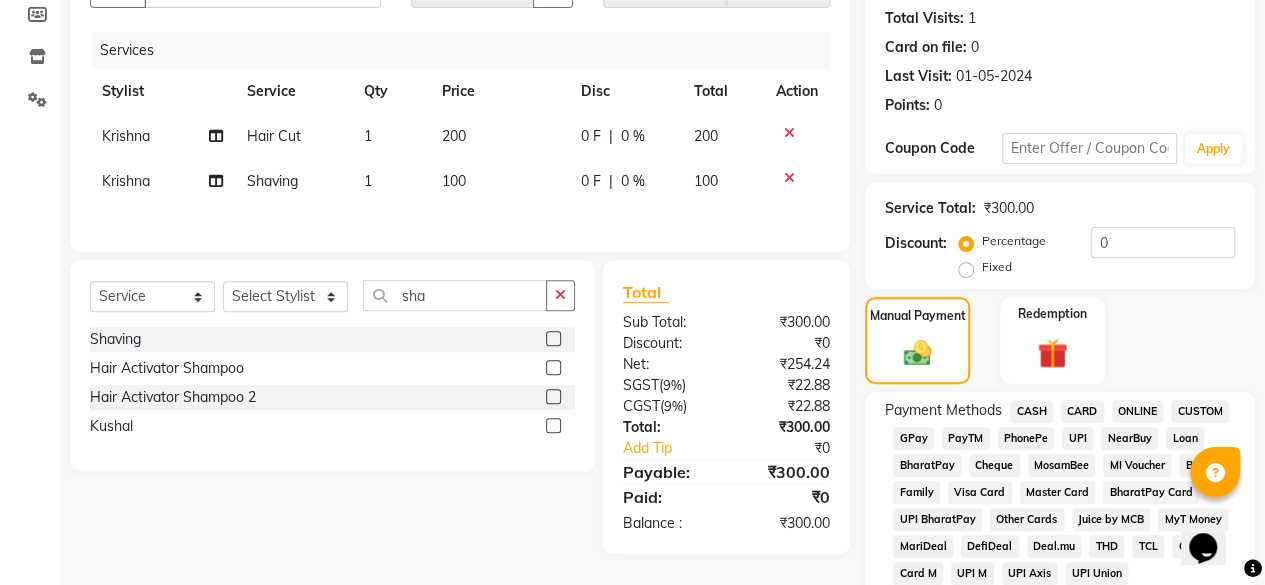 click on "ONLINE" 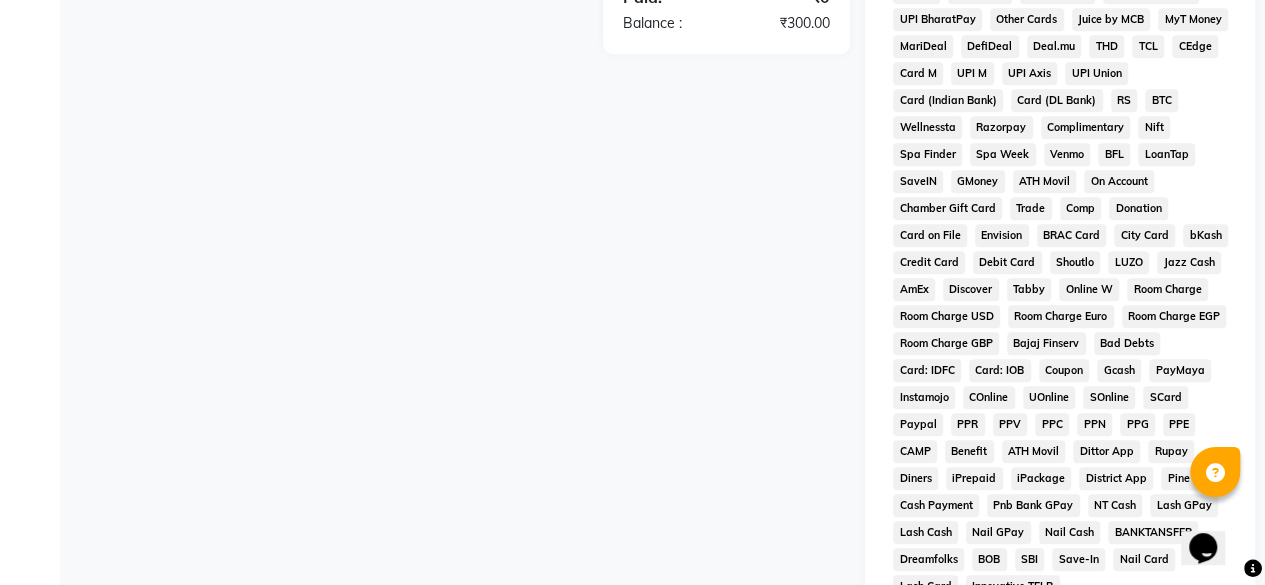 scroll, scrollTop: 923, scrollLeft: 0, axis: vertical 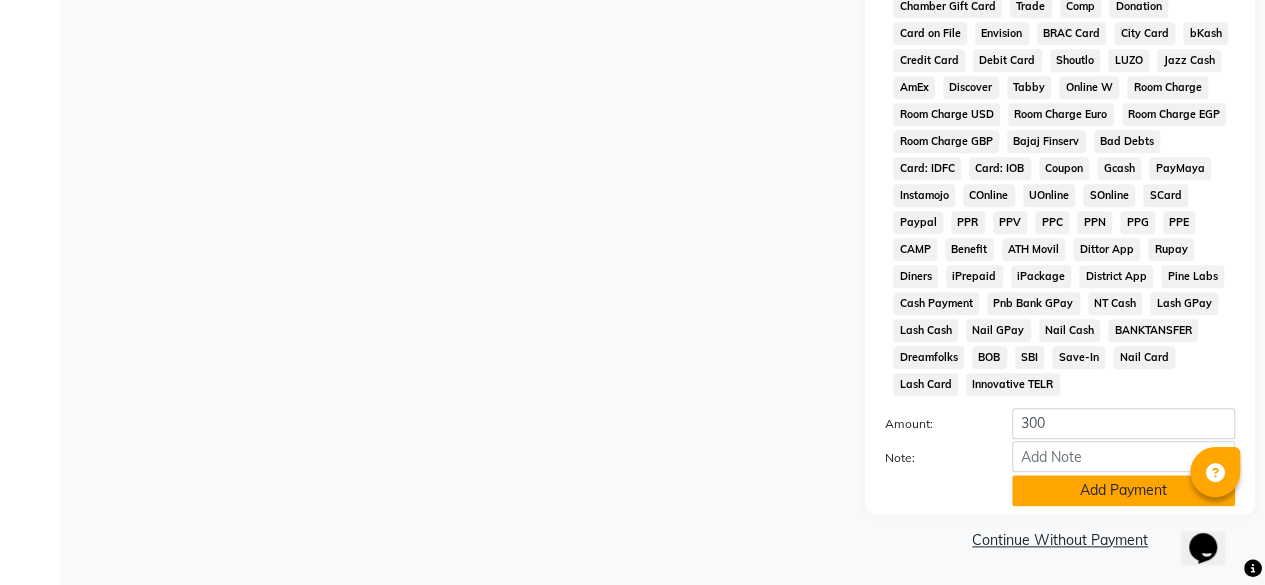 click on "Add Payment" 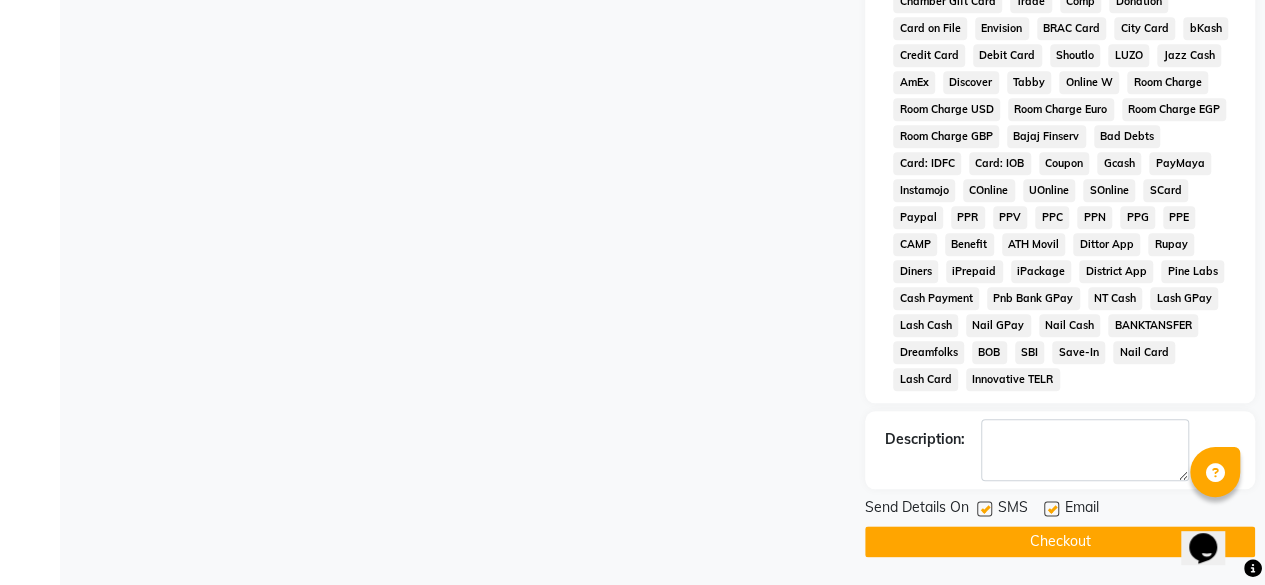 click on "Checkout" 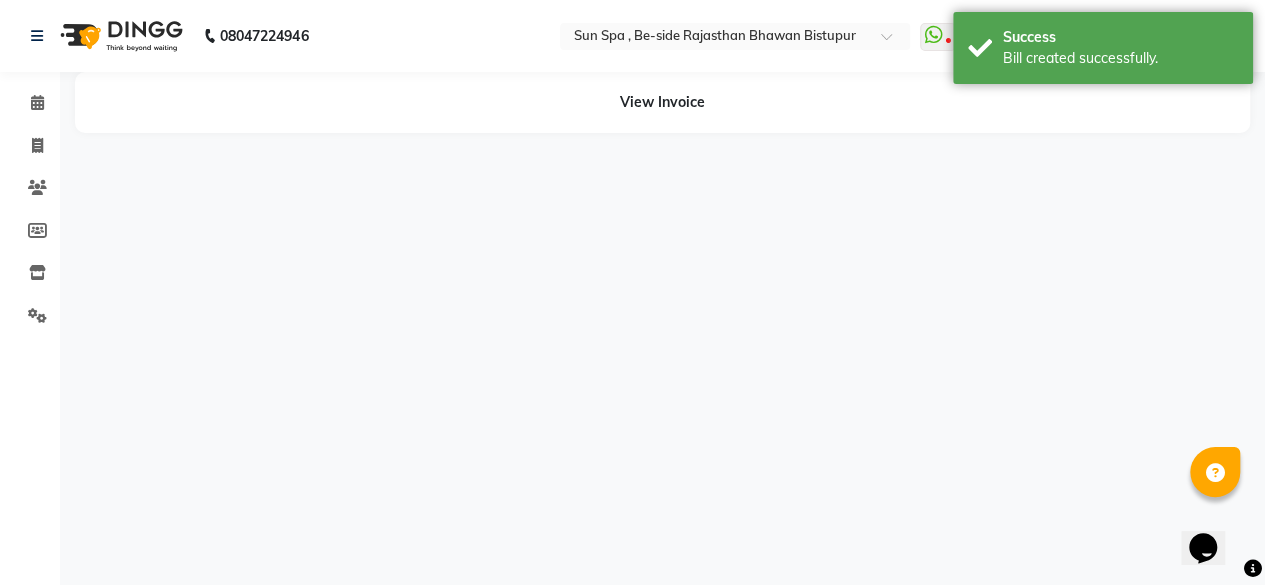 scroll, scrollTop: 0, scrollLeft: 0, axis: both 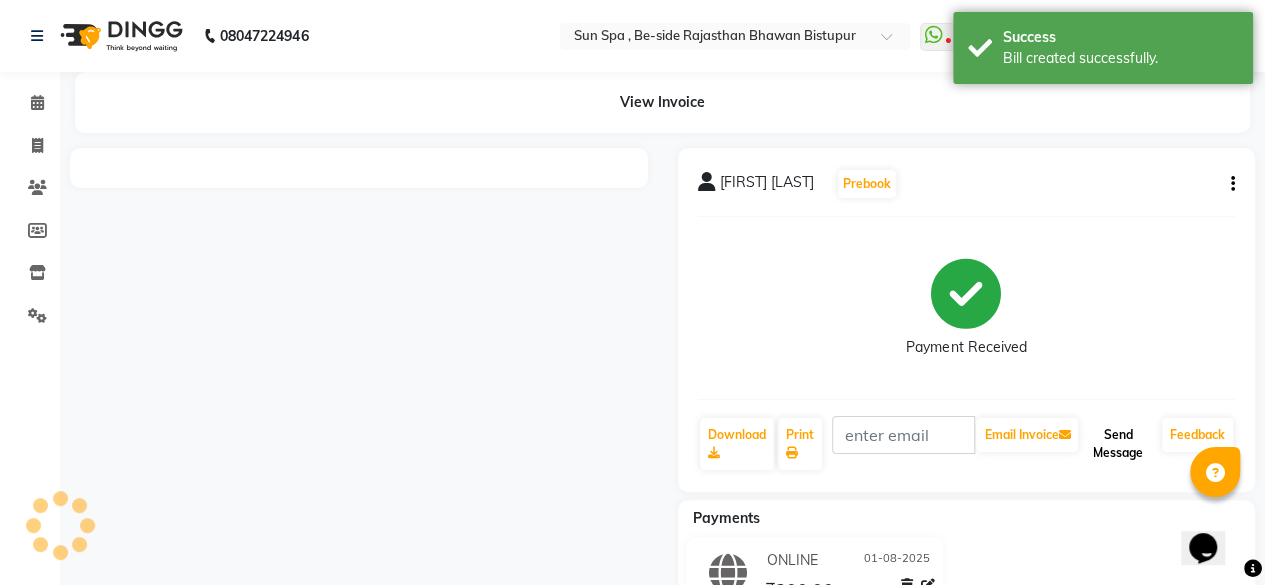 click on "Send Message" 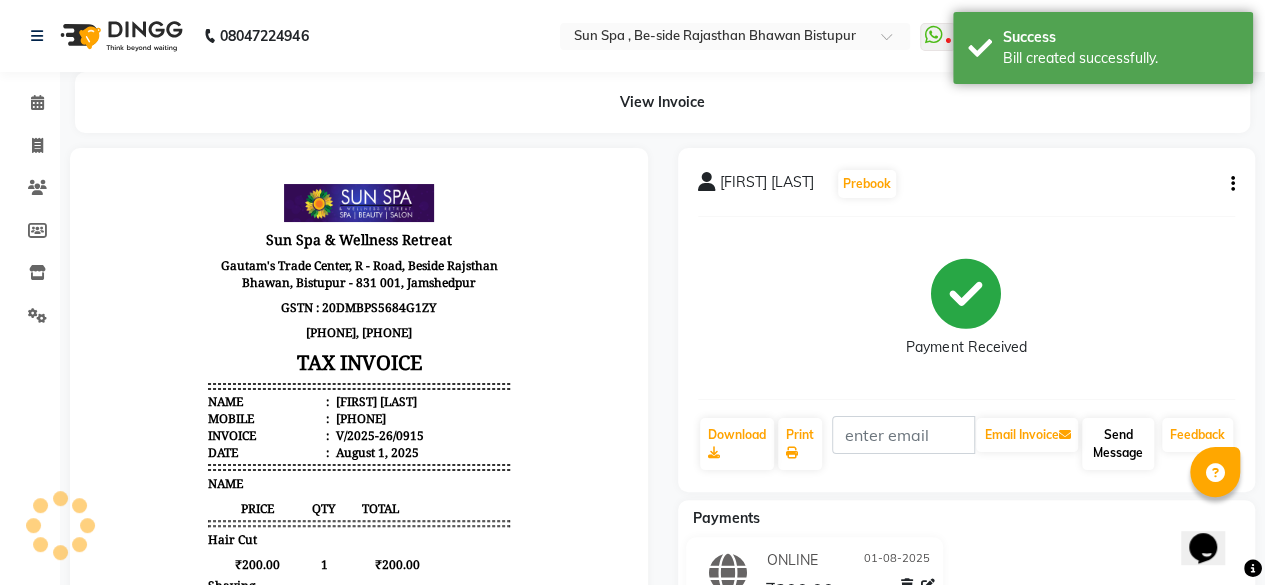 scroll, scrollTop: 0, scrollLeft: 0, axis: both 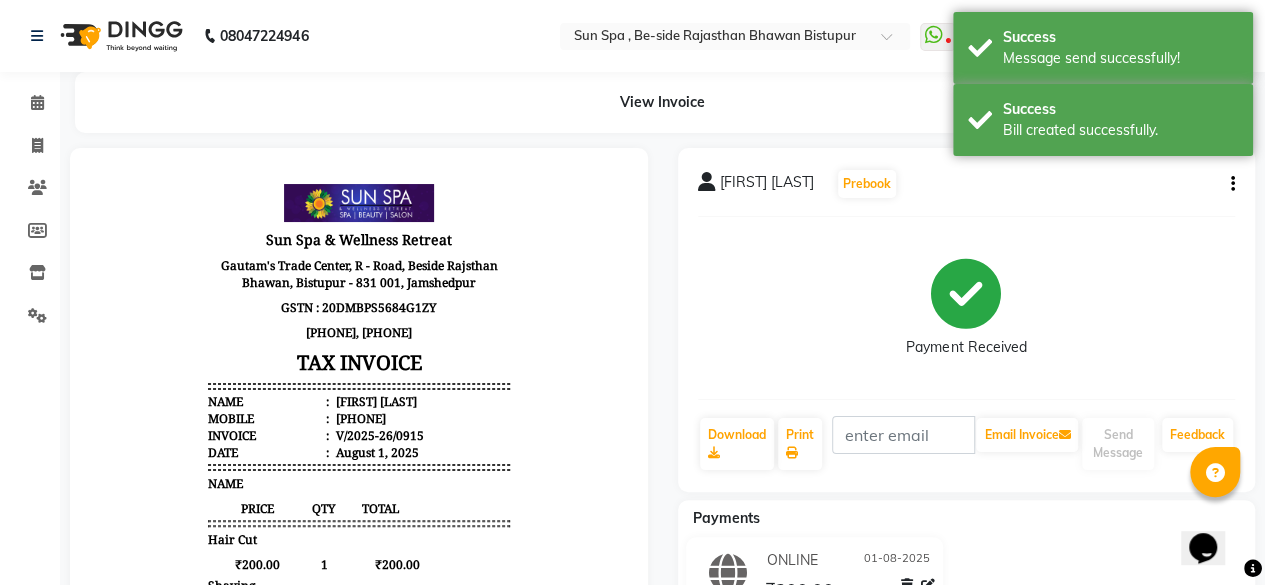 select on "service" 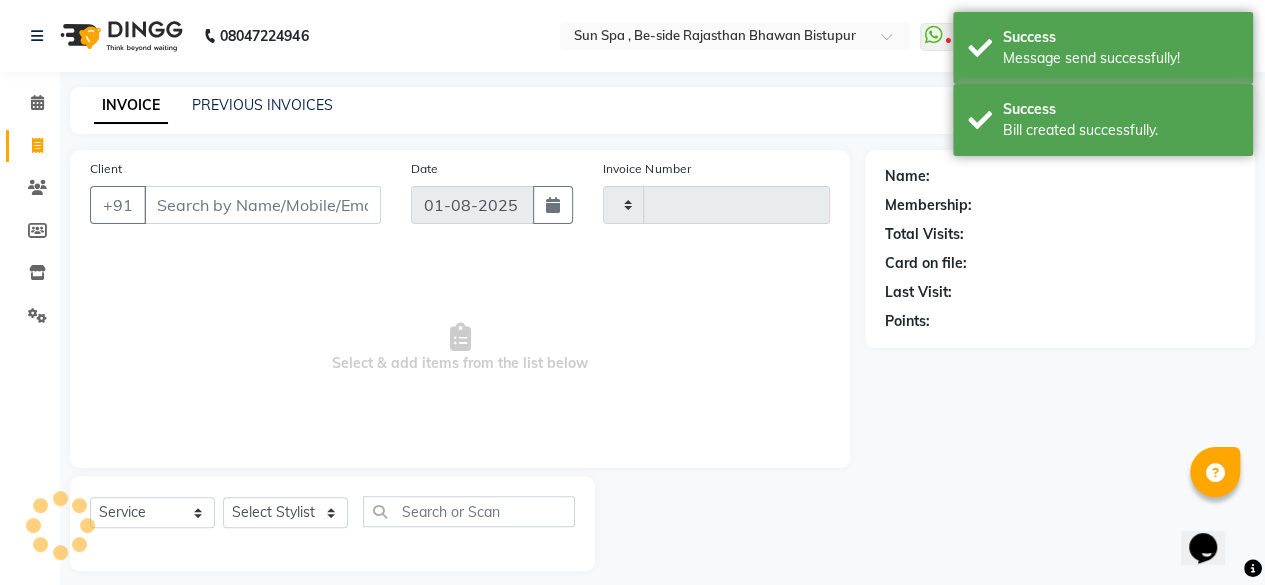 scroll, scrollTop: 15, scrollLeft: 0, axis: vertical 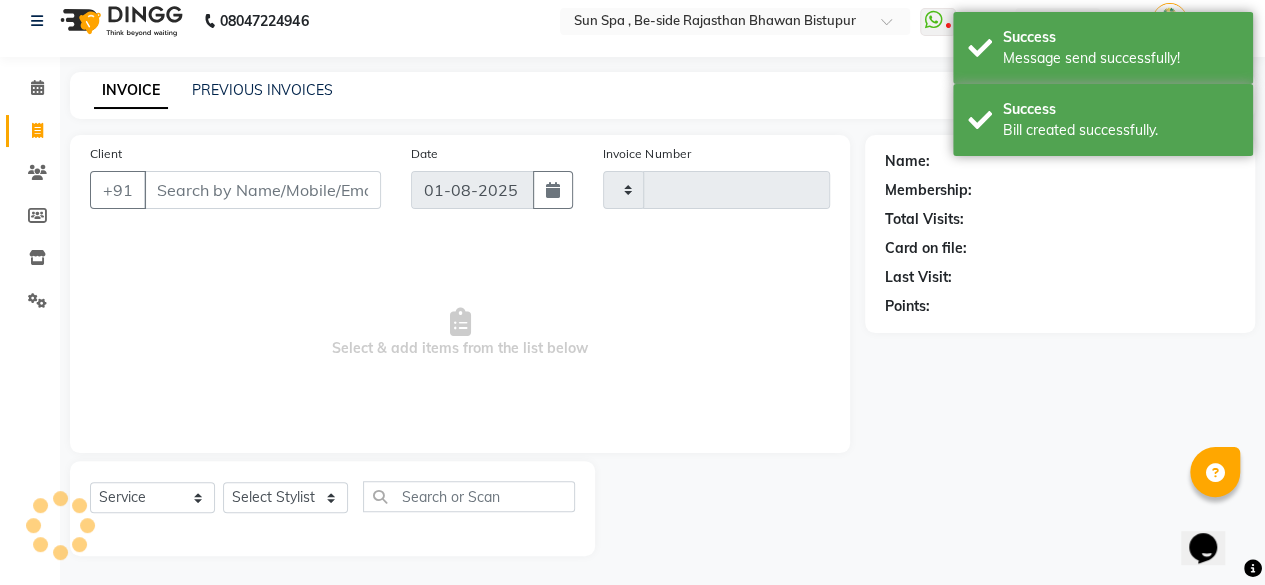 type on "0916" 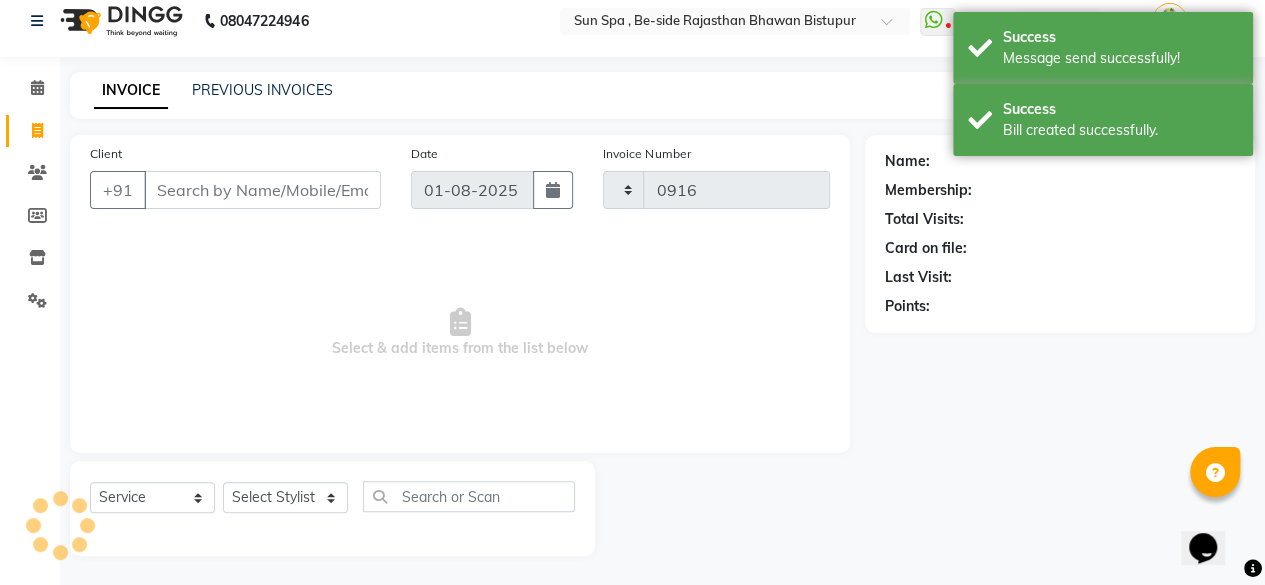 select on "5782" 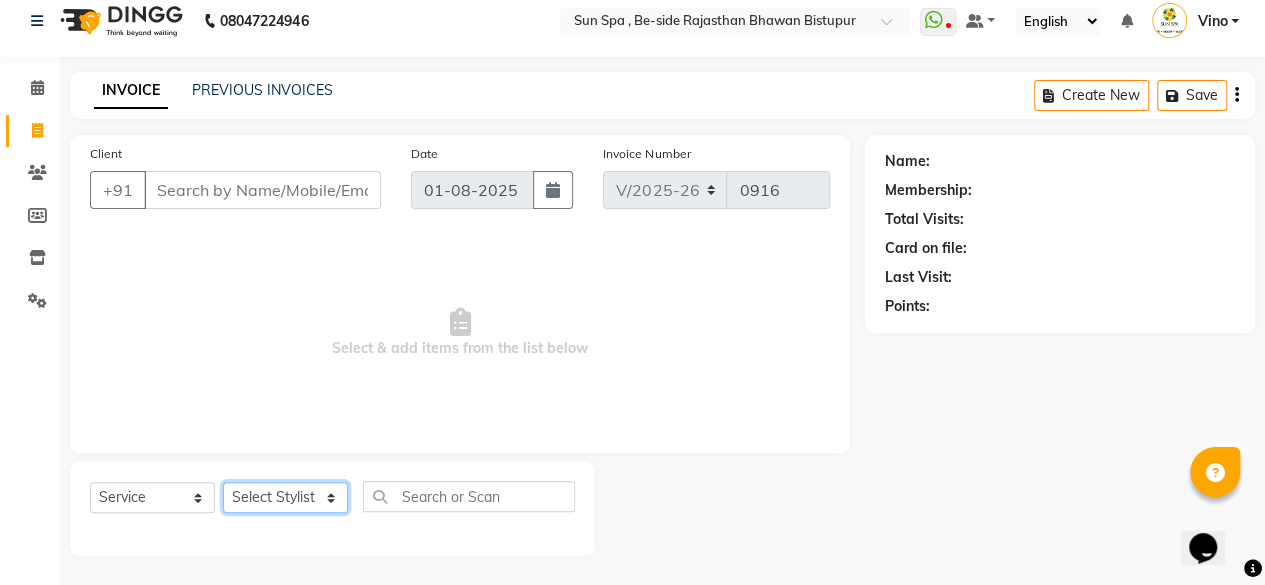 click on "Select Stylist [FIRST] [LAST] Jitendra KAJAL tattoo [FIRST] [LAST] NILOKA shalu Shohe Toli Vino" 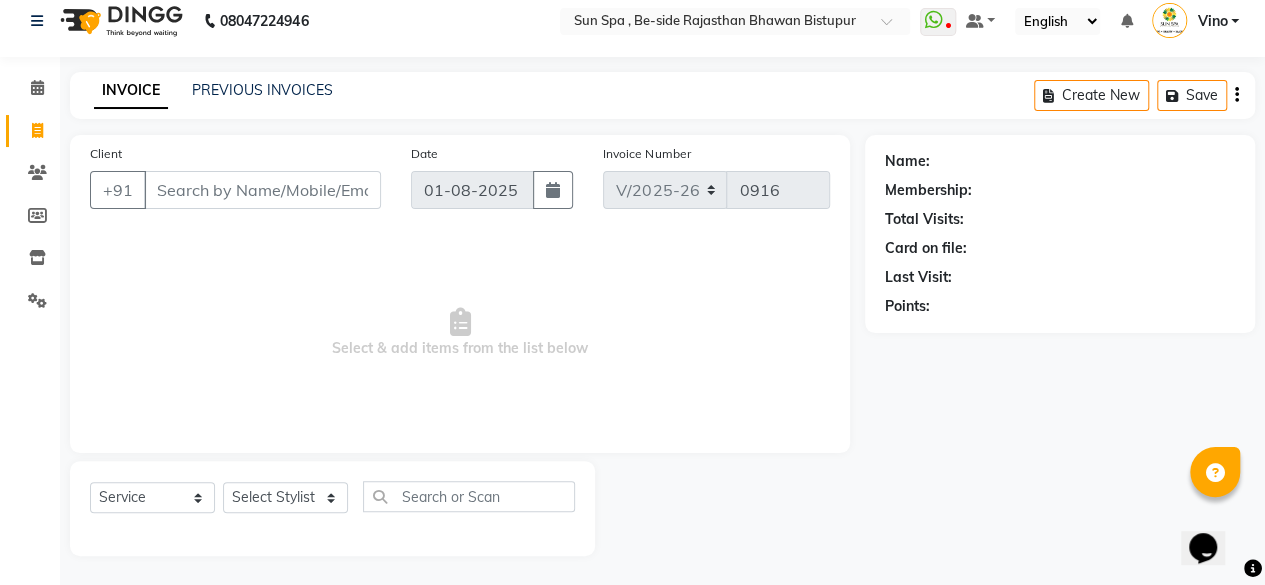 click on "Select & add items from the list below" at bounding box center [460, 333] 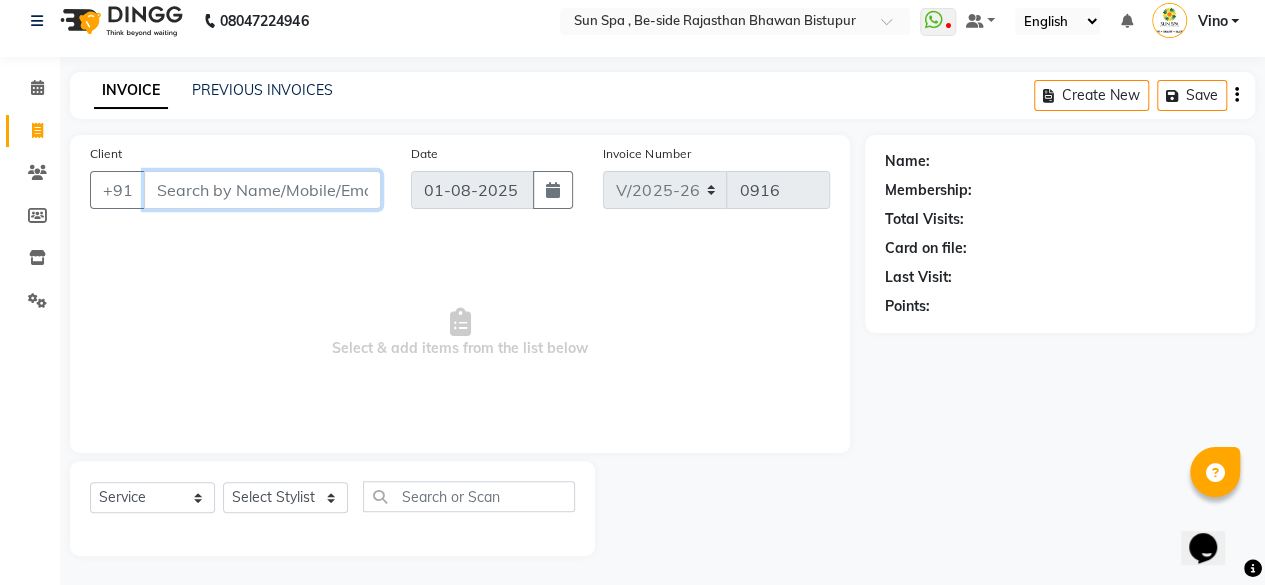 click on "Client" at bounding box center [262, 190] 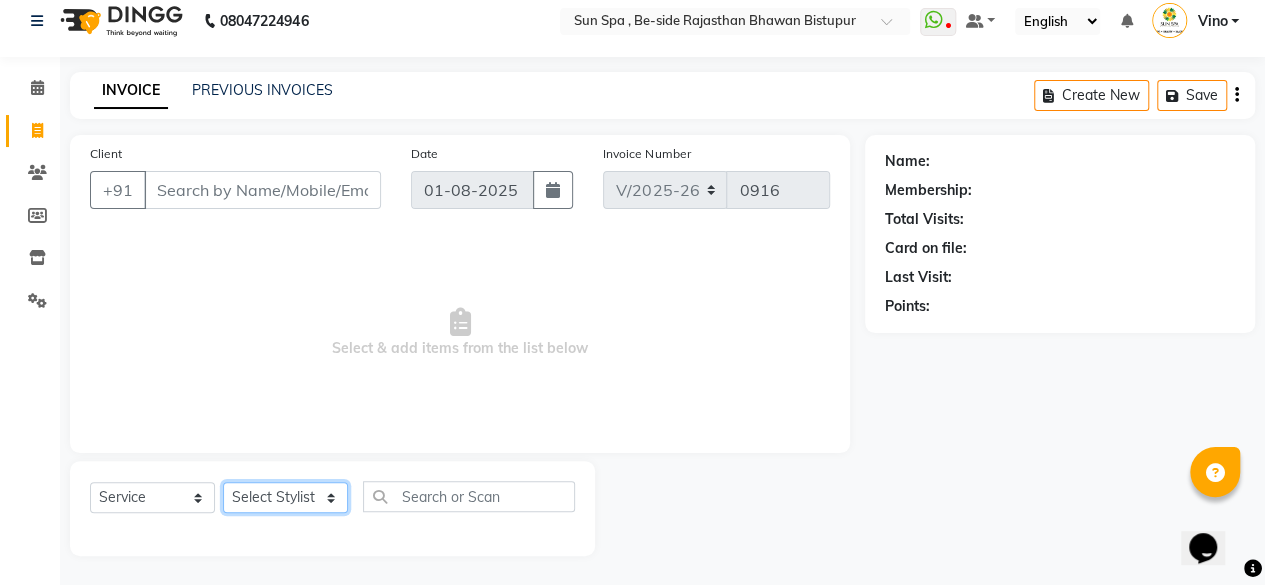 click on "Select Stylist [FIRST] [LAST] Jitendra KAJAL tattoo [FIRST] [LAST] NILOKA shalu Shohe Toli Vino" 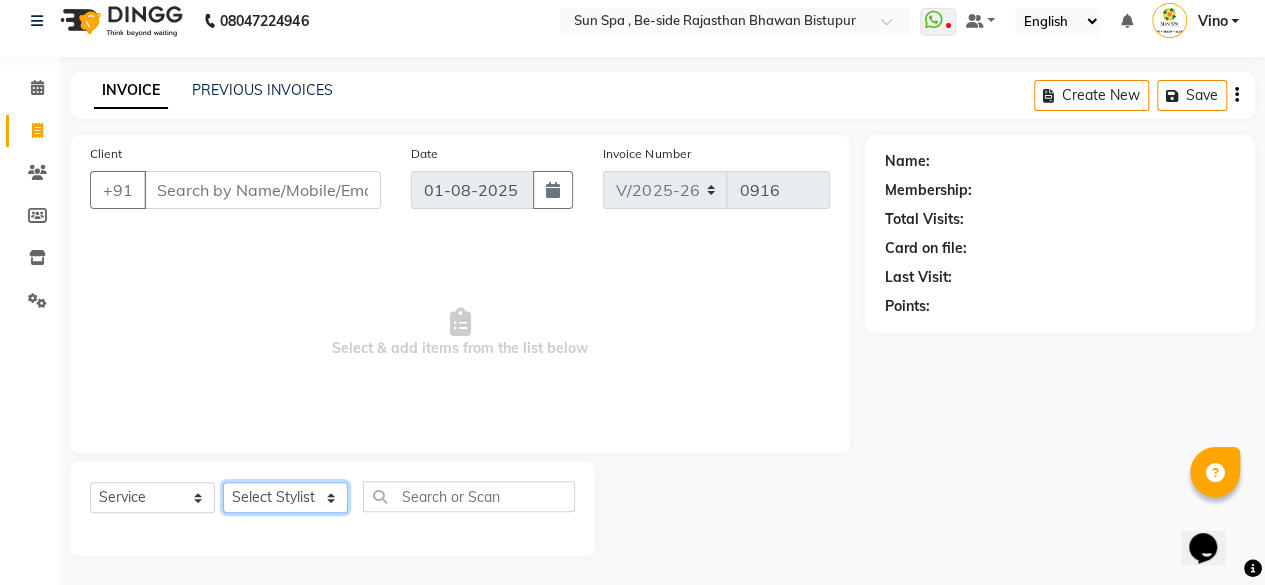 select on "49477" 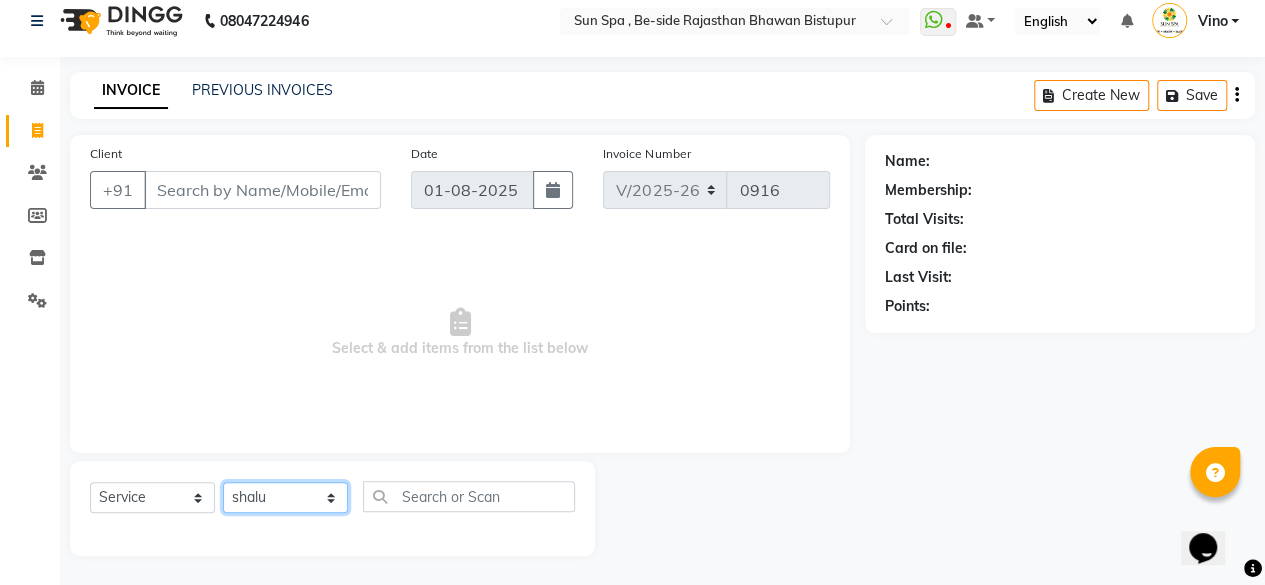 click on "Select Stylist [FIRST] [LAST] Jitendra KAJAL tattoo [FIRST] [LAST] NILOKA shalu Shohe Toli Vino" 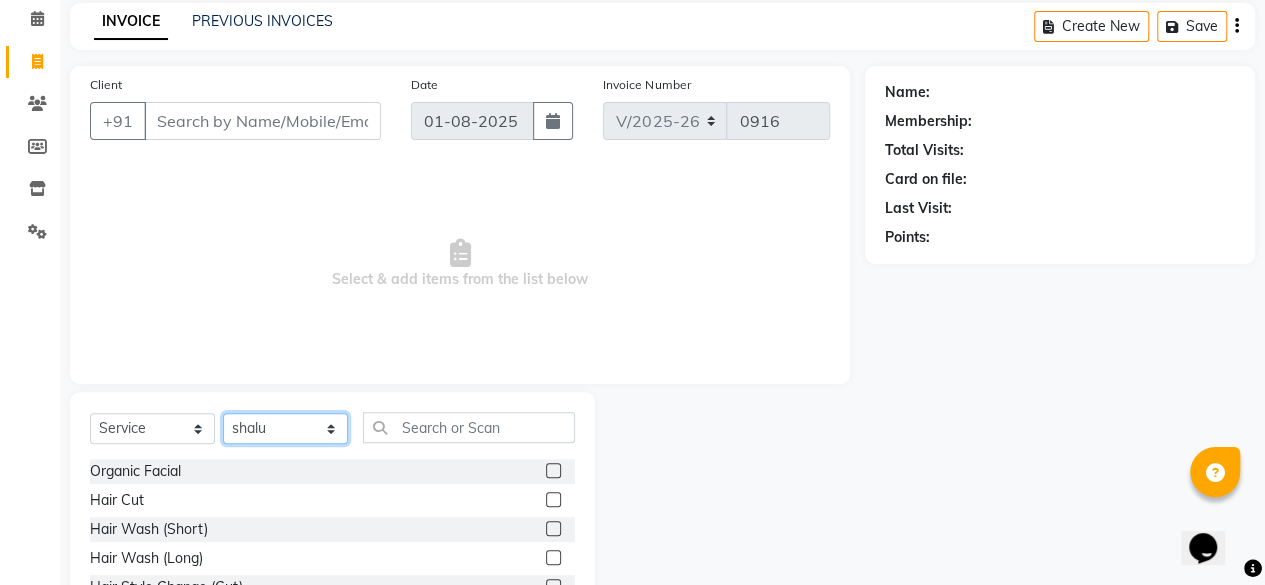 scroll, scrollTop: 115, scrollLeft: 0, axis: vertical 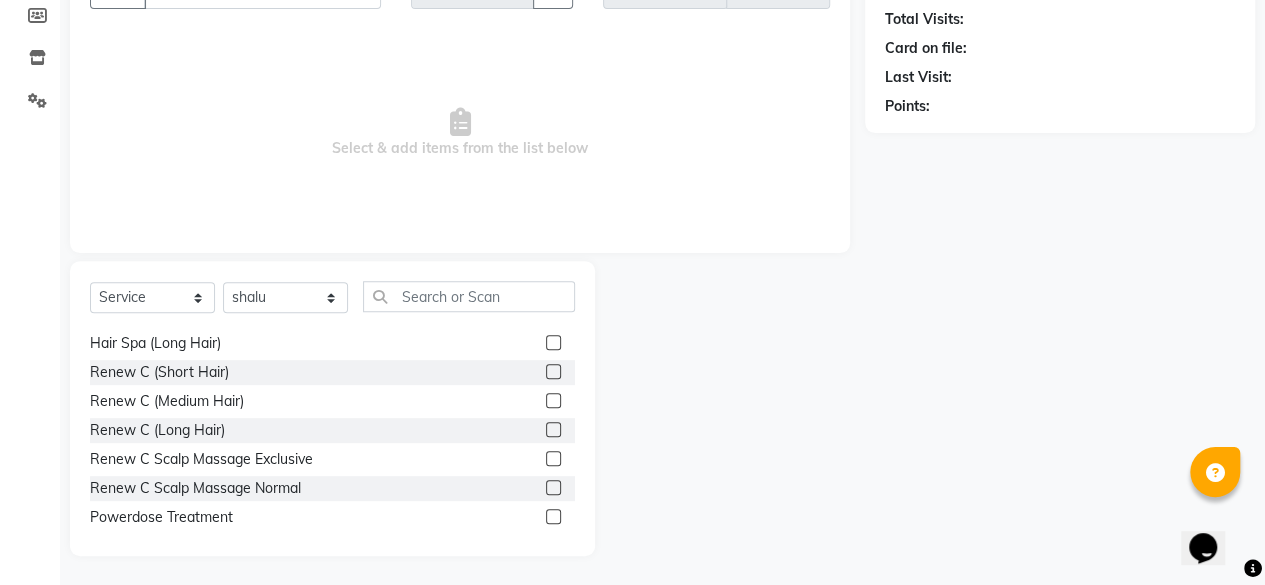 click on "Select & add items from the list below" at bounding box center [460, 133] 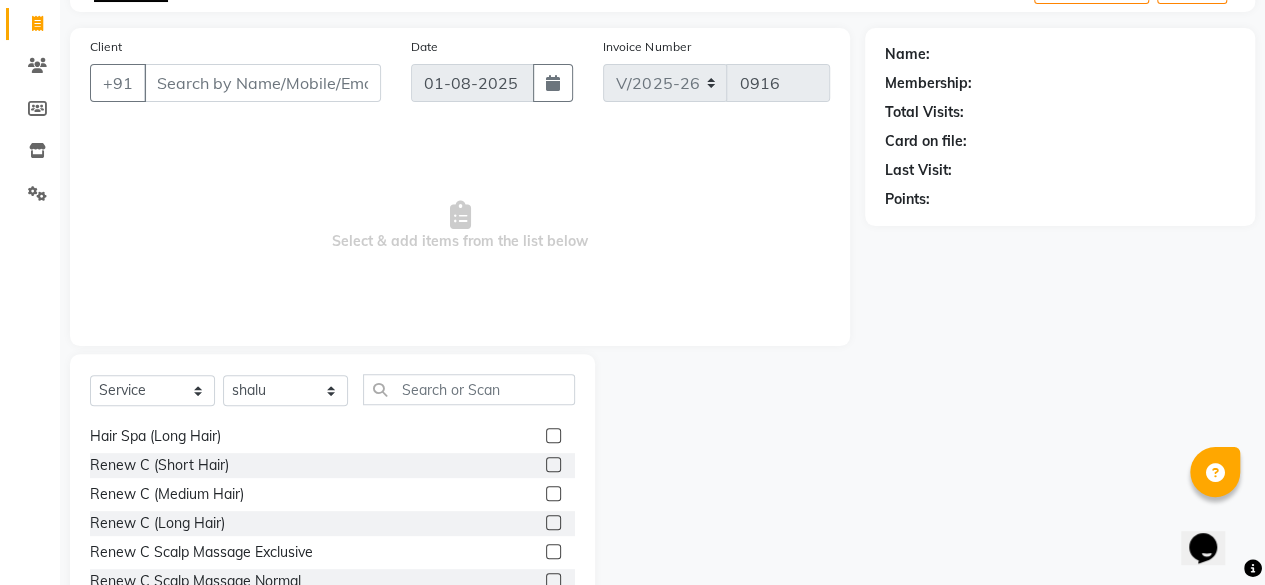 scroll, scrollTop: 0, scrollLeft: 0, axis: both 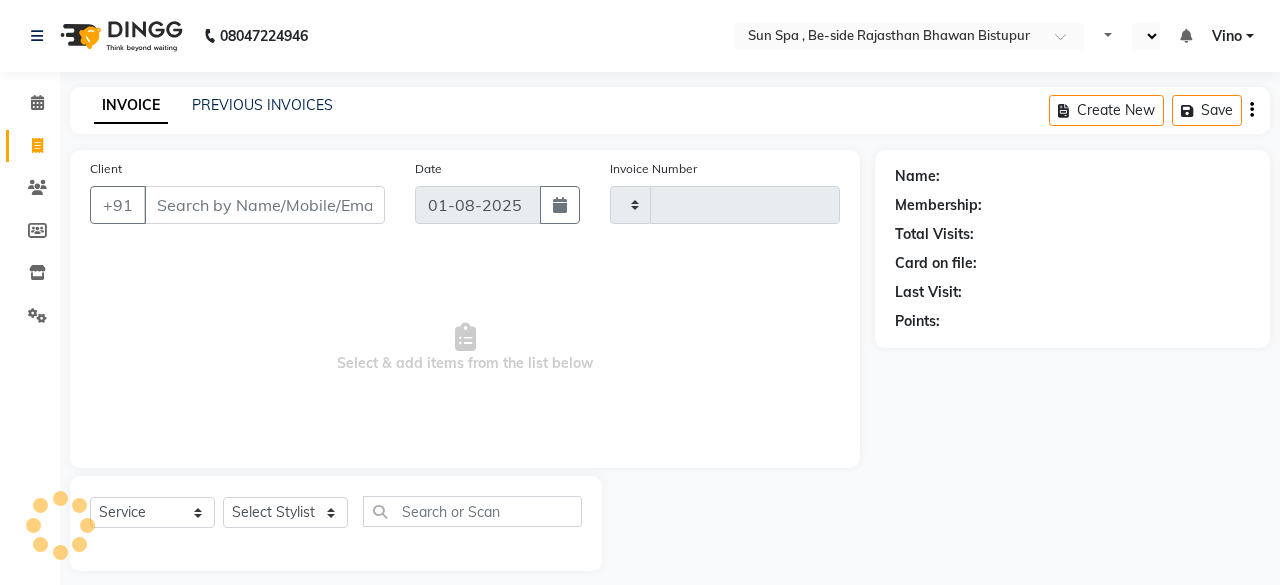 select on "service" 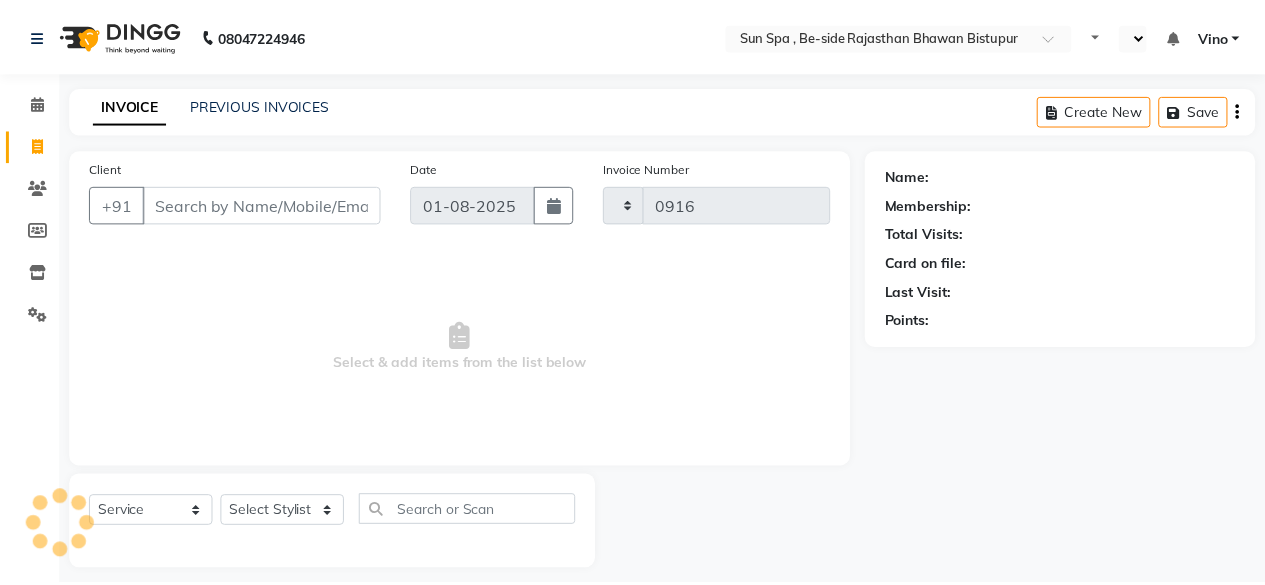 scroll, scrollTop: 0, scrollLeft: 0, axis: both 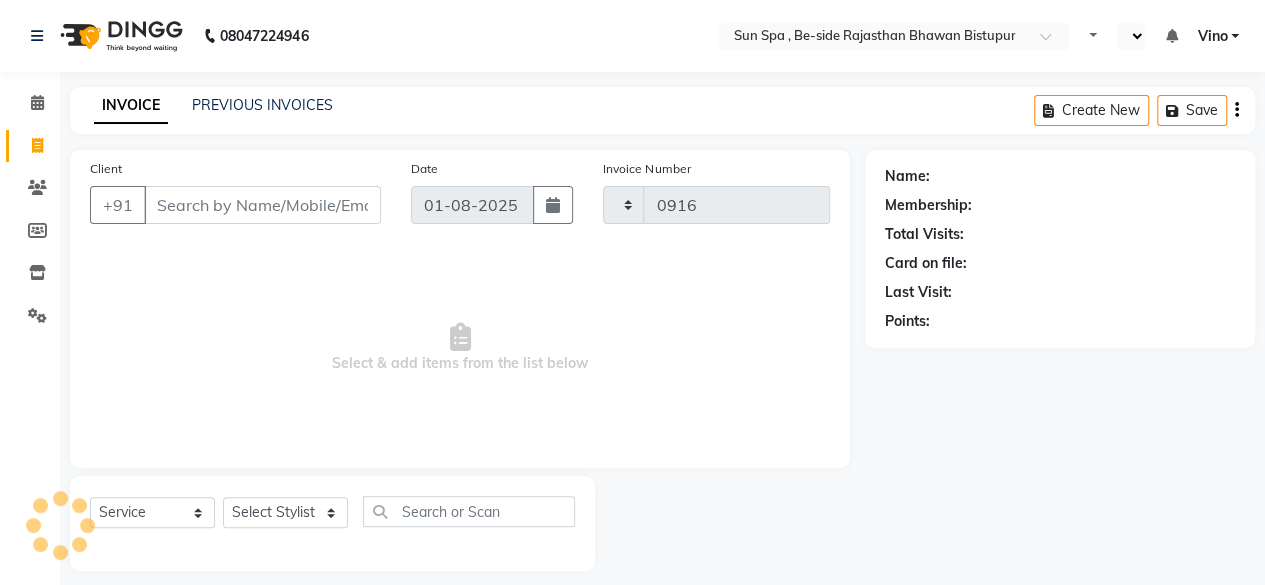 select on "en" 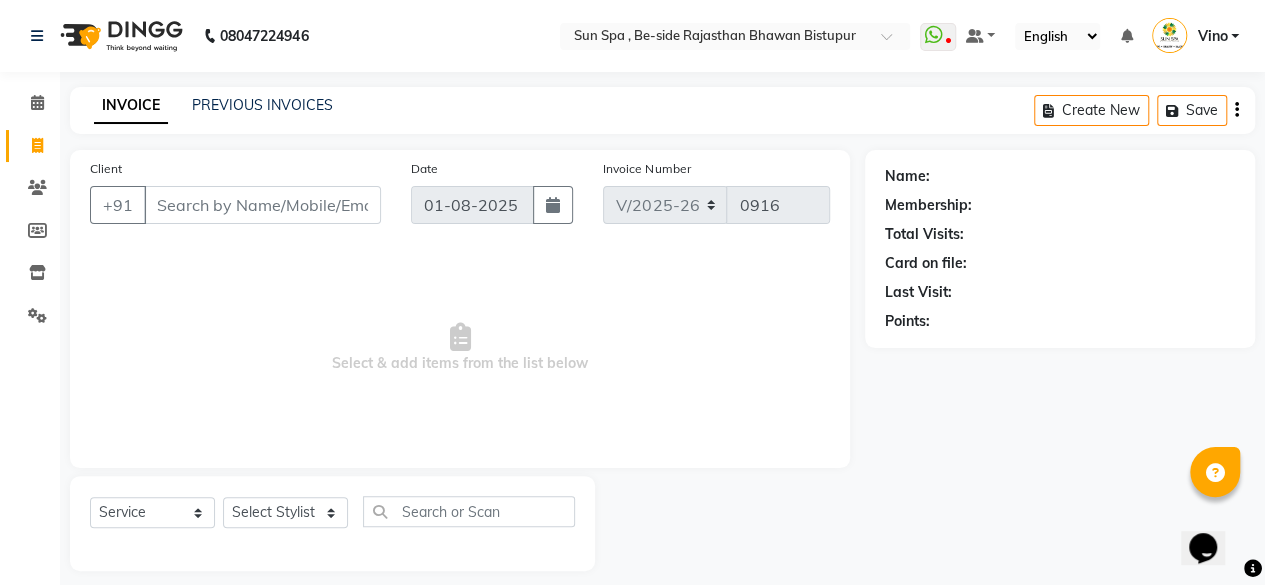 scroll, scrollTop: 0, scrollLeft: 0, axis: both 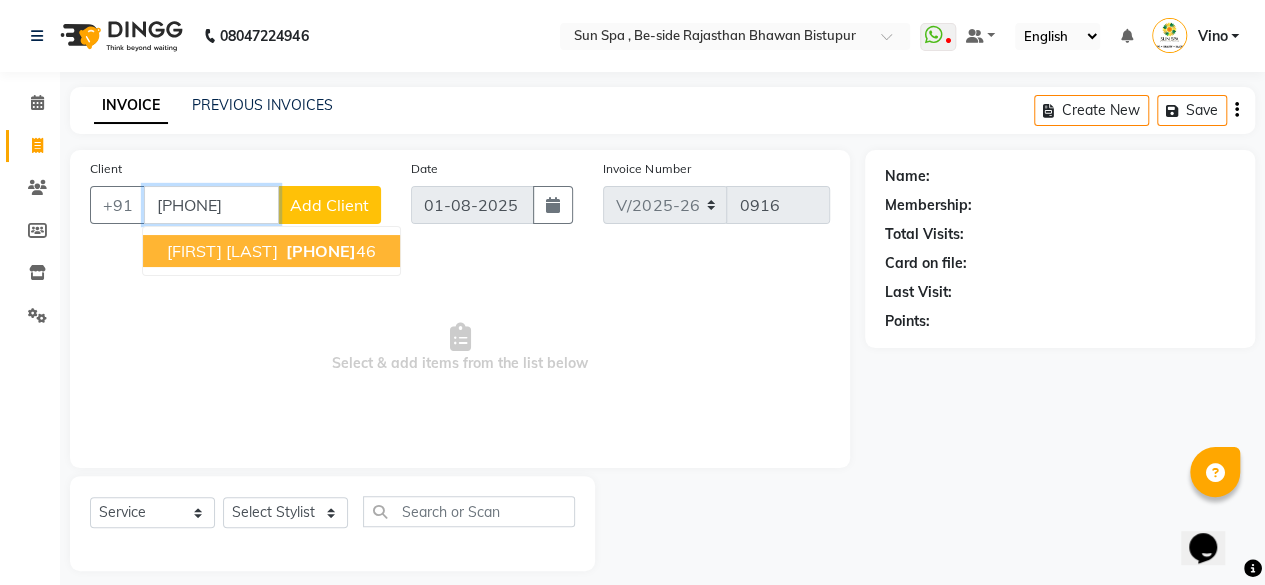 click on "[FIRST] [LAST]" at bounding box center (222, 251) 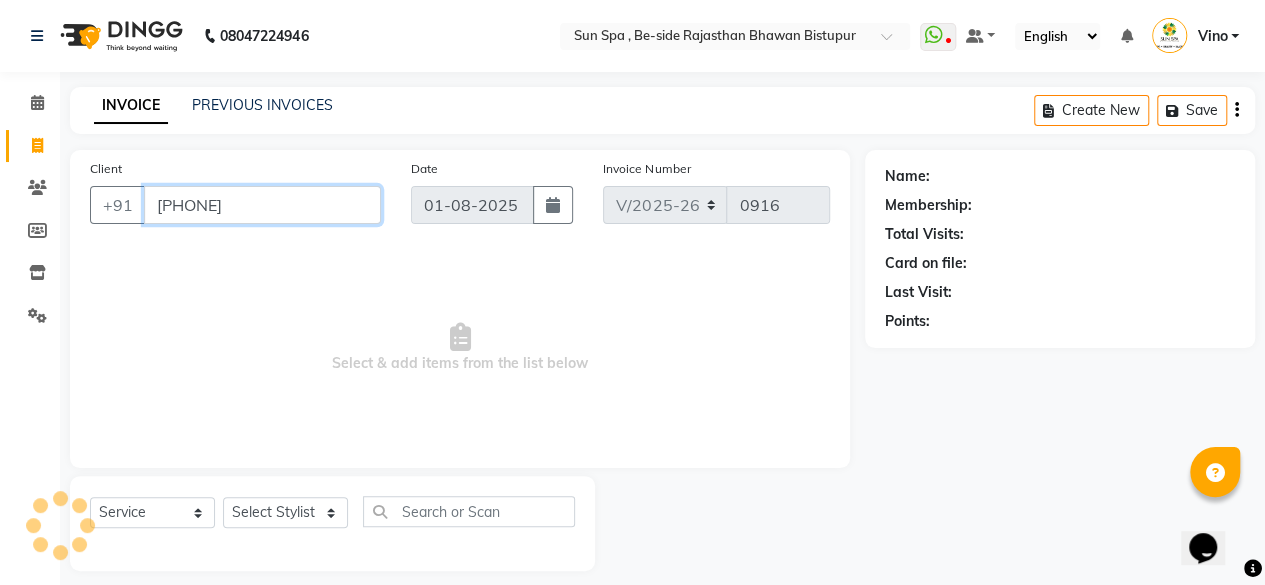 type on "[PHONE]" 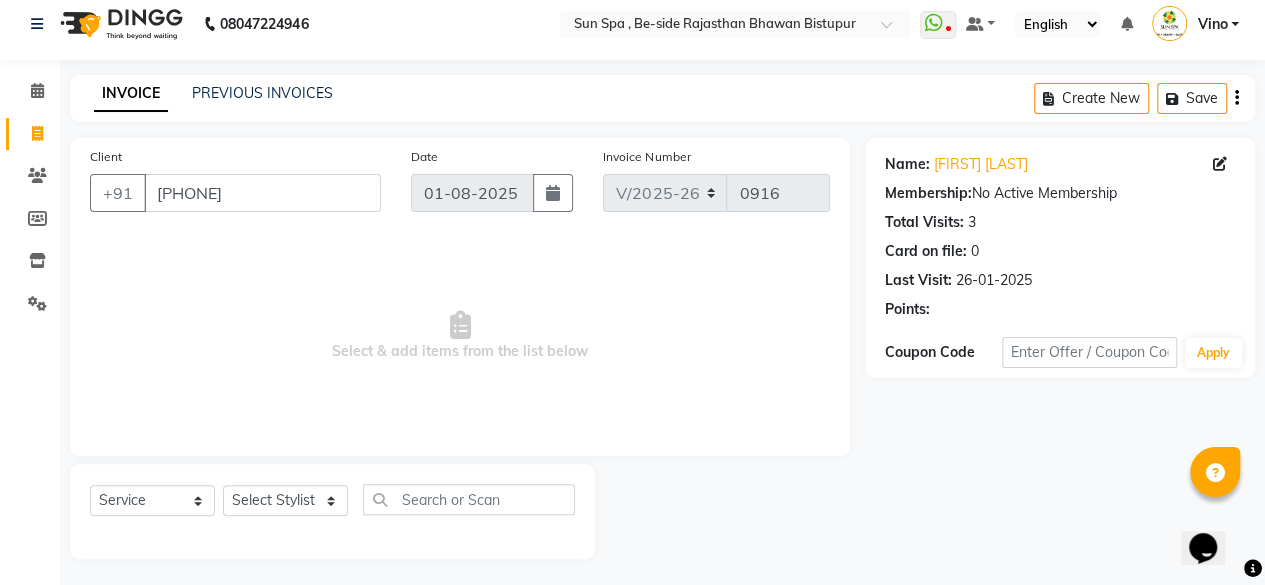 scroll, scrollTop: 15, scrollLeft: 0, axis: vertical 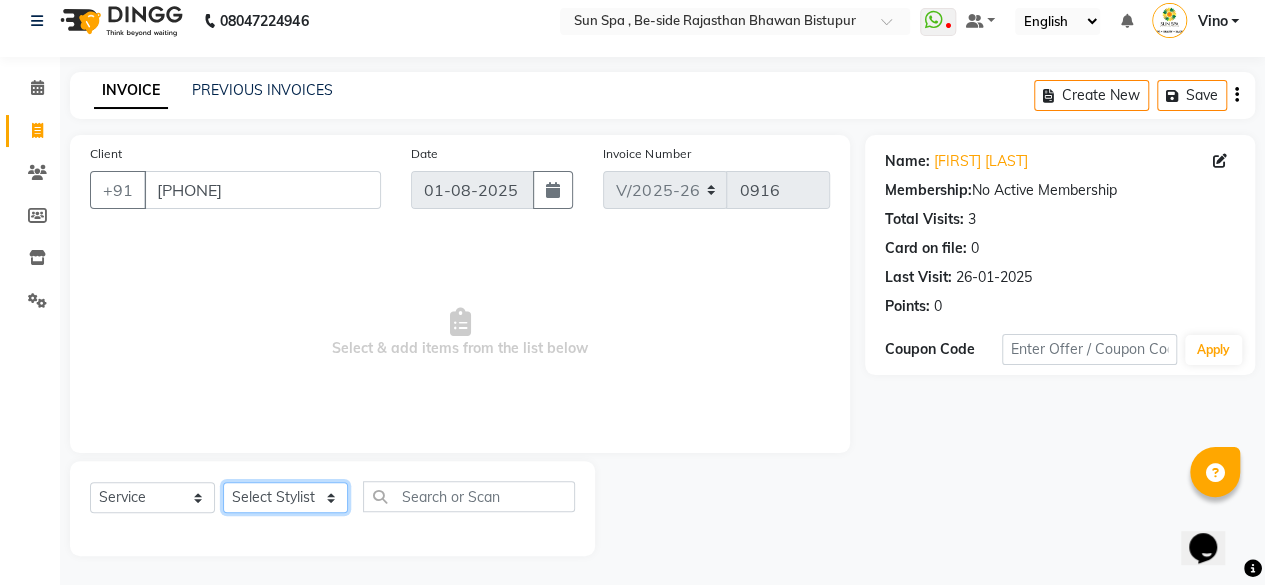 click on "Select Stylist [FIRST] [LAST] Jitendra KAJAL tattoo [FIRST] [LAST] NILOKA shalu Shohe Toli Vino" 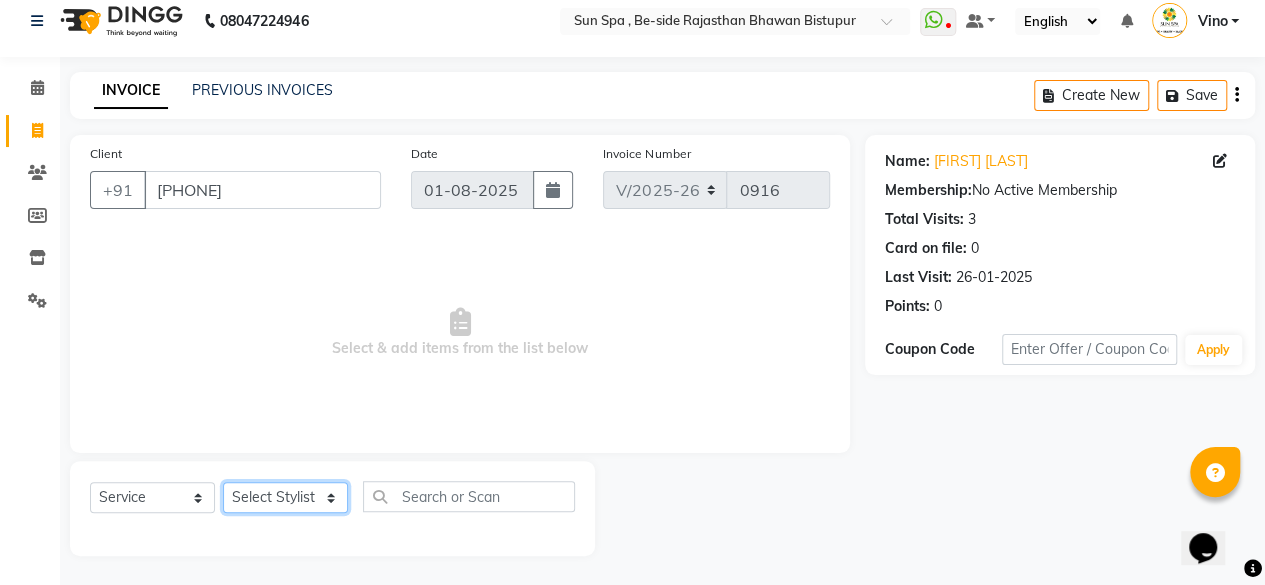 select on "49477" 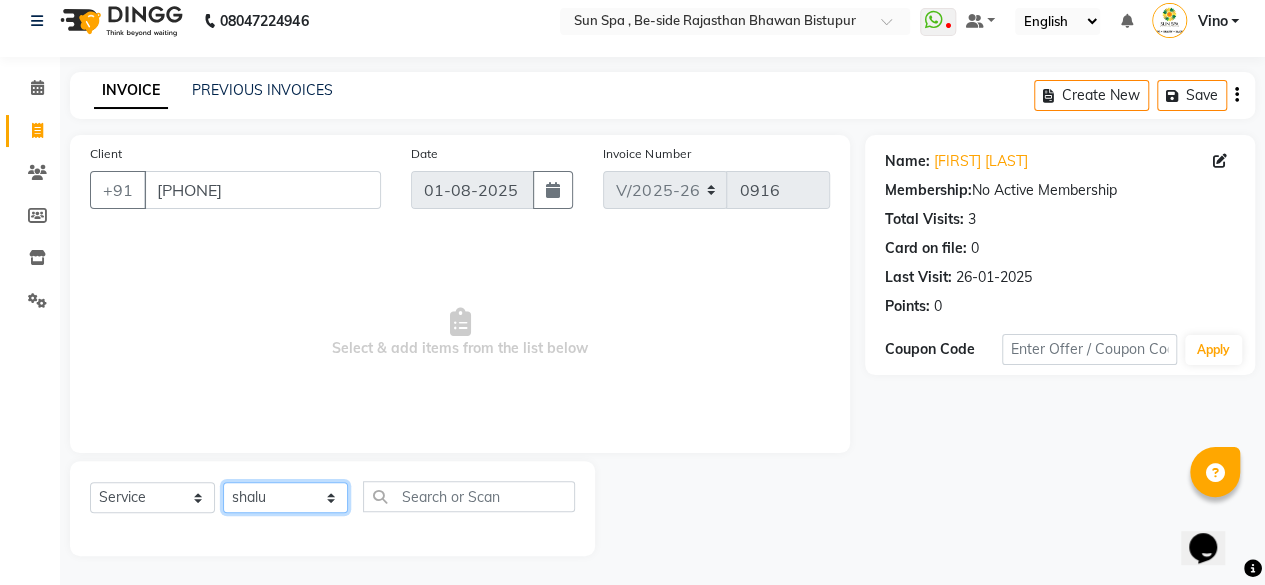 click on "Select Stylist [FIRST] [LAST] Jitendra KAJAL tattoo [FIRST] [LAST] NILOKA shalu Shohe Toli Vino" 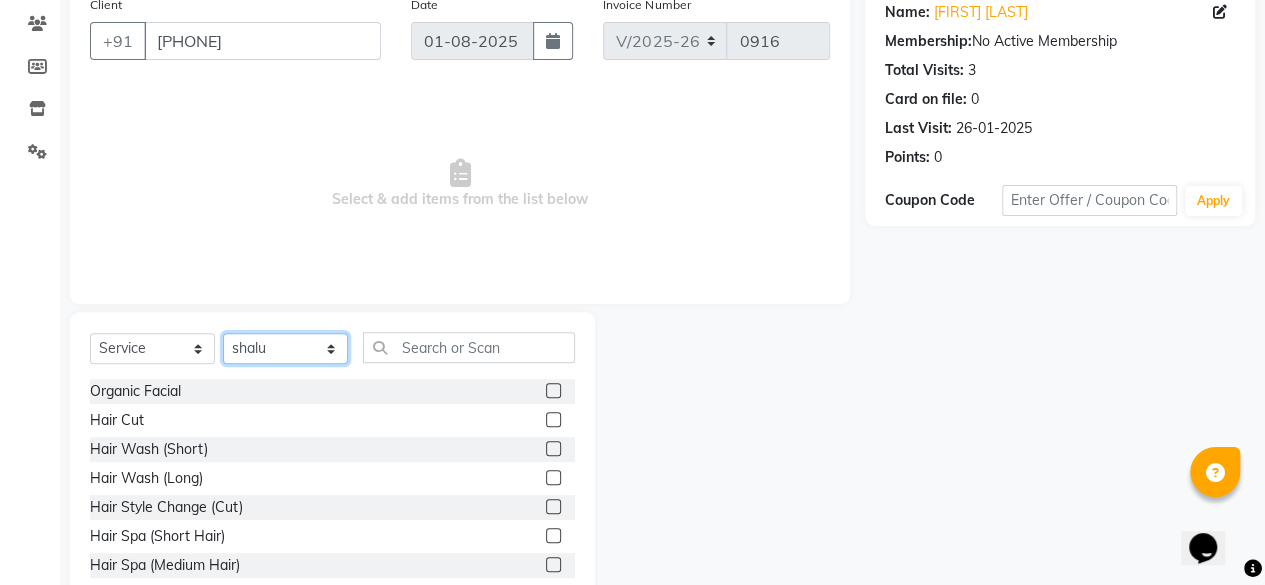 scroll, scrollTop: 215, scrollLeft: 0, axis: vertical 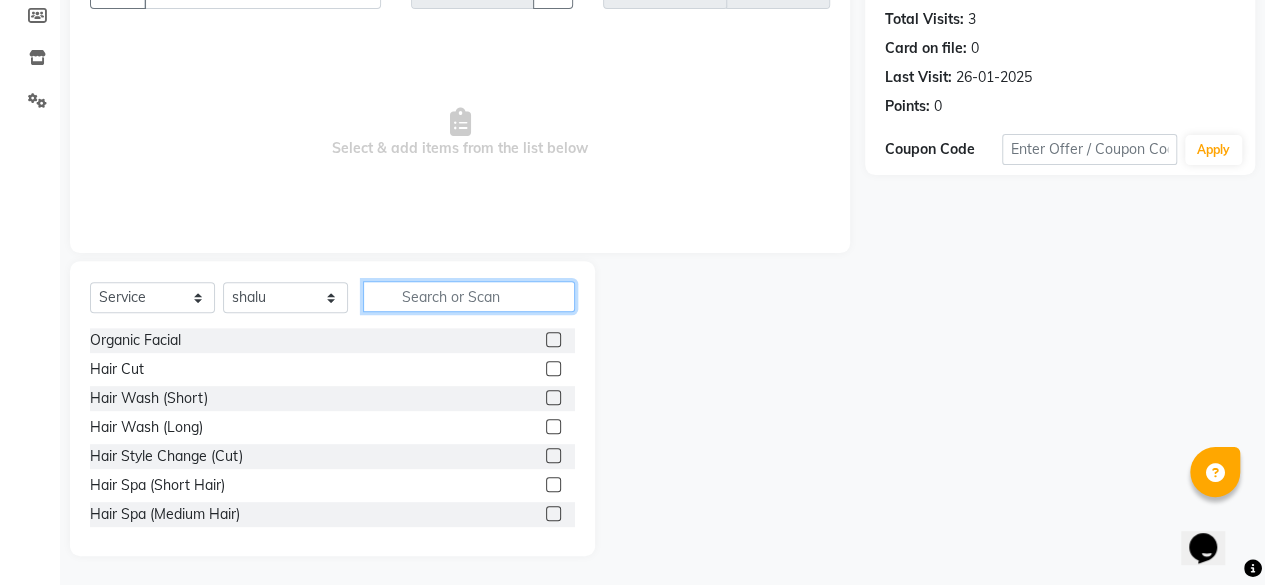 click 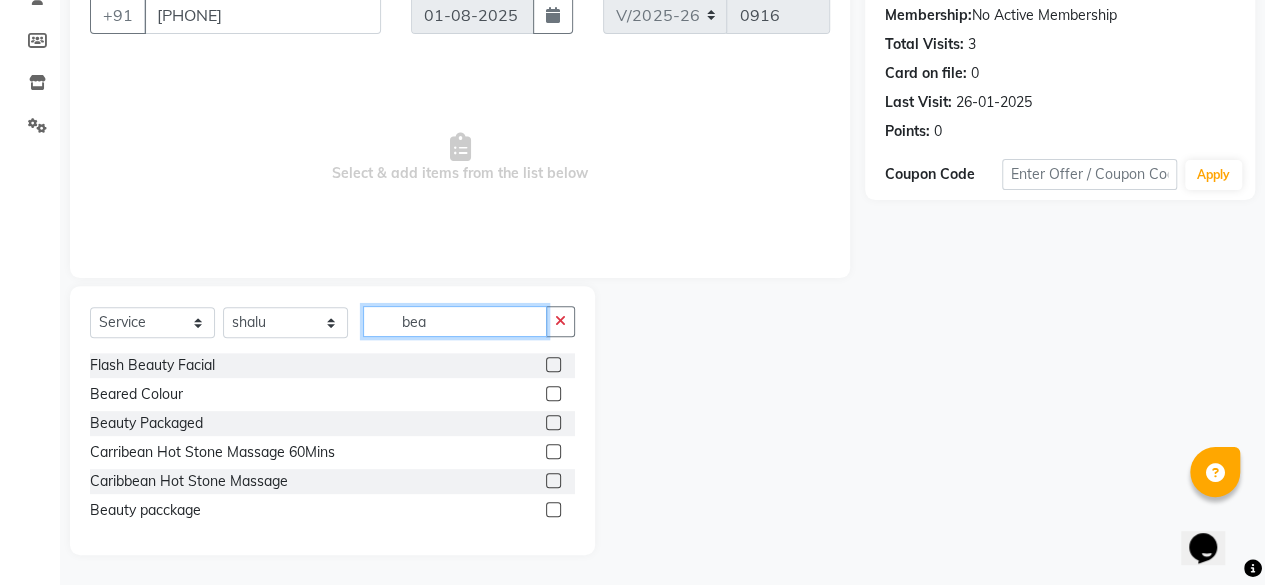 scroll, scrollTop: 189, scrollLeft: 0, axis: vertical 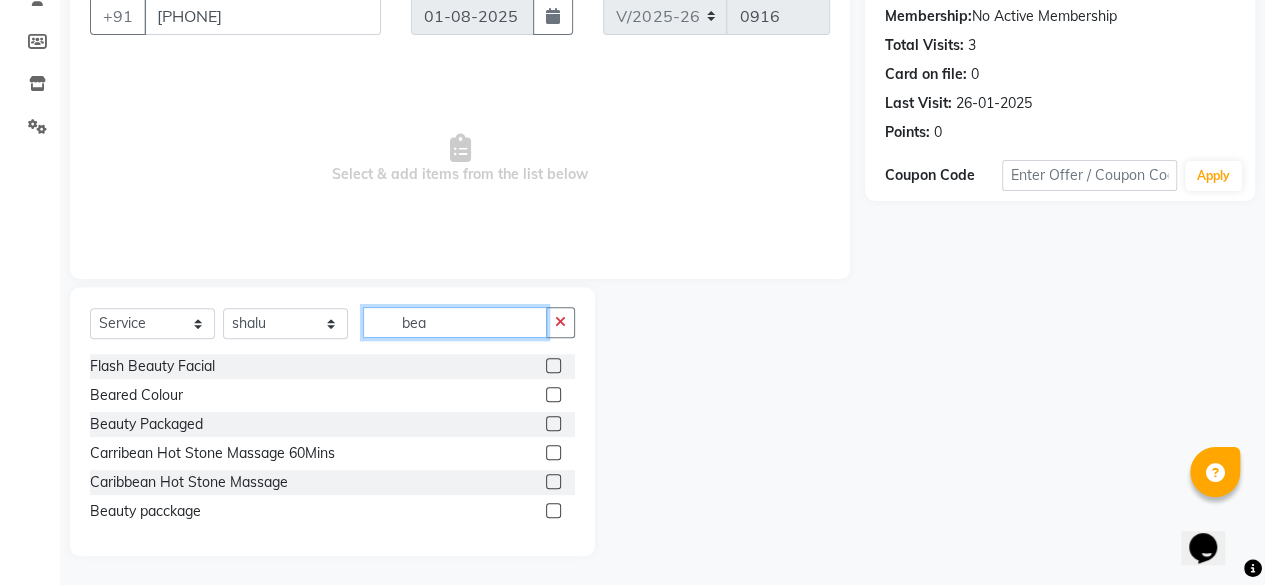 type on "bea" 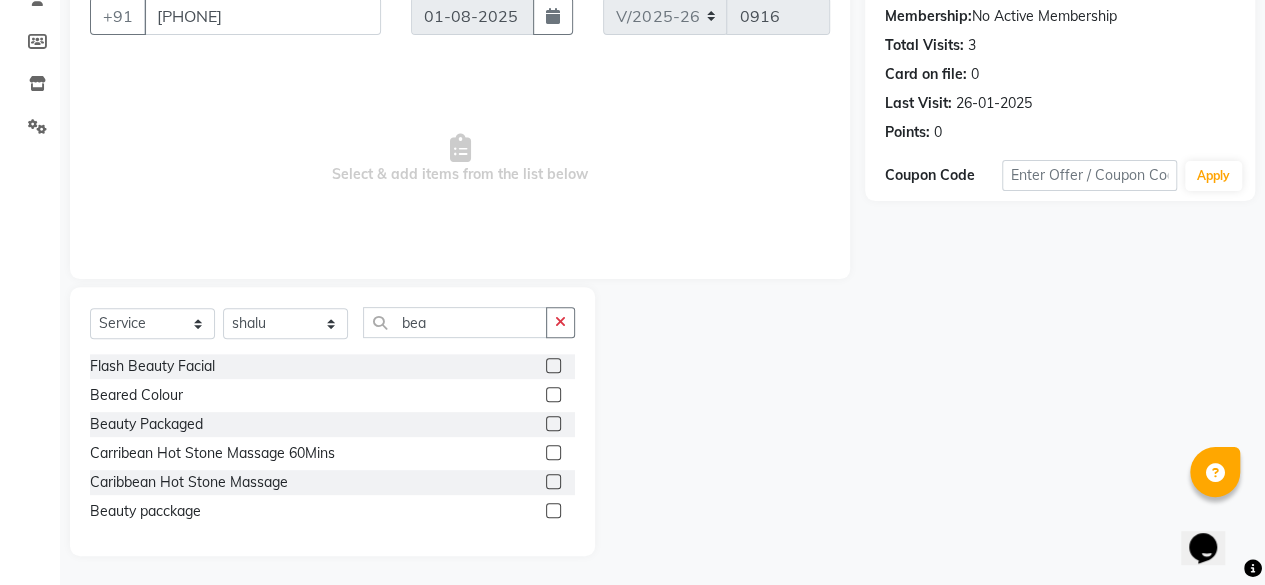 click 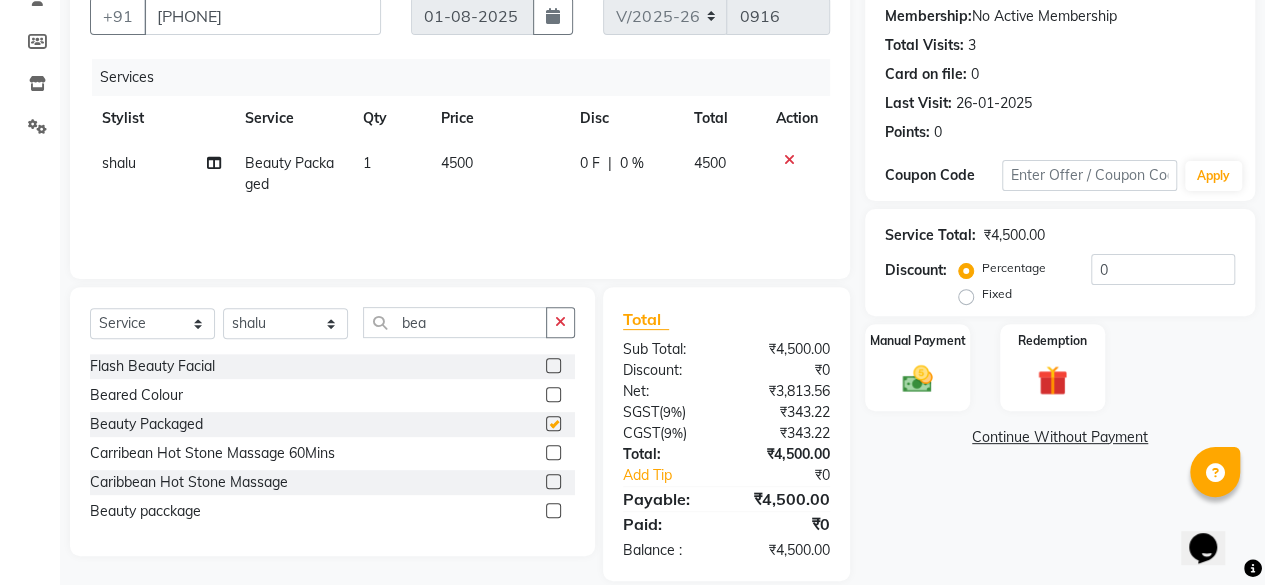 checkbox on "false" 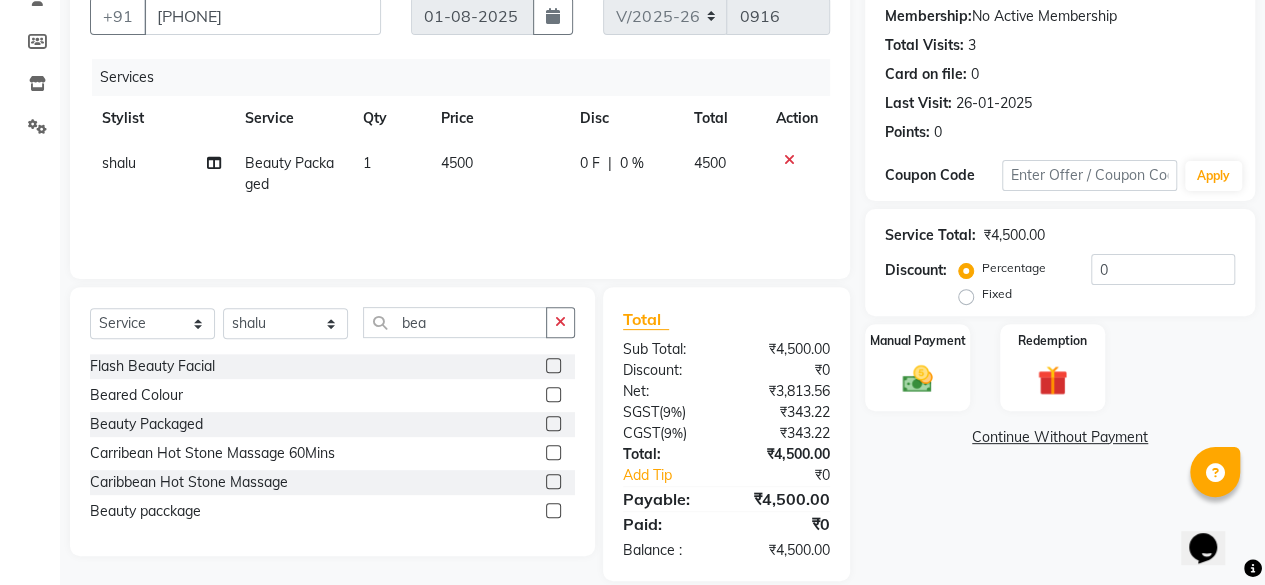 click on "4500" 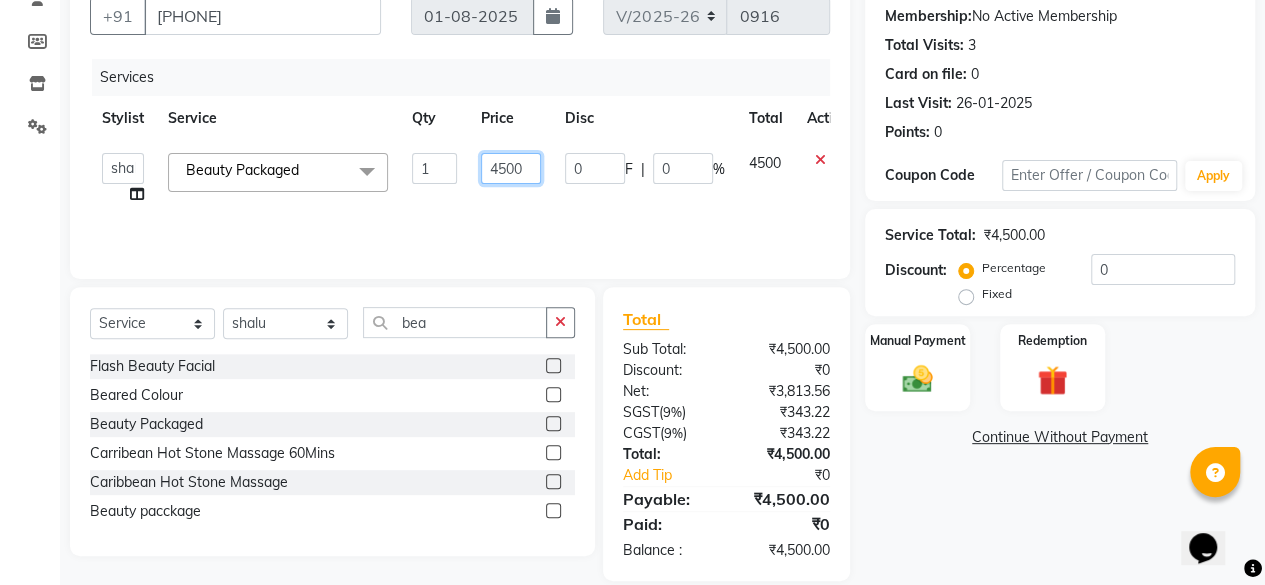 click on "4500" 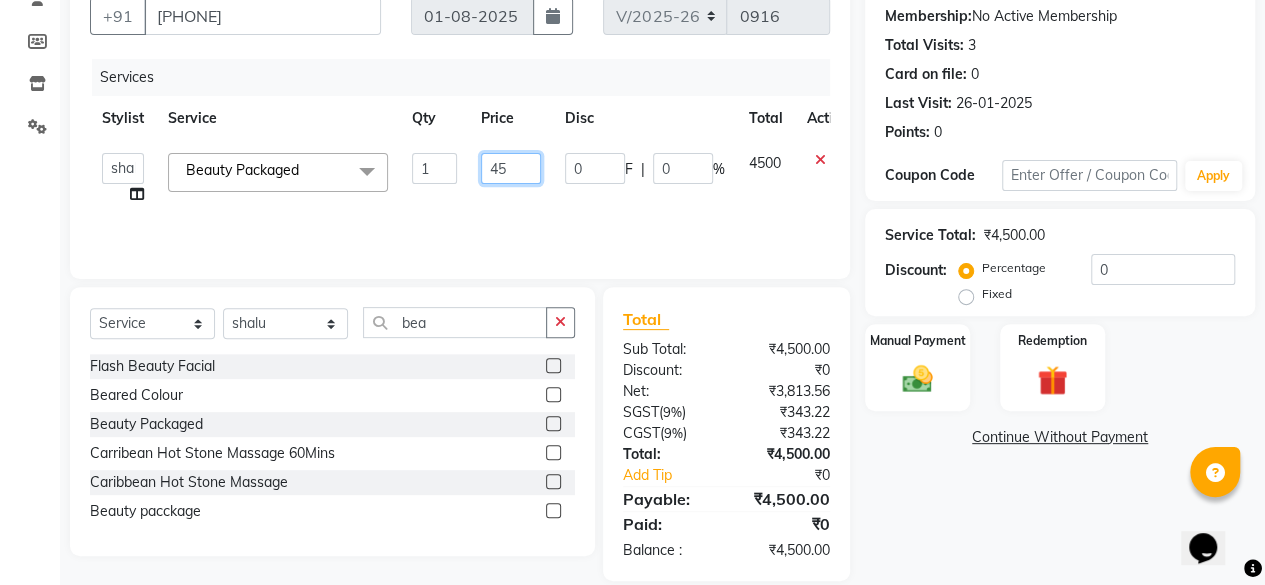 type on "4" 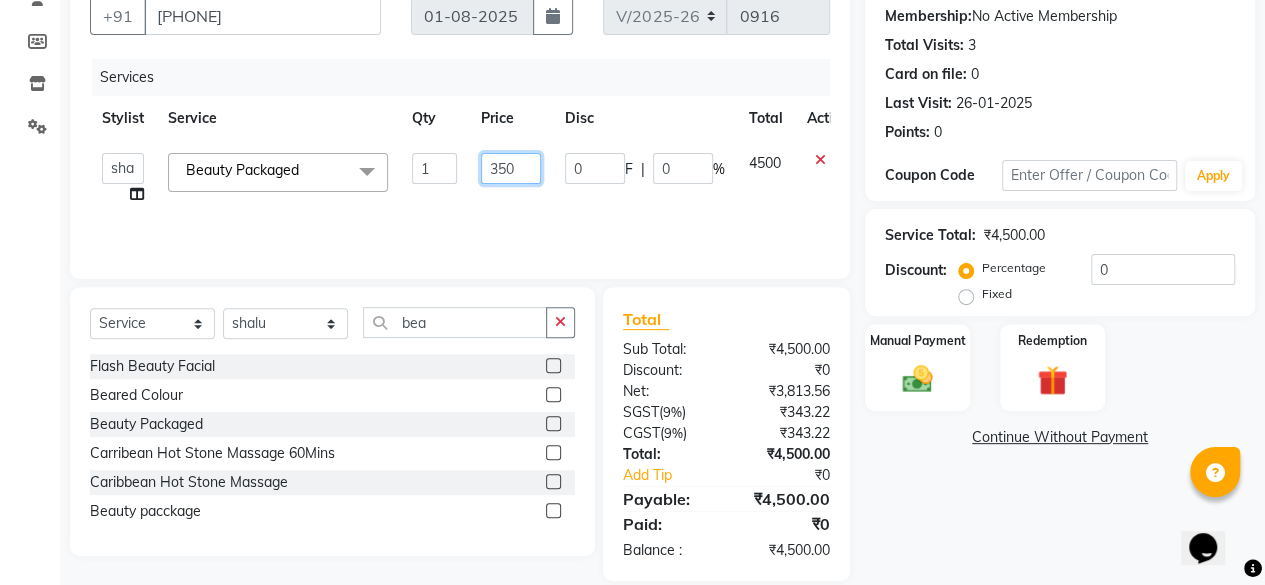type on "3500" 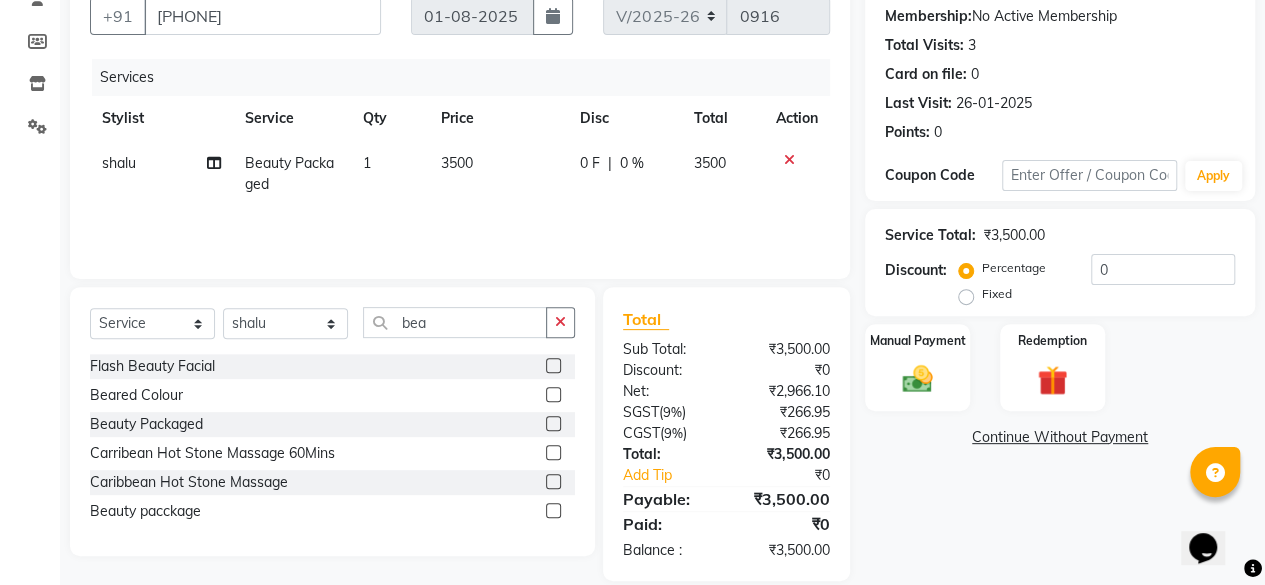 click on "Fixed" 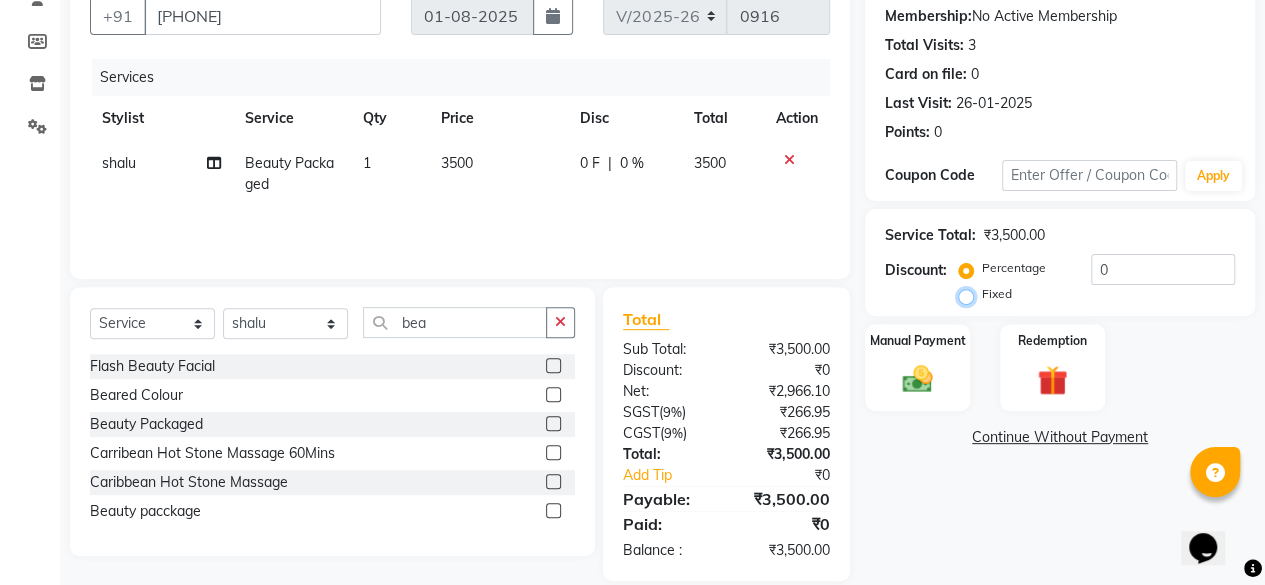 click on "Fixed" at bounding box center (970, 294) 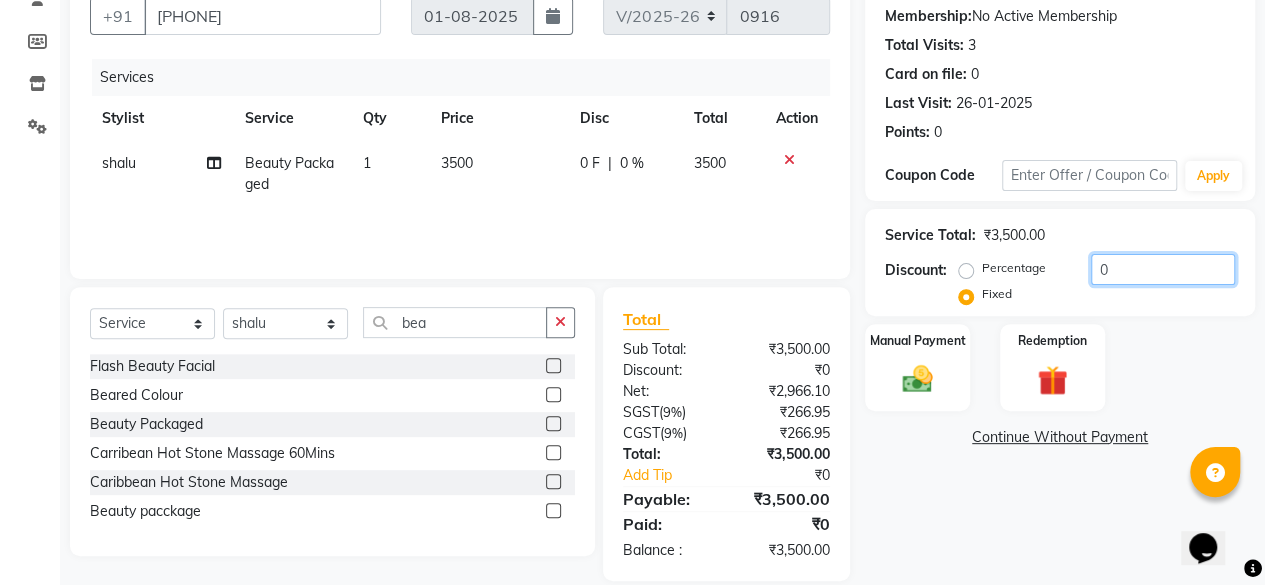 click on "0" 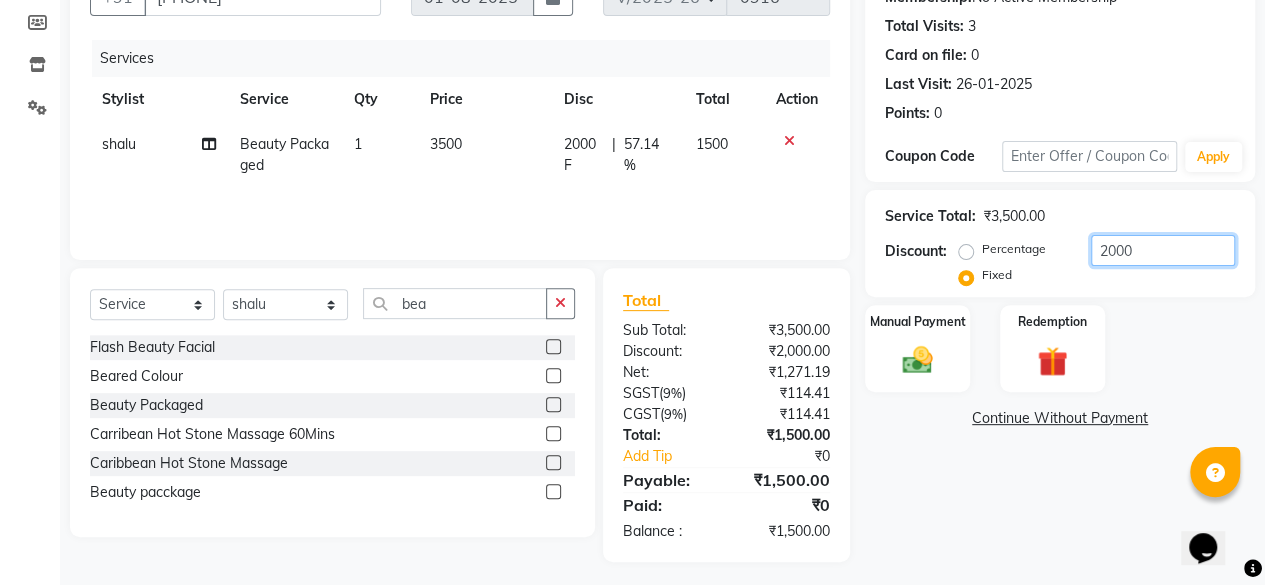scroll, scrollTop: 213, scrollLeft: 0, axis: vertical 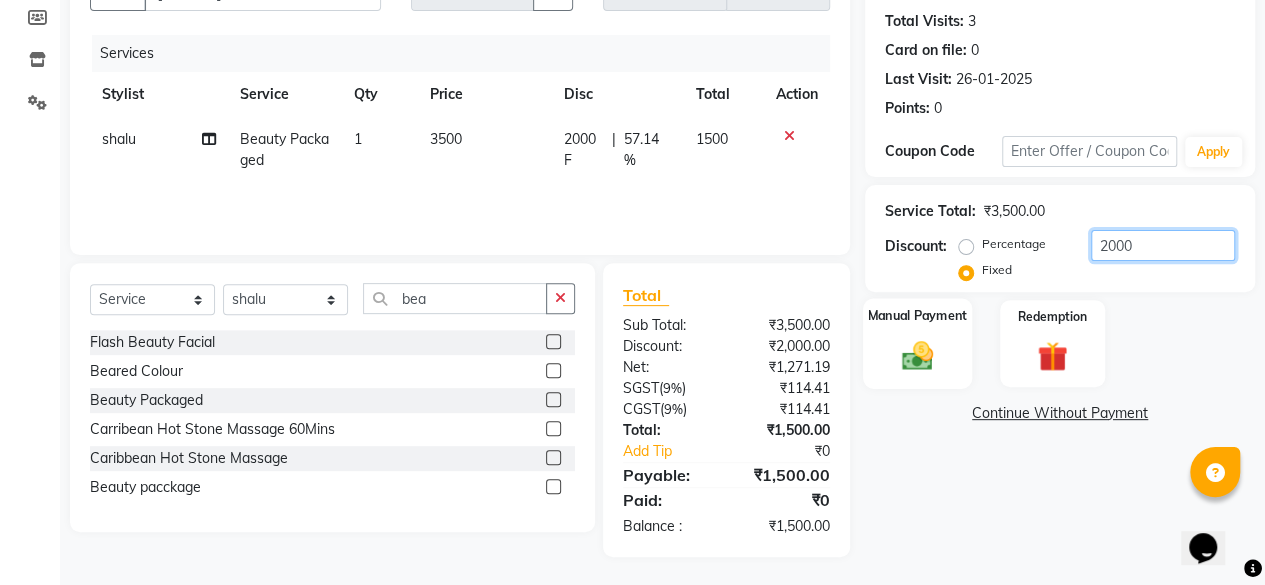 type on "2000" 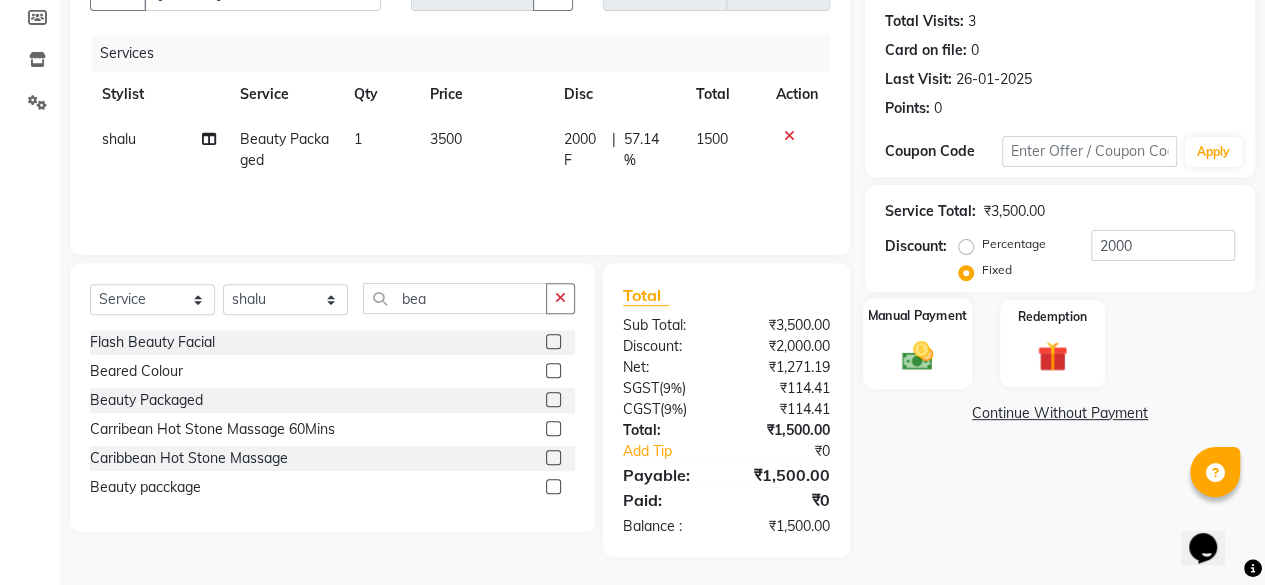 click 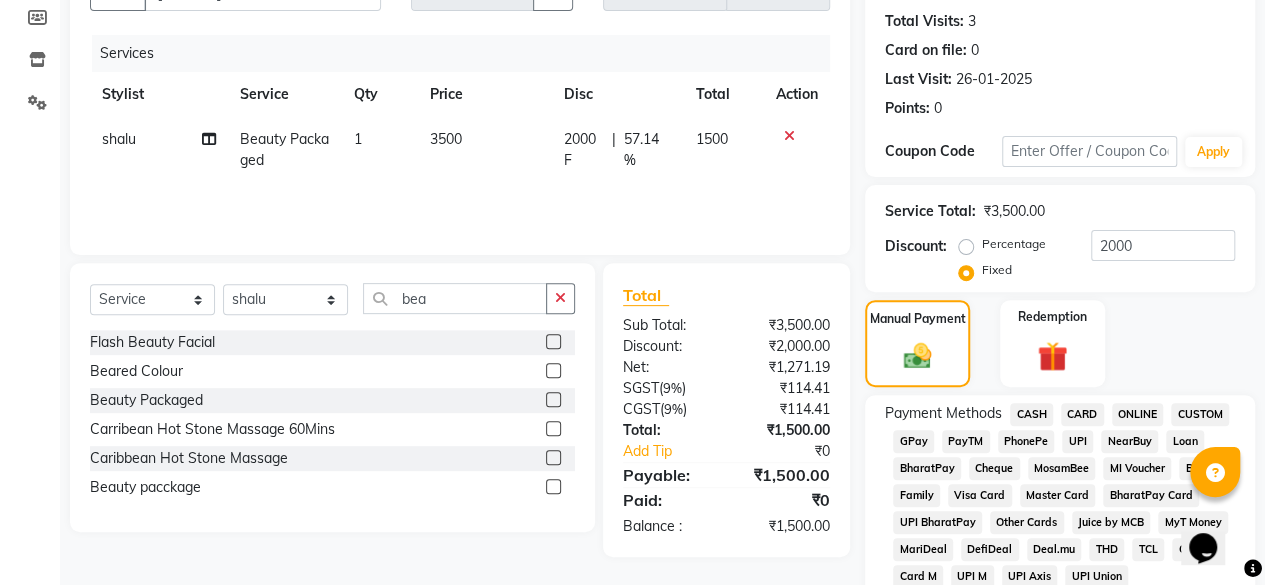 click on "ONLINE" 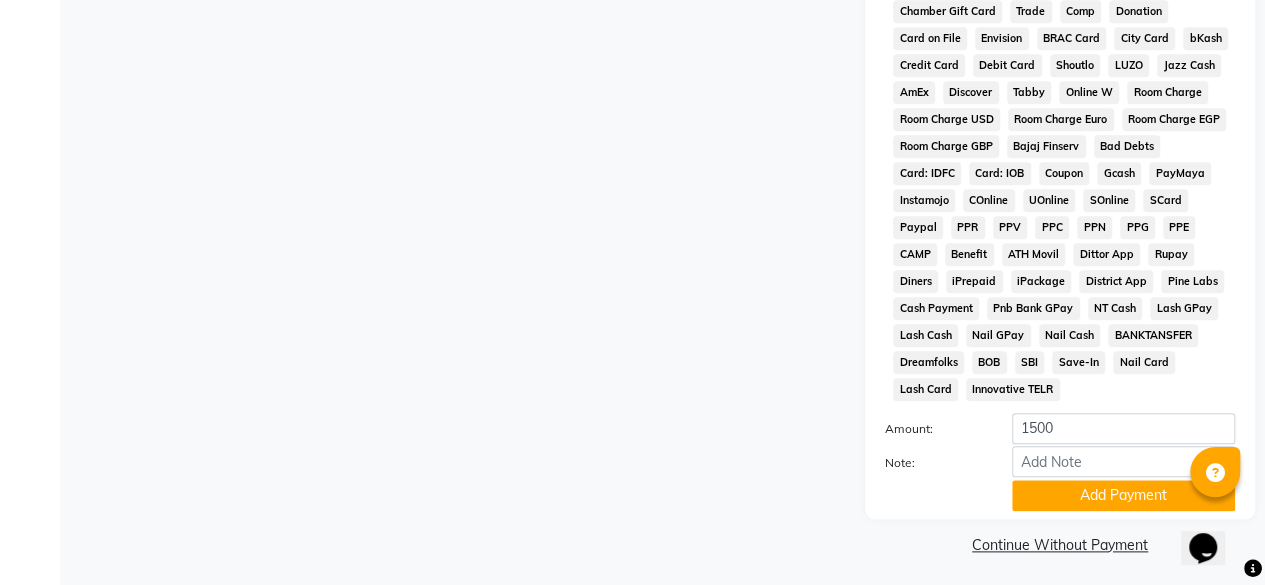 scroll, scrollTop: 923, scrollLeft: 0, axis: vertical 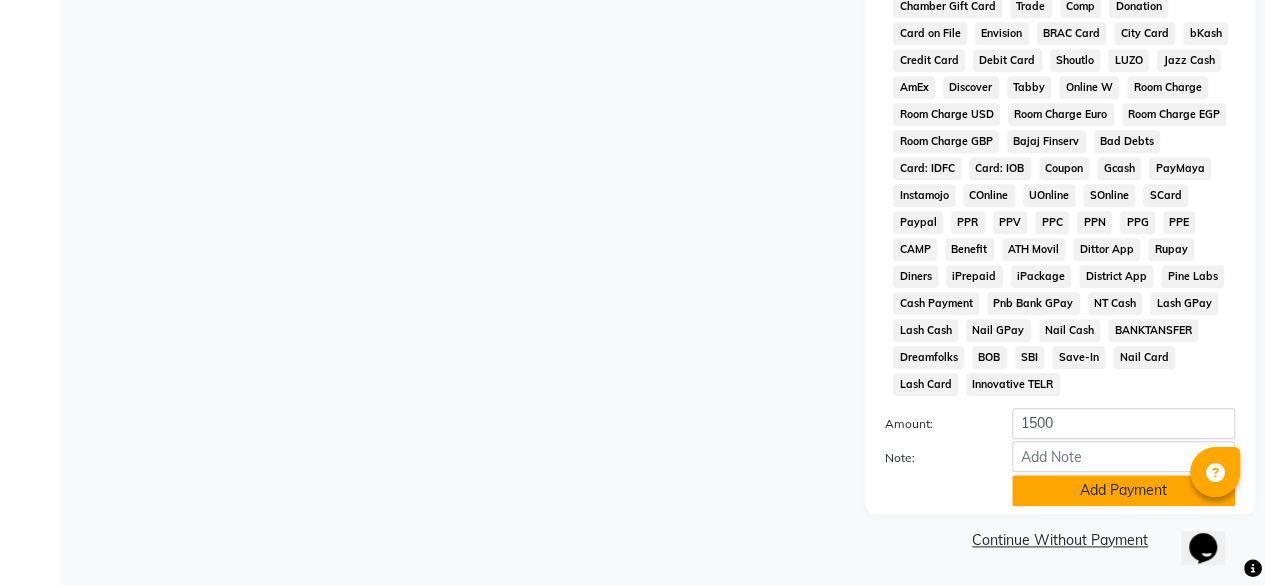 click on "Add Payment" 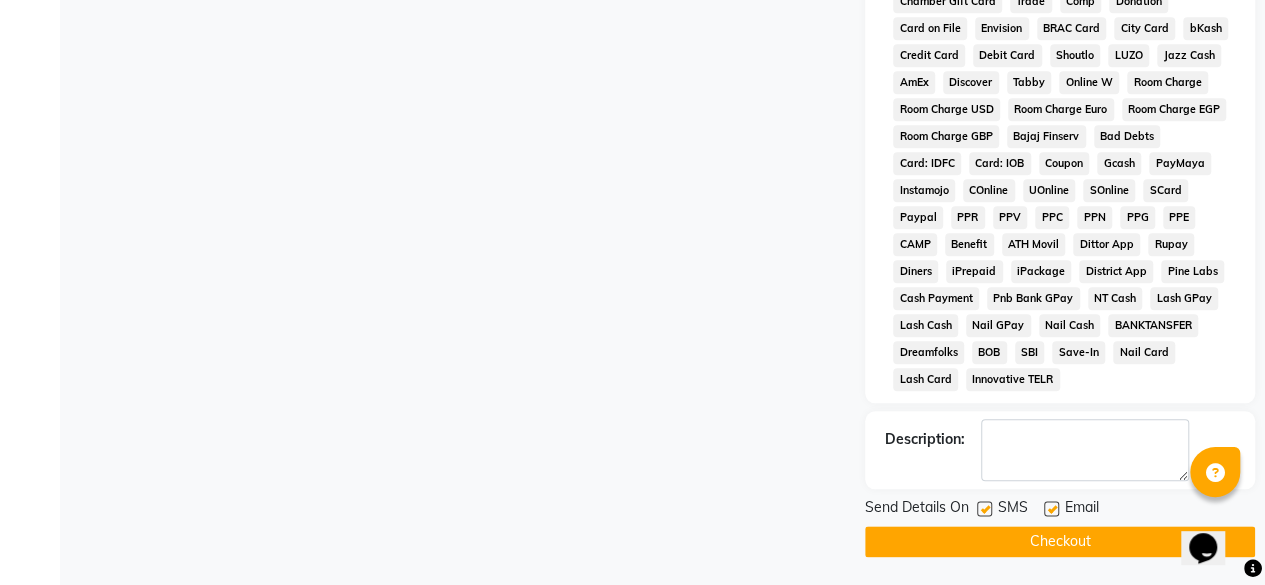 click on "Checkout" 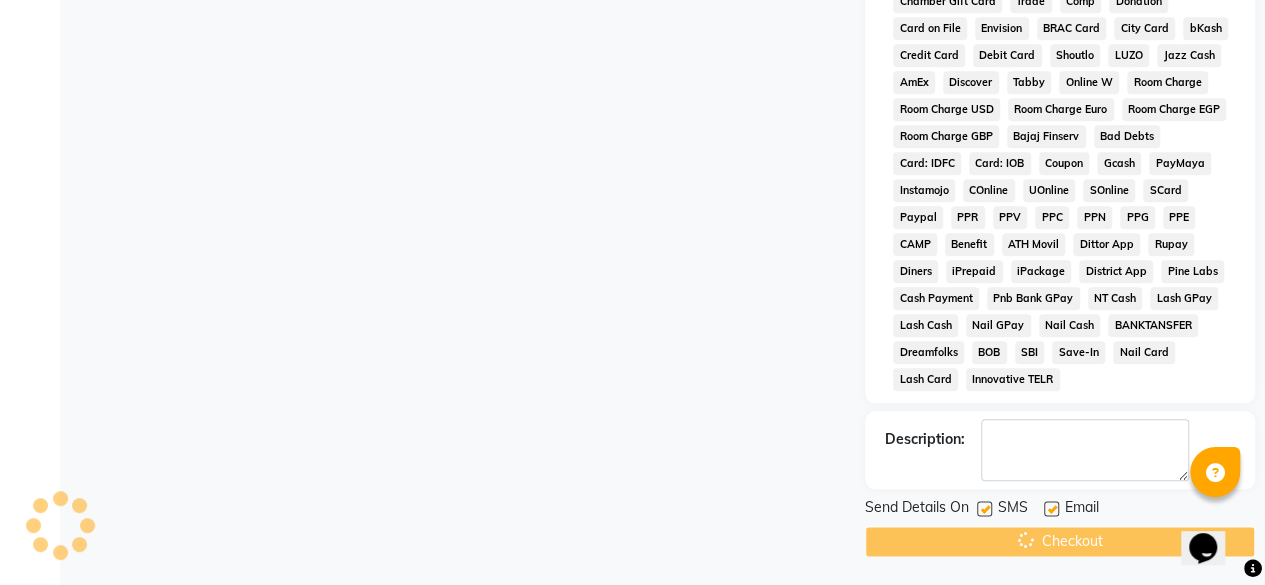 scroll, scrollTop: 0, scrollLeft: 0, axis: both 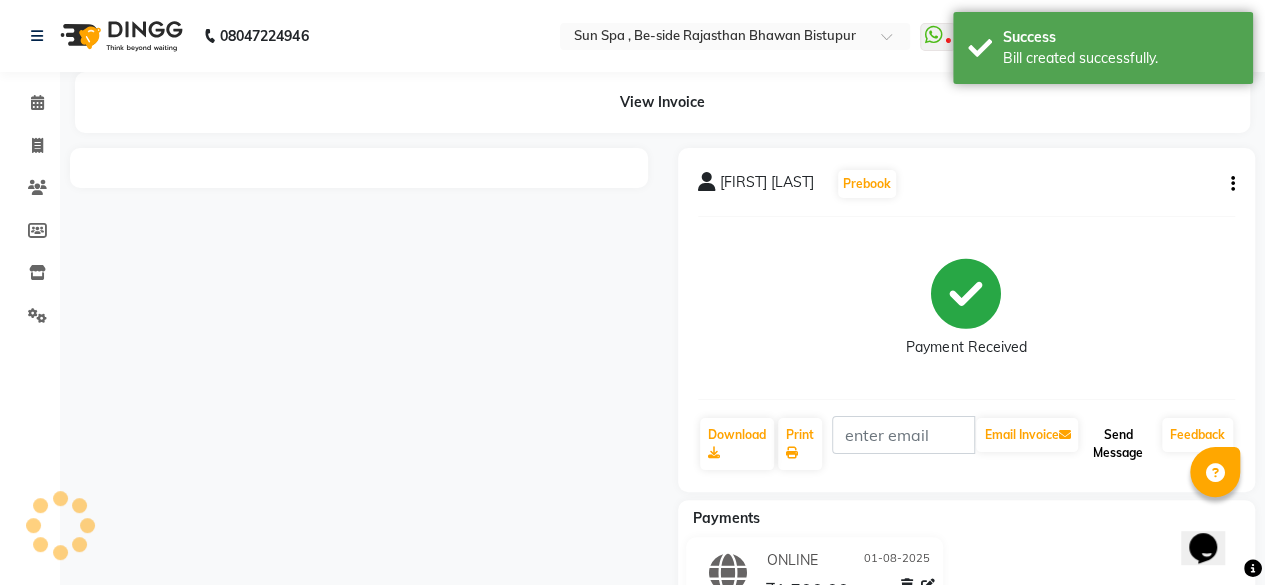 click on "Send Message" 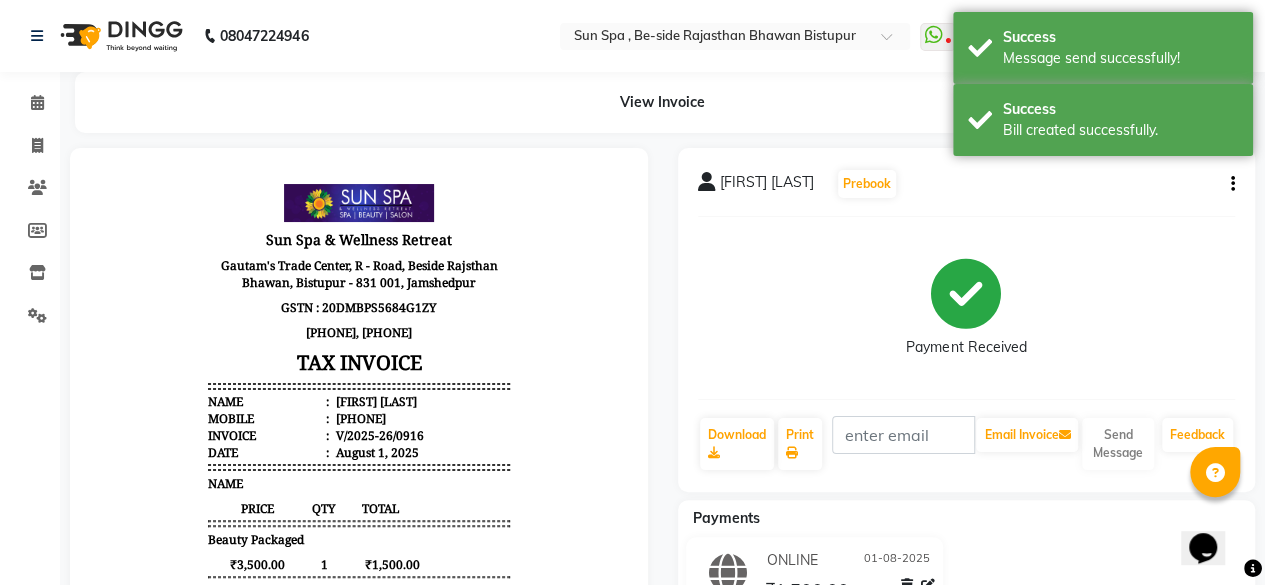 scroll, scrollTop: 0, scrollLeft: 0, axis: both 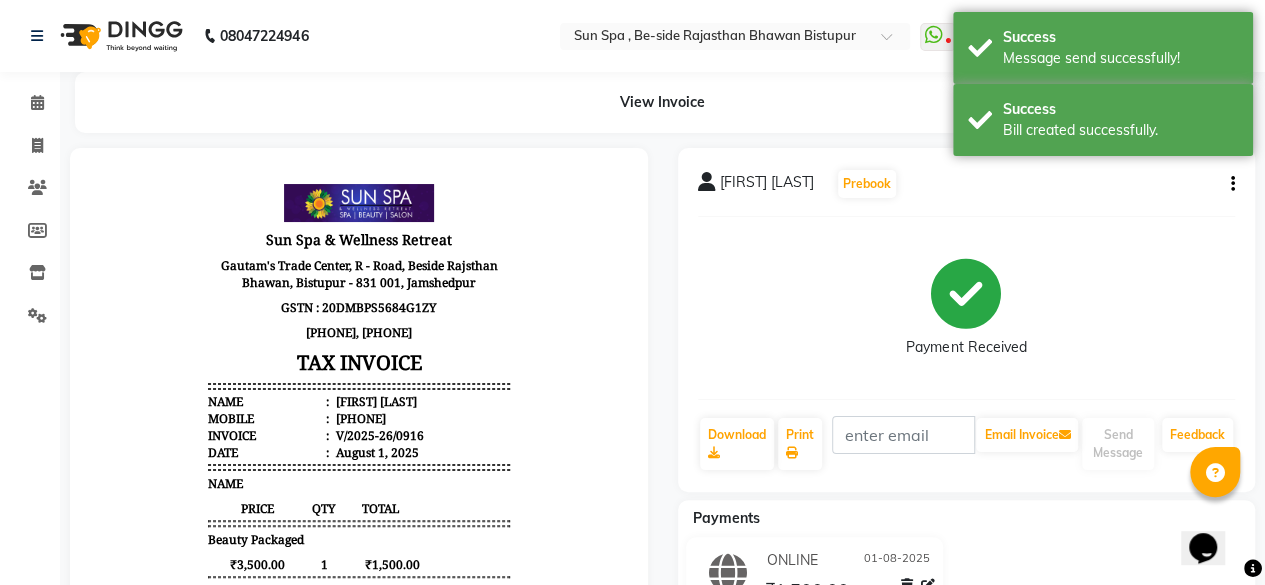 select on "service" 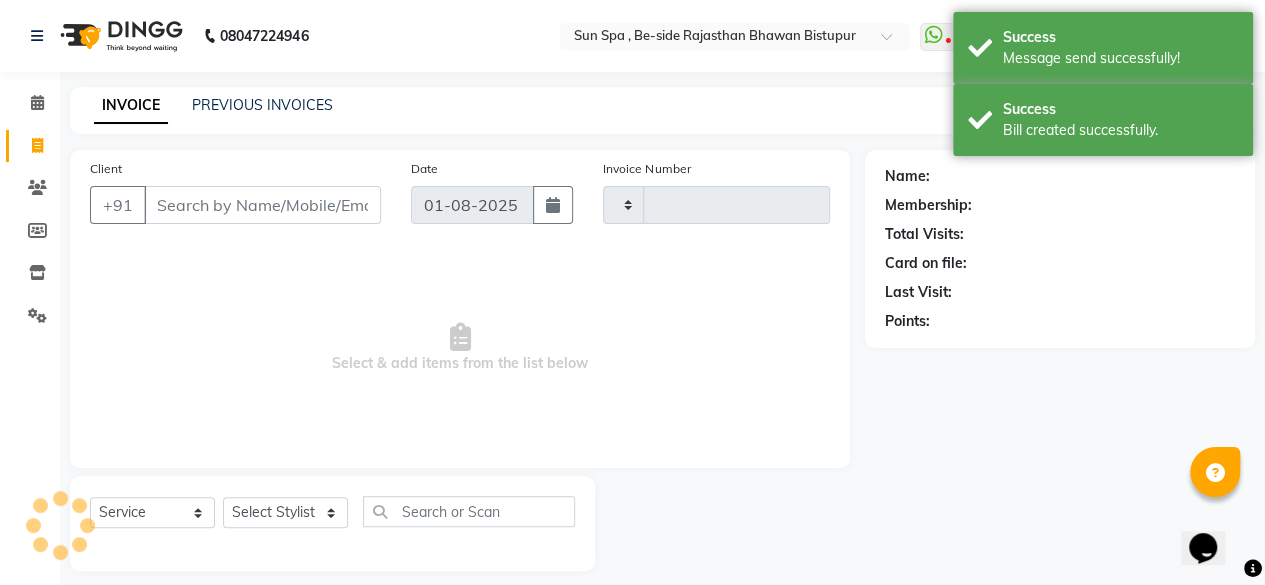 scroll, scrollTop: 15, scrollLeft: 0, axis: vertical 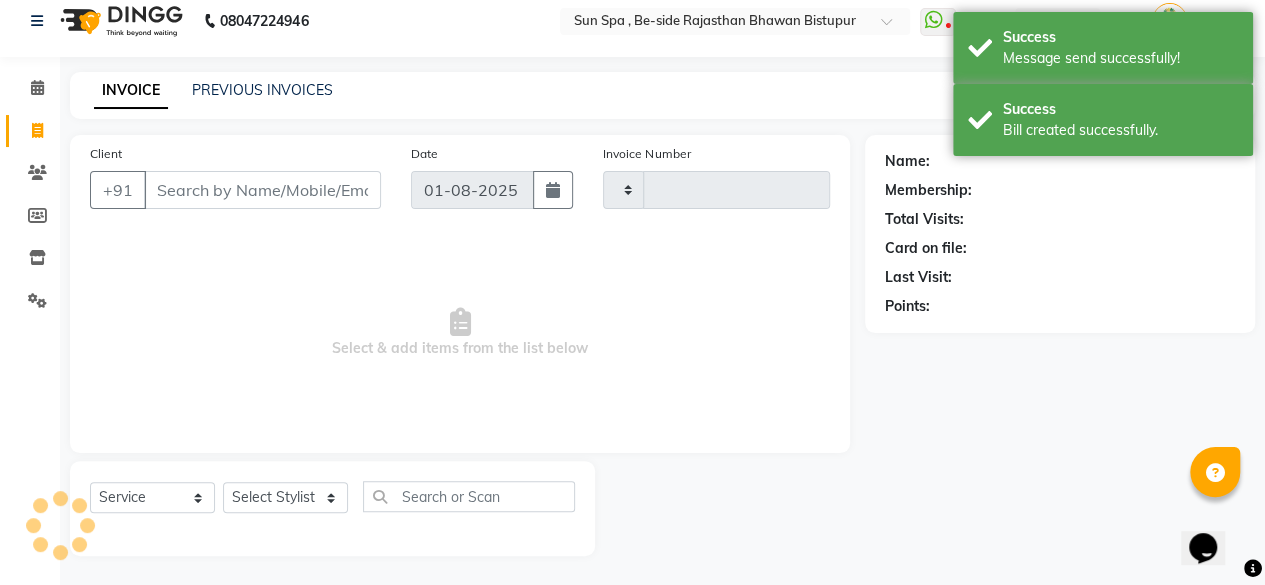 type on "0917" 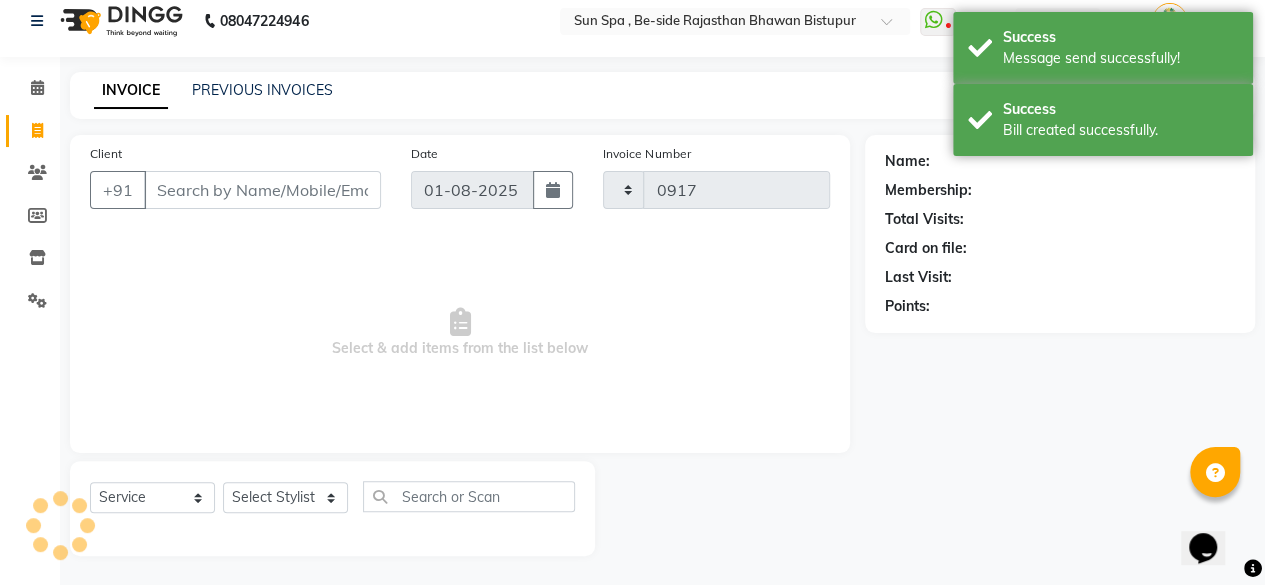 select on "5782" 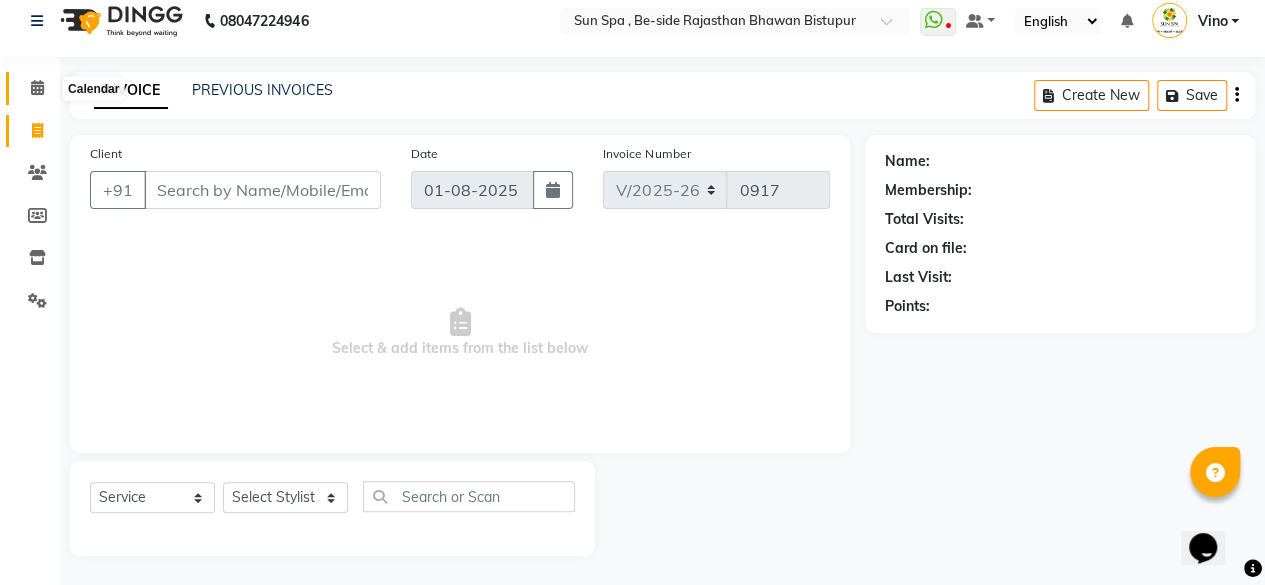 click 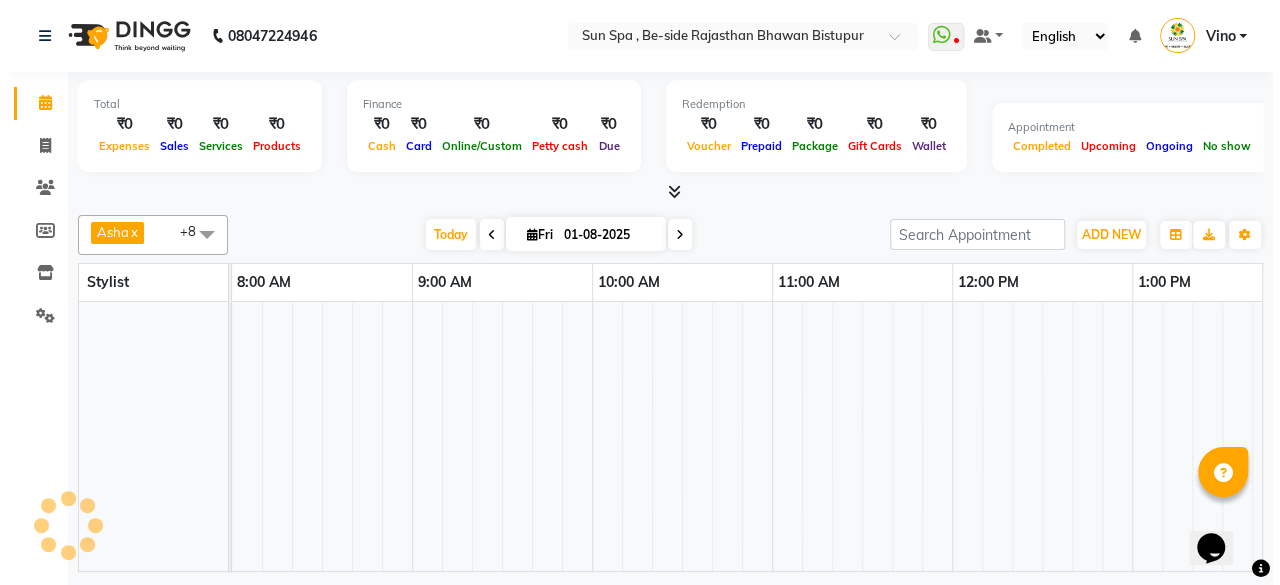 scroll, scrollTop: 0, scrollLeft: 0, axis: both 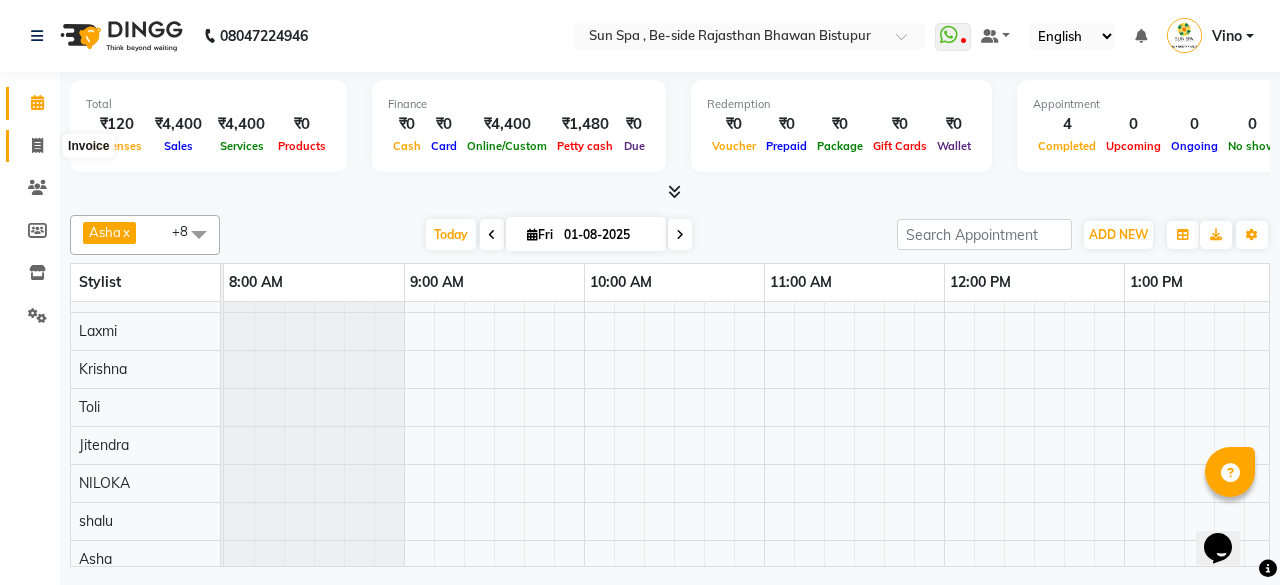 click 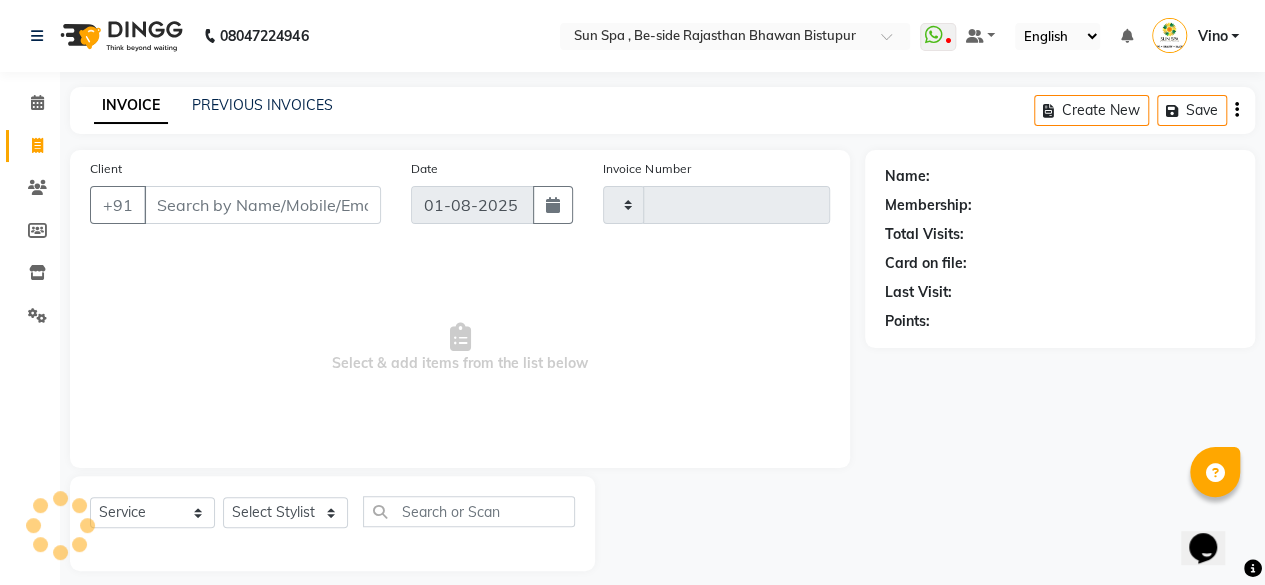 type on "0917" 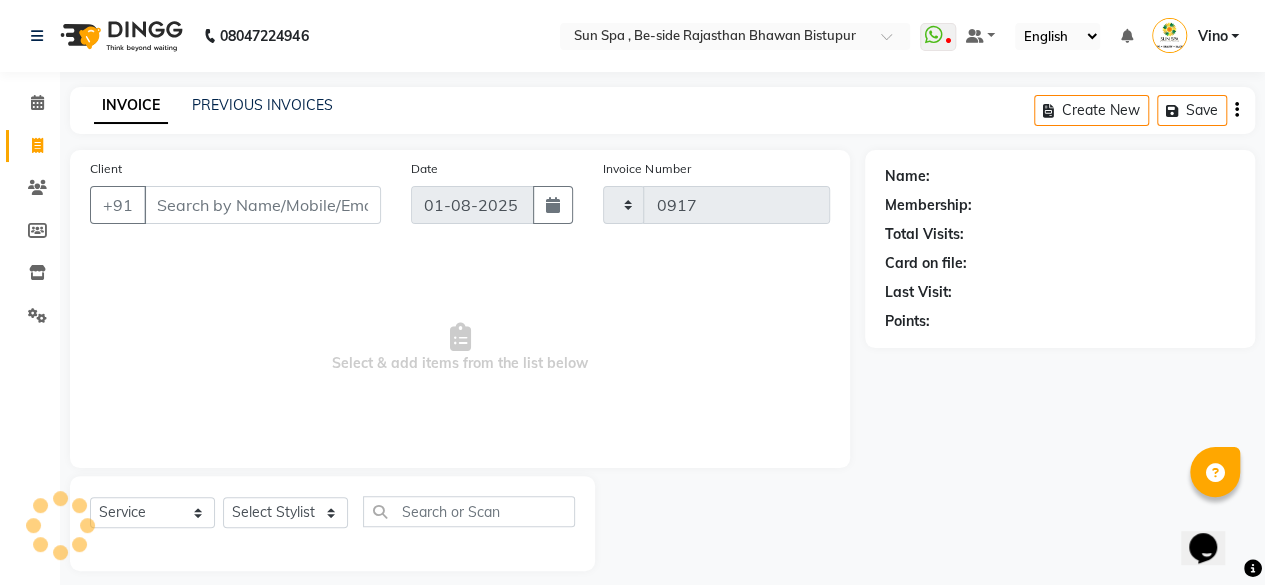 select on "5782" 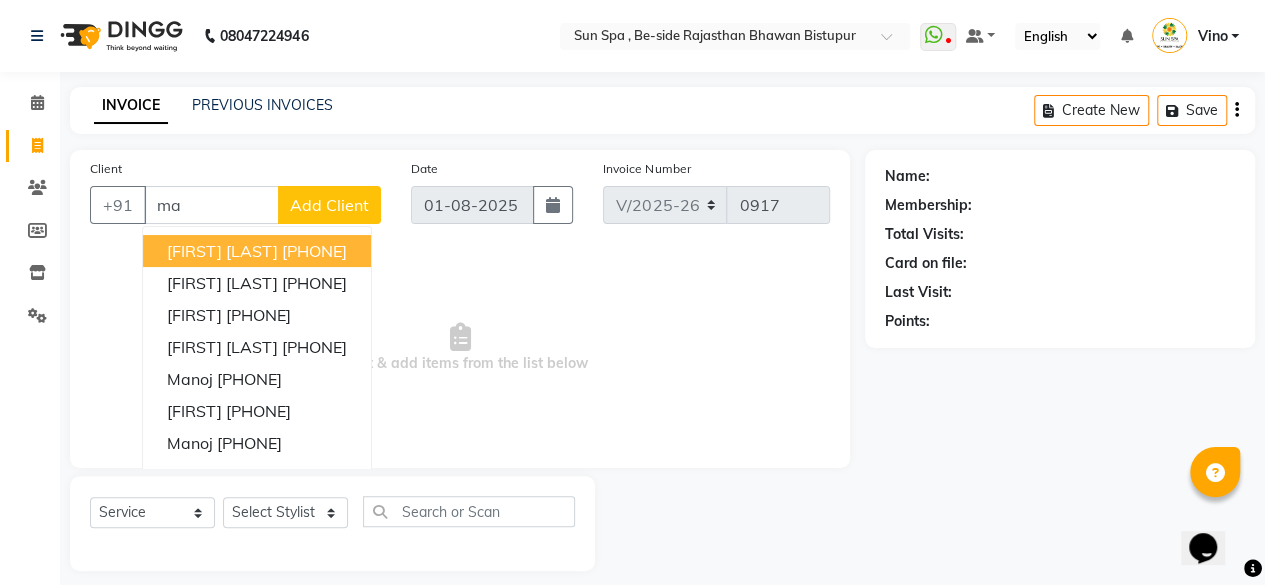 type on "m" 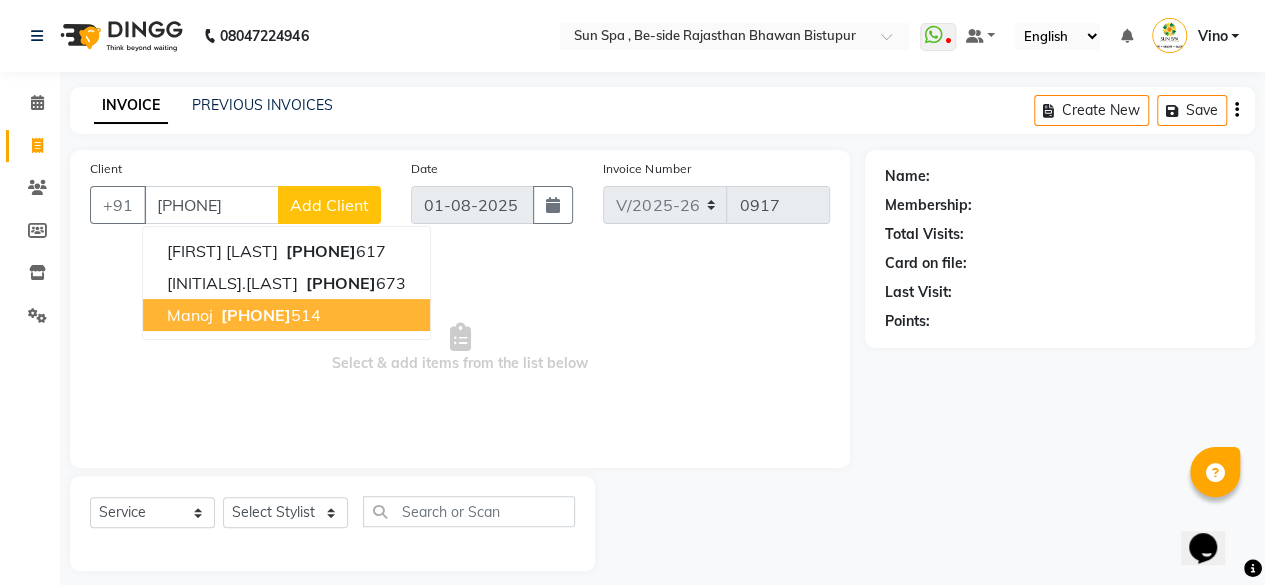 click on "[PHONE]" at bounding box center [269, 315] 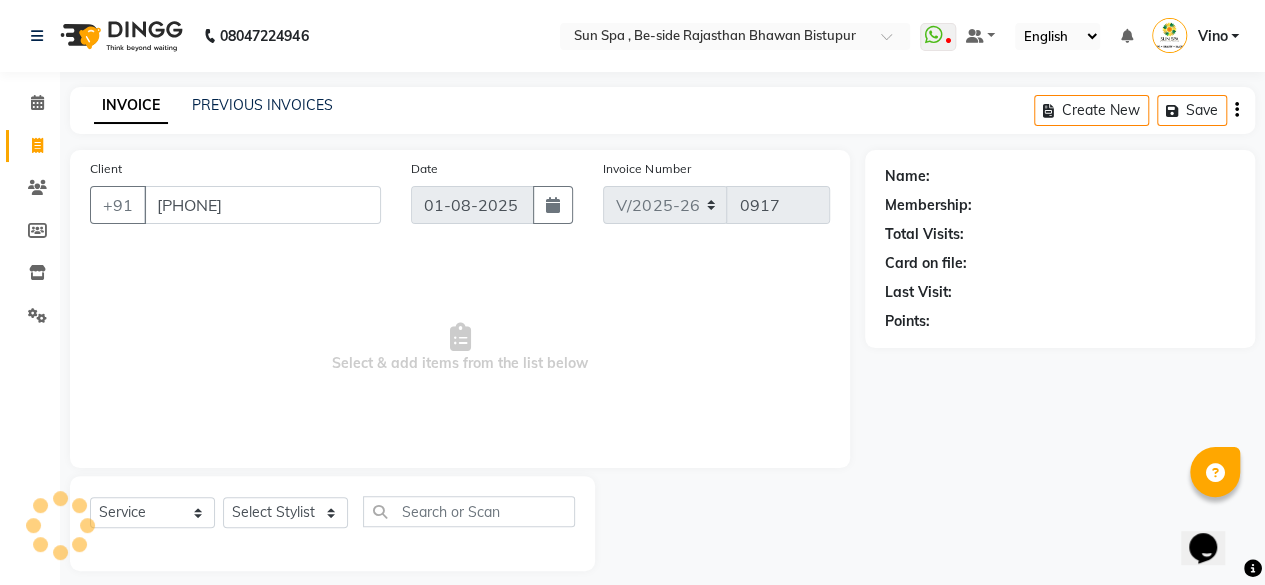 type on "[PHONE]" 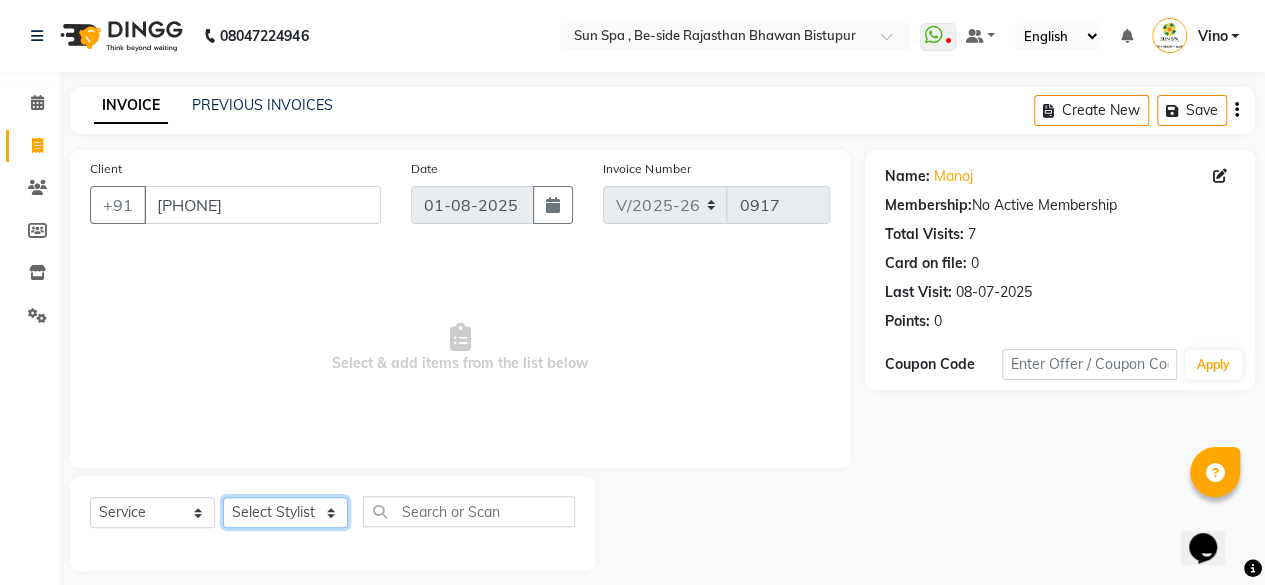 click on "Select Stylist [FIRST] [LAST] Jitendra KAJAL tattoo [FIRST] [LAST] NILOKA shalu Shohe Toli Vino" 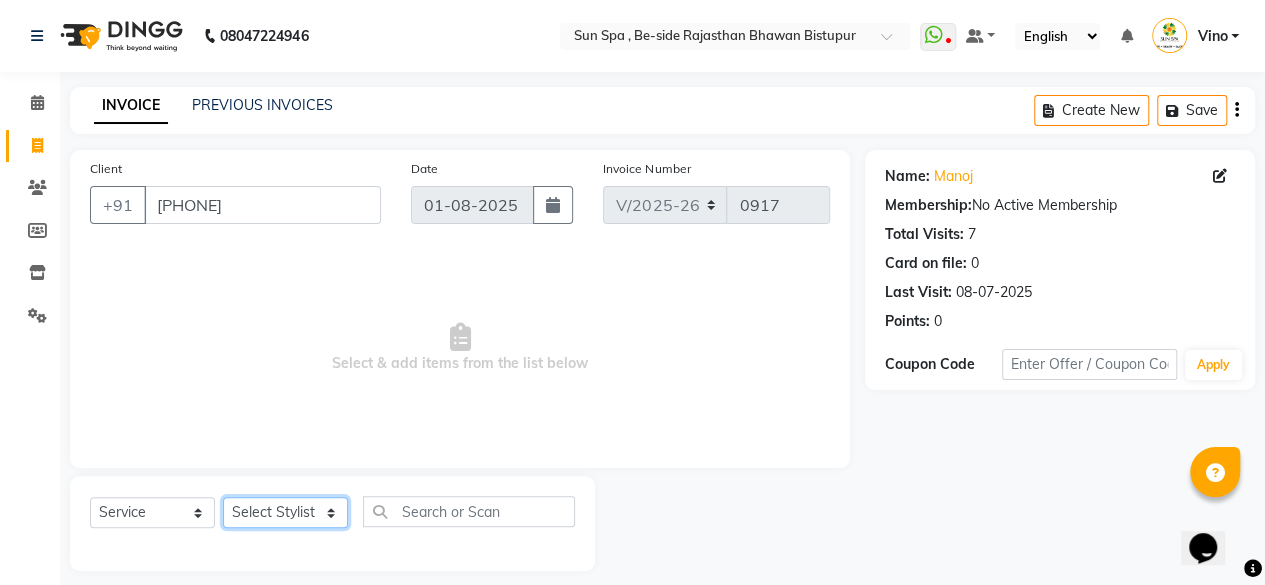 select on "40021" 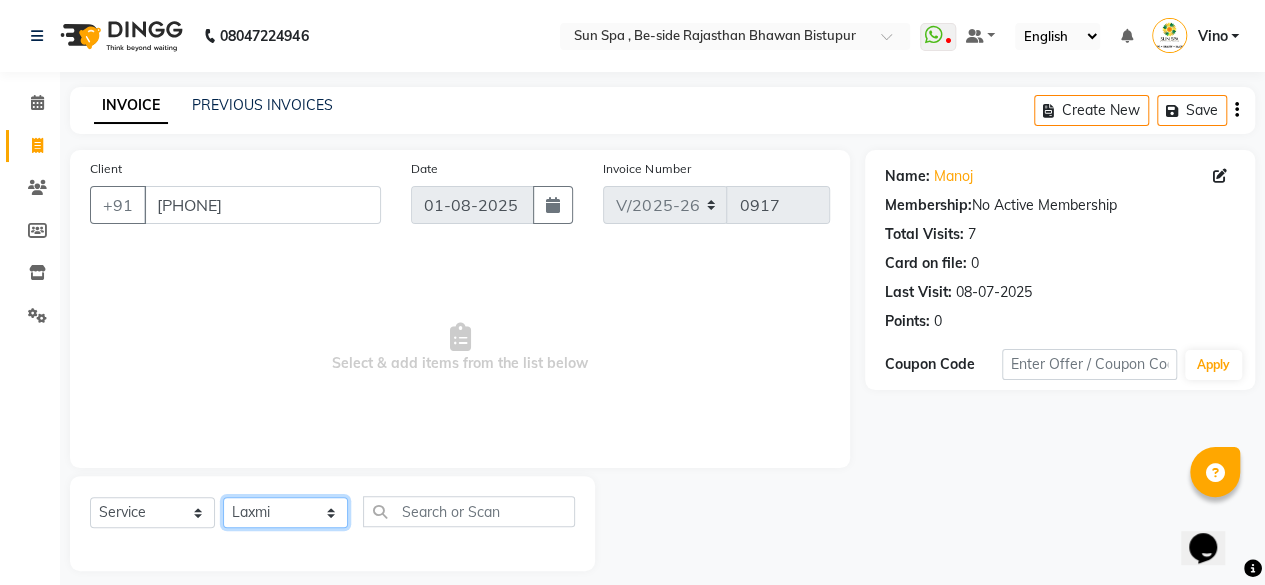 click on "Select Stylist [FIRST] [LAST] Jitendra KAJAL tattoo [FIRST] [LAST] NILOKA shalu Shohe Toli Vino" 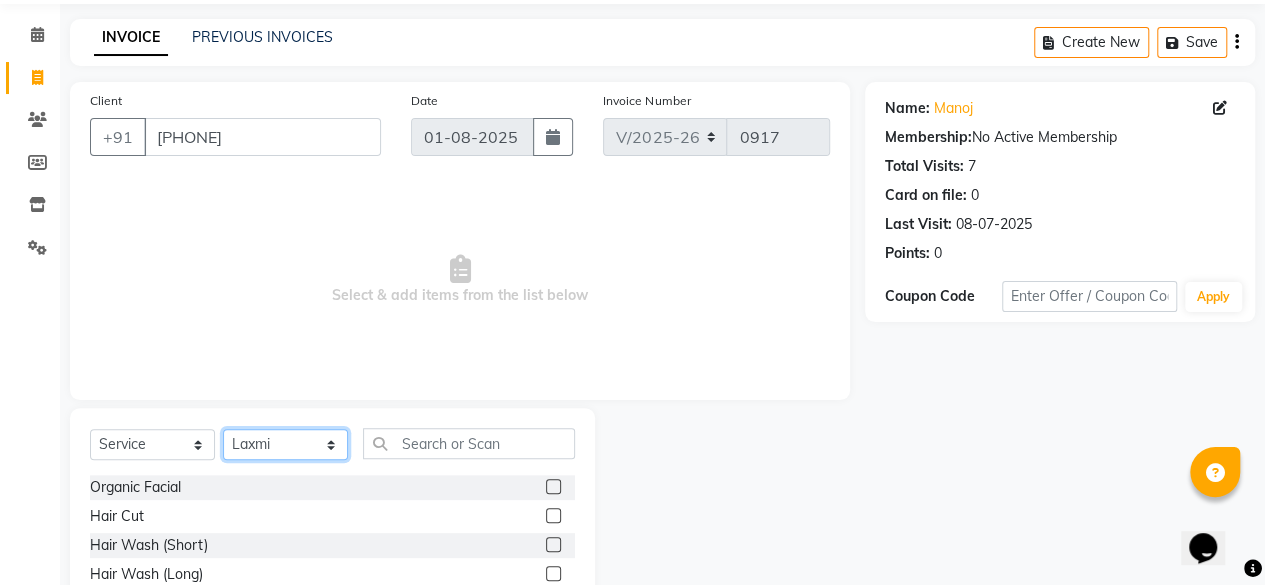 scroll, scrollTop: 100, scrollLeft: 0, axis: vertical 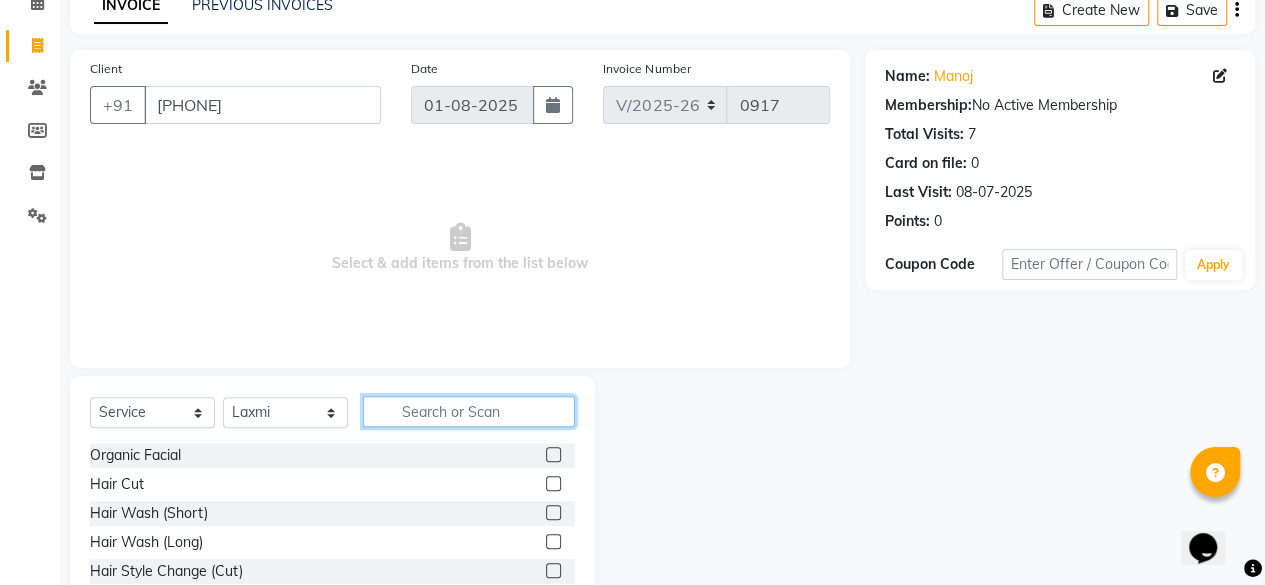 click 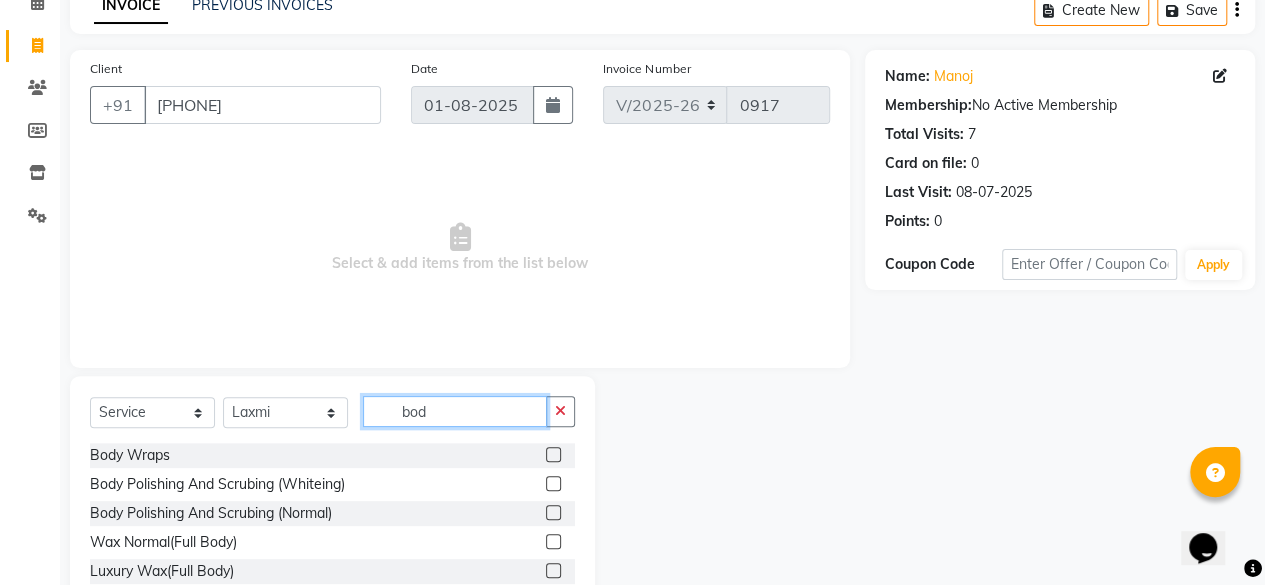 type on "bod" 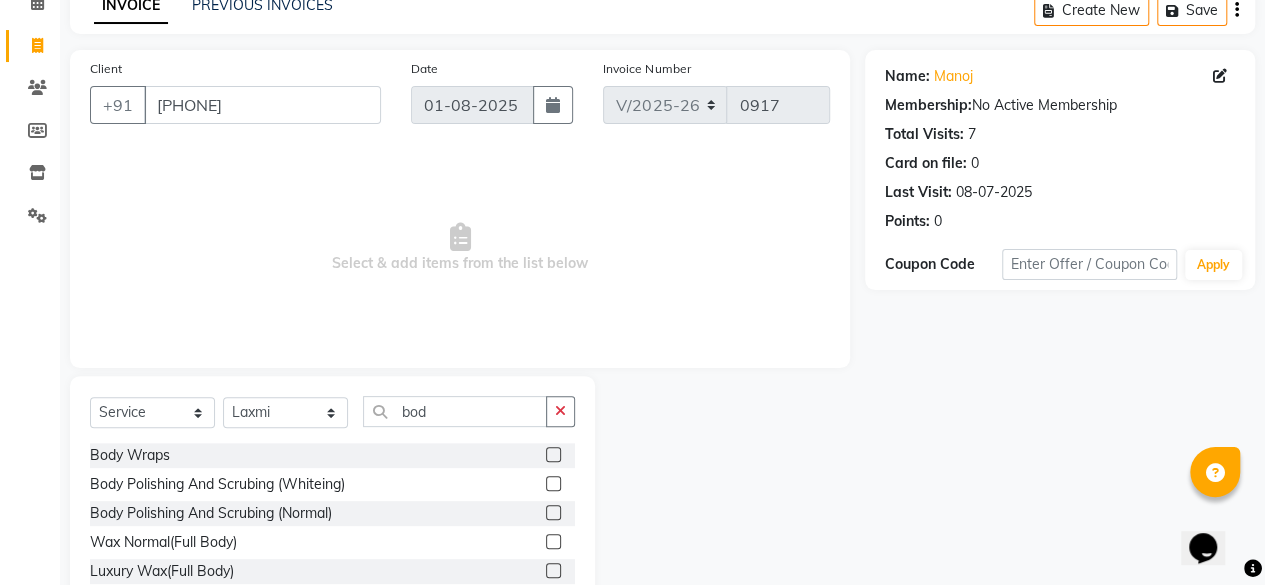 click 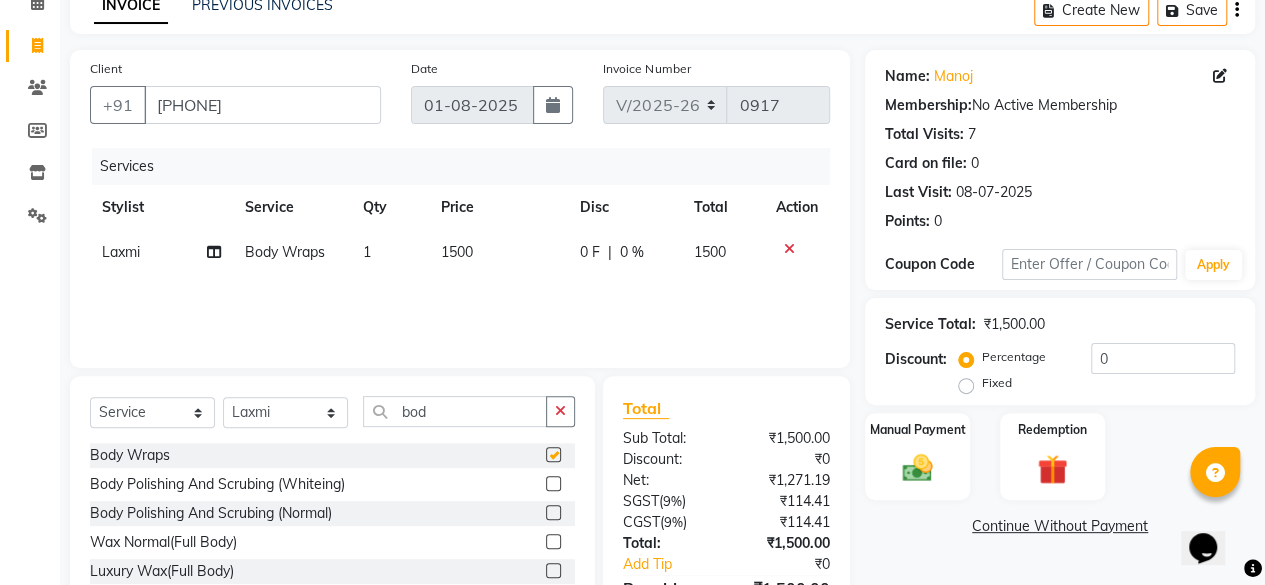 checkbox on "false" 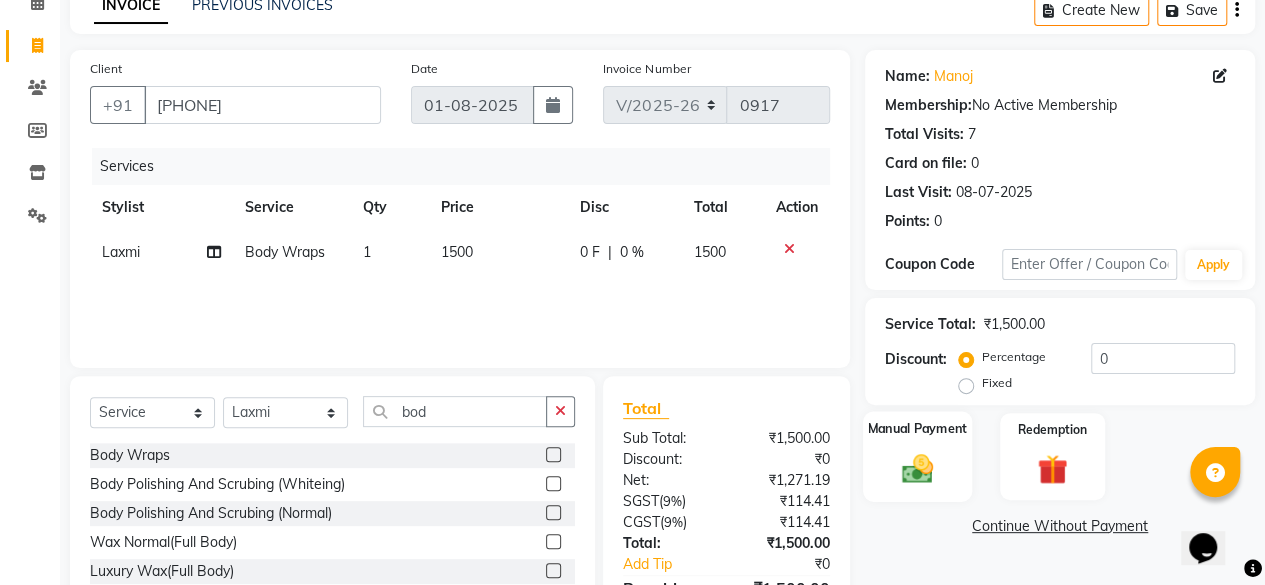 click 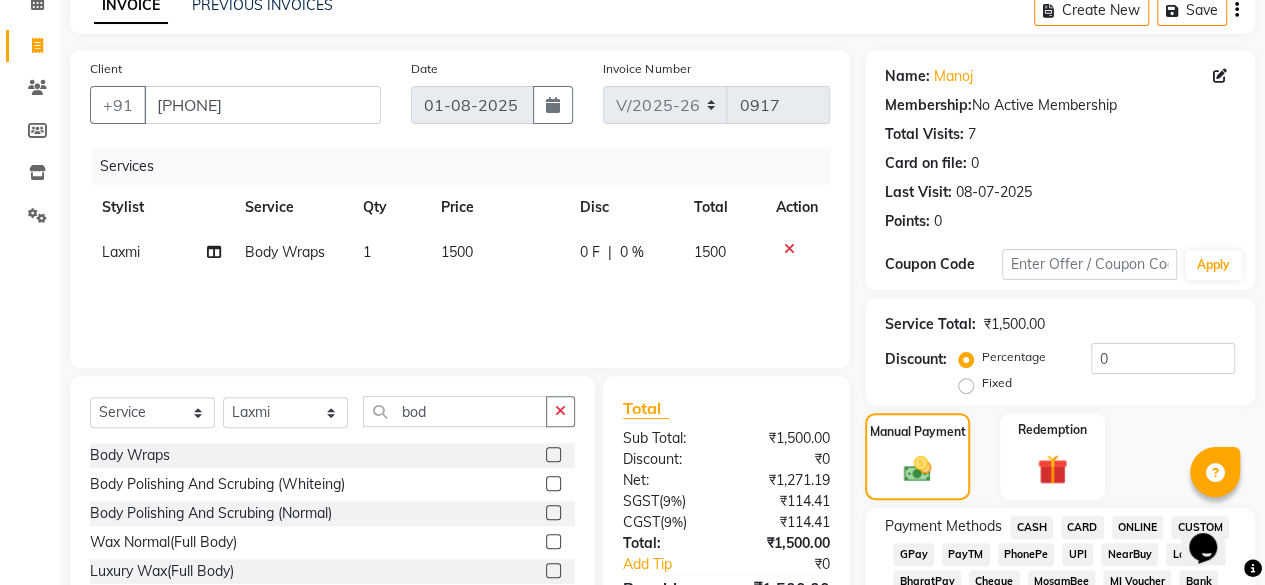 click on "CASH" 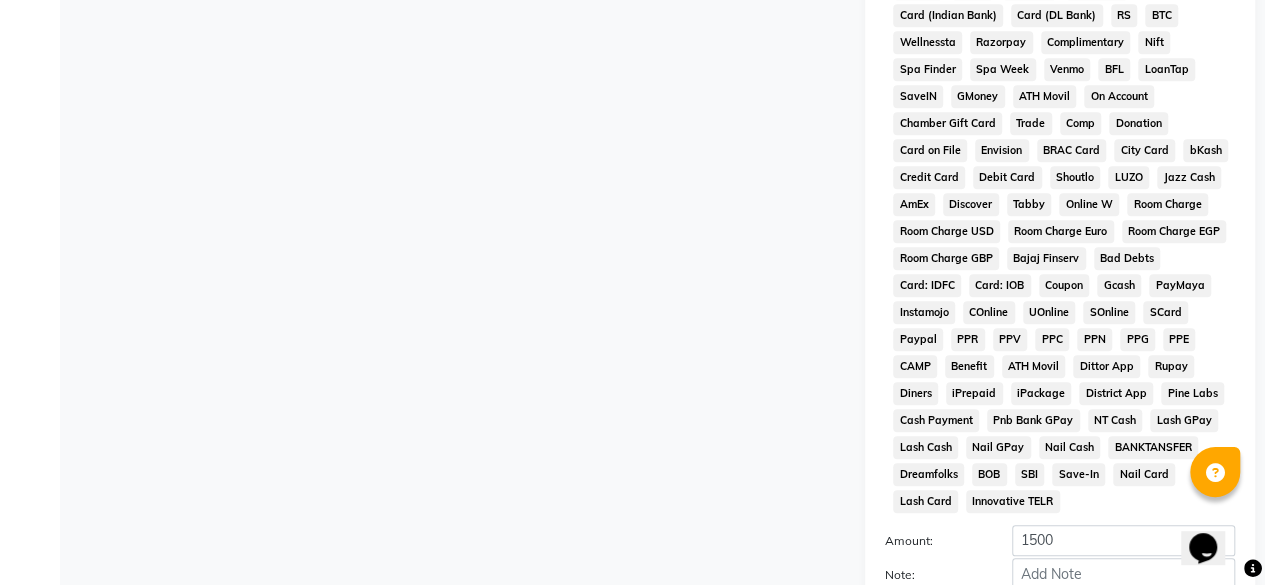 scroll, scrollTop: 923, scrollLeft: 0, axis: vertical 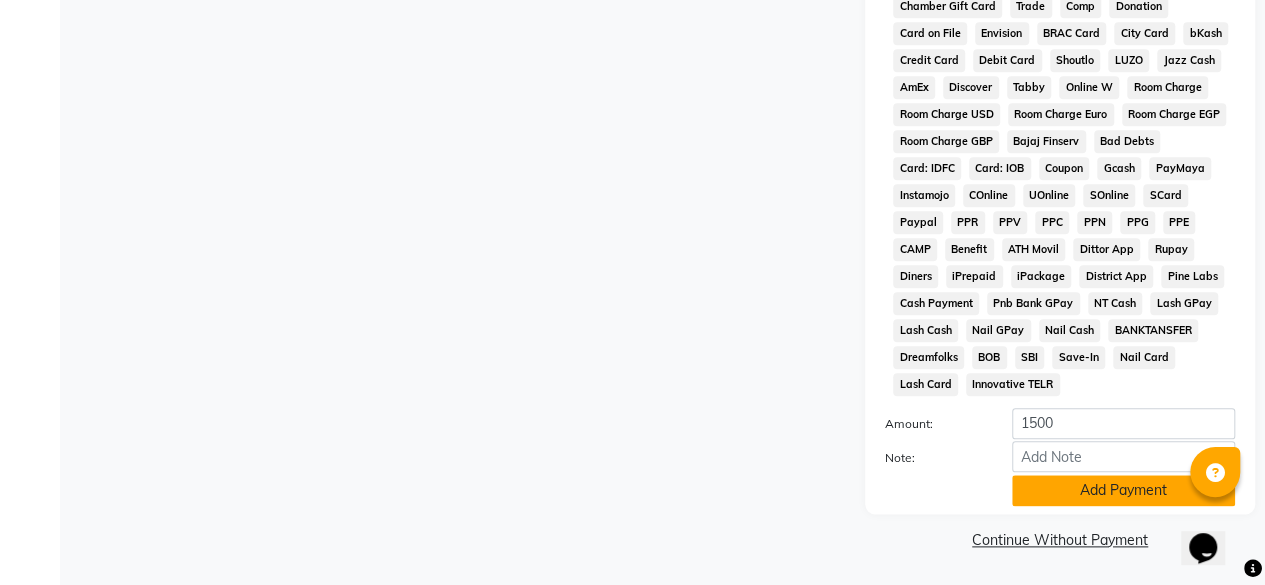 click on "Add Payment" 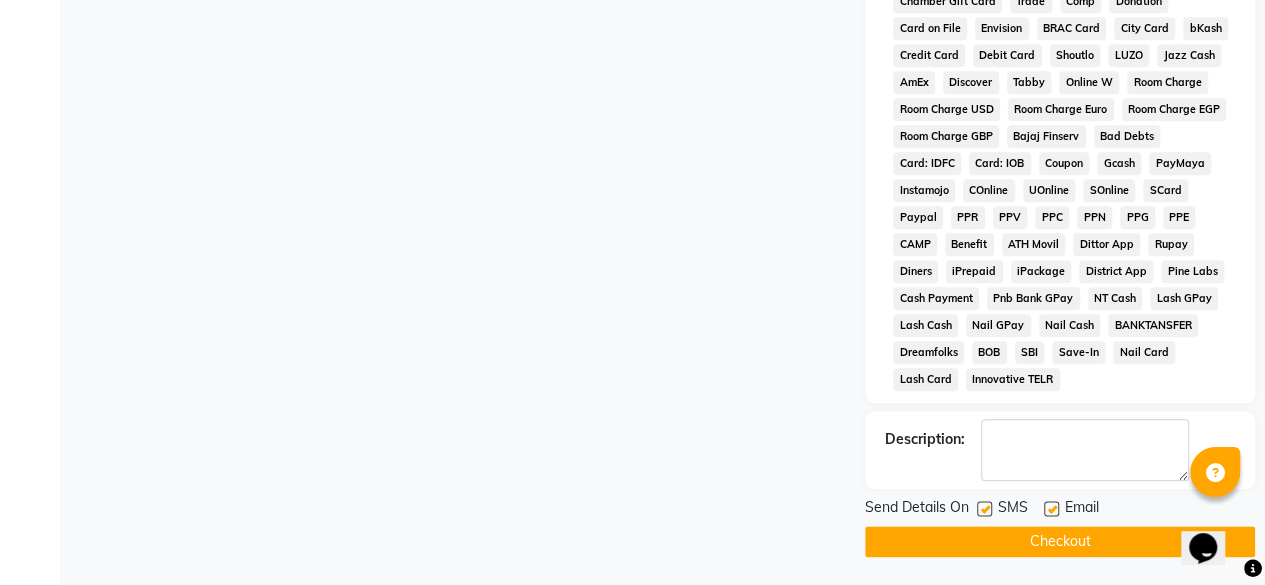 click on "Checkout" 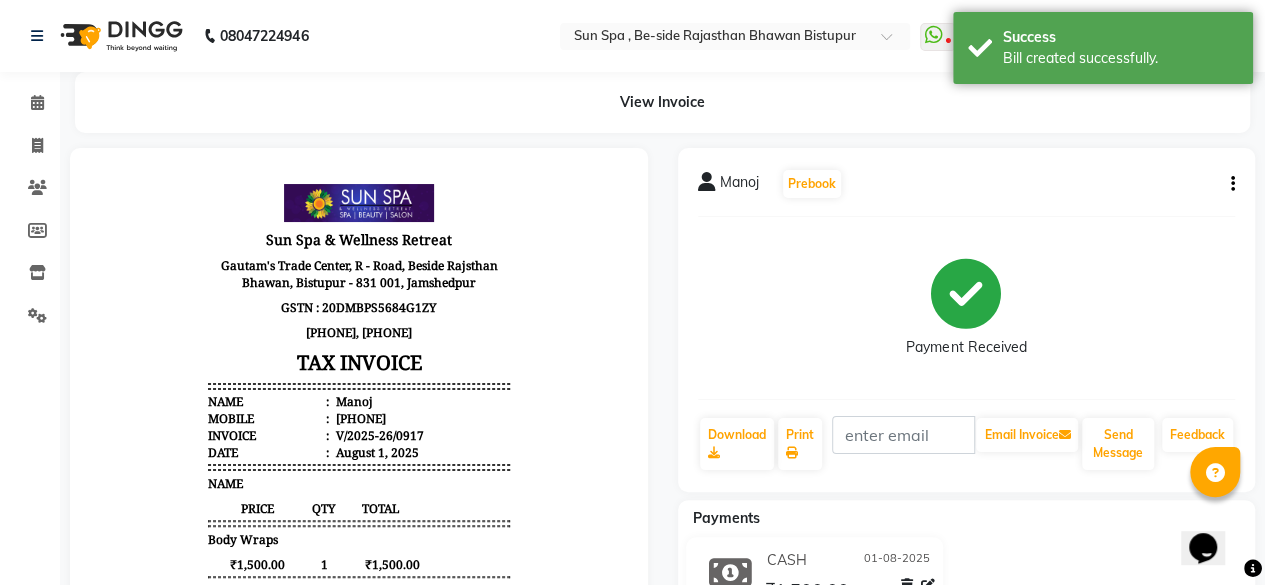 scroll, scrollTop: 0, scrollLeft: 0, axis: both 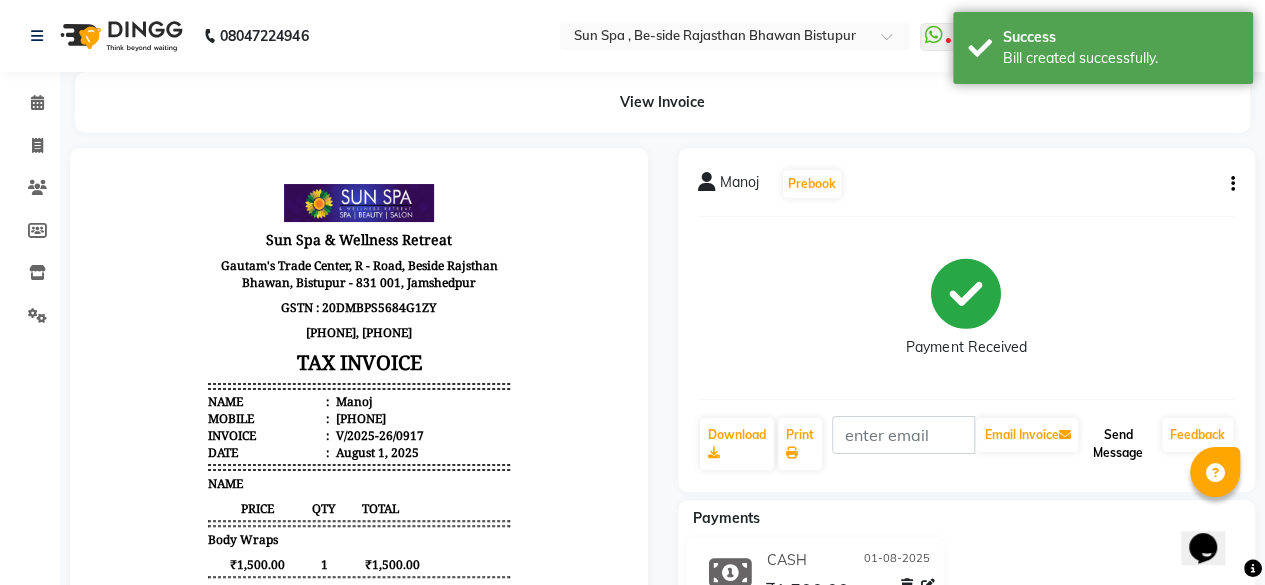 click on "Send Message" 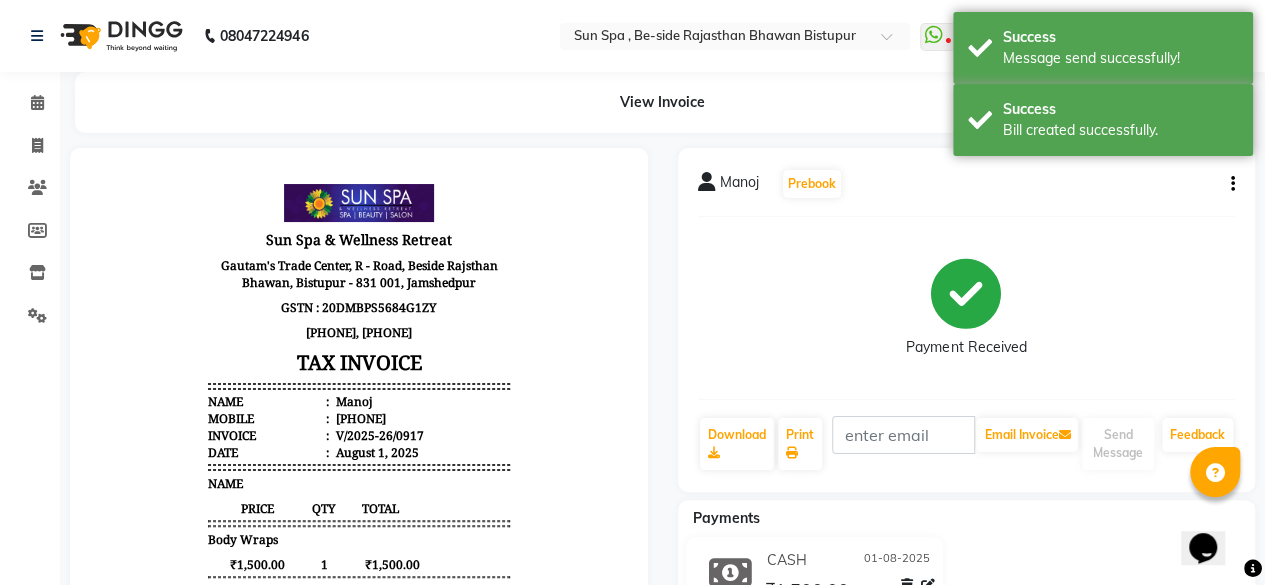 select on "service" 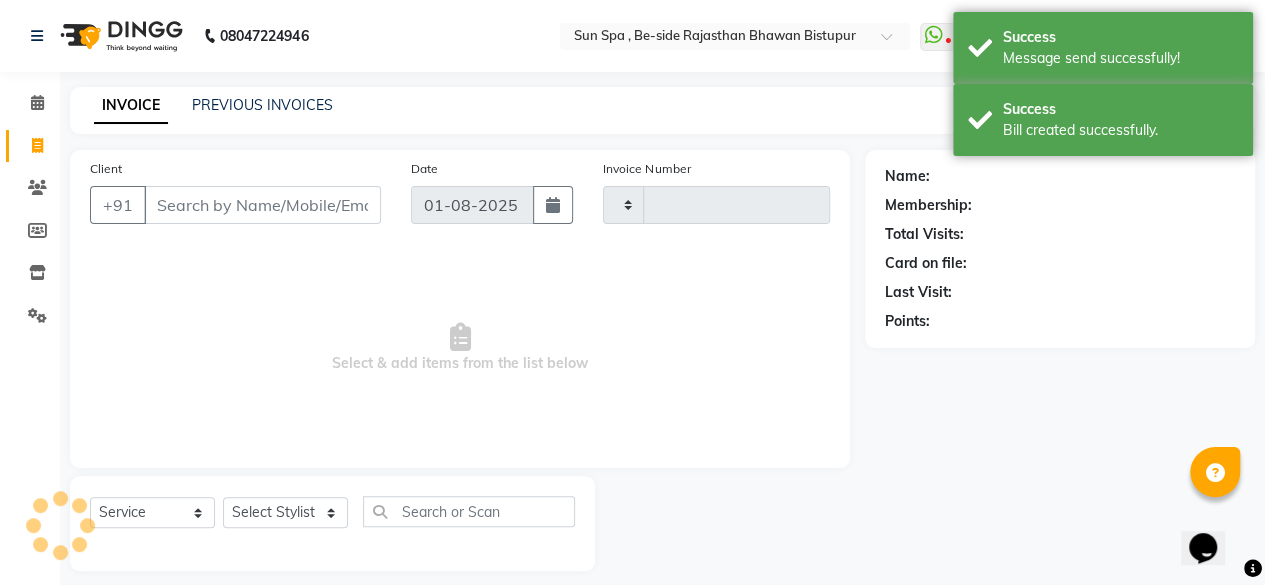 scroll, scrollTop: 15, scrollLeft: 0, axis: vertical 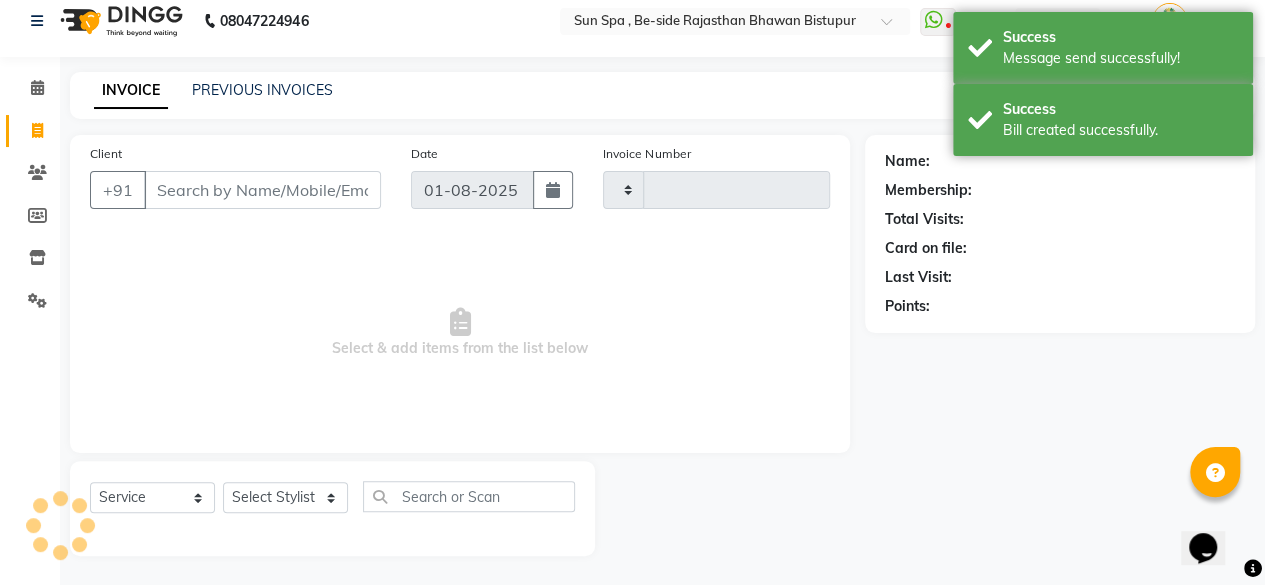 type on "0918" 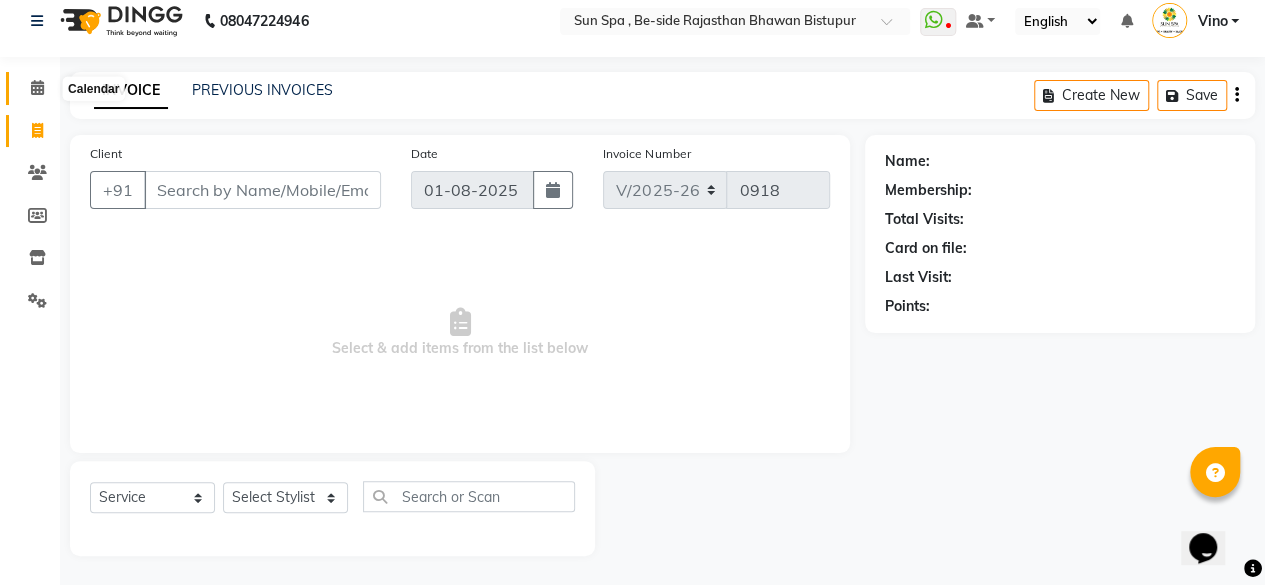 click 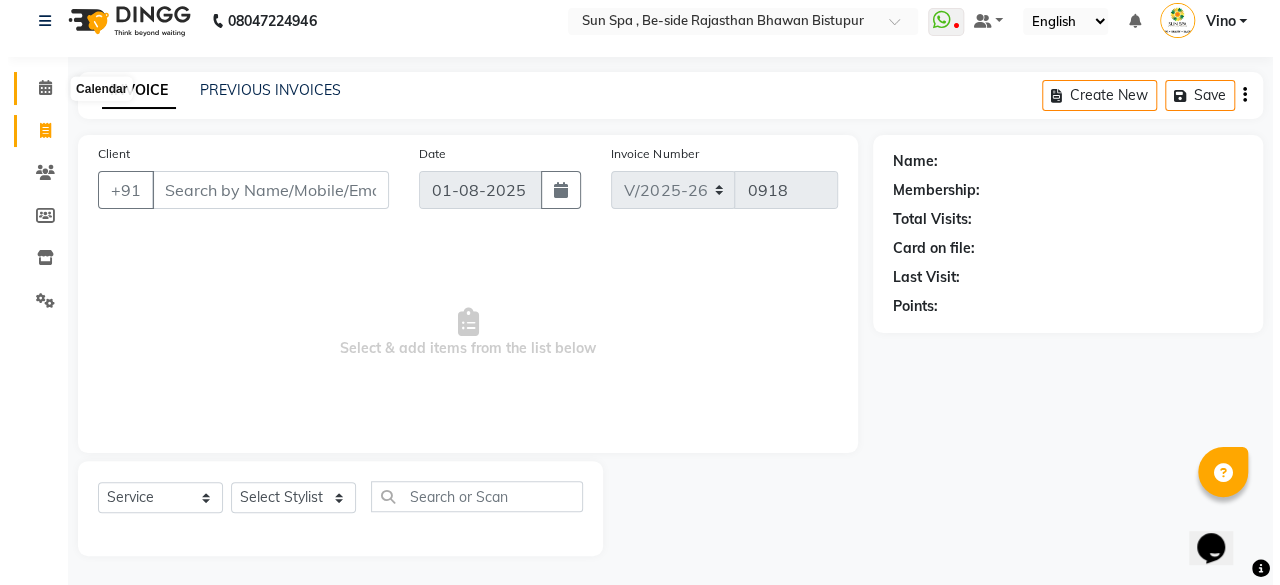 scroll, scrollTop: 0, scrollLeft: 0, axis: both 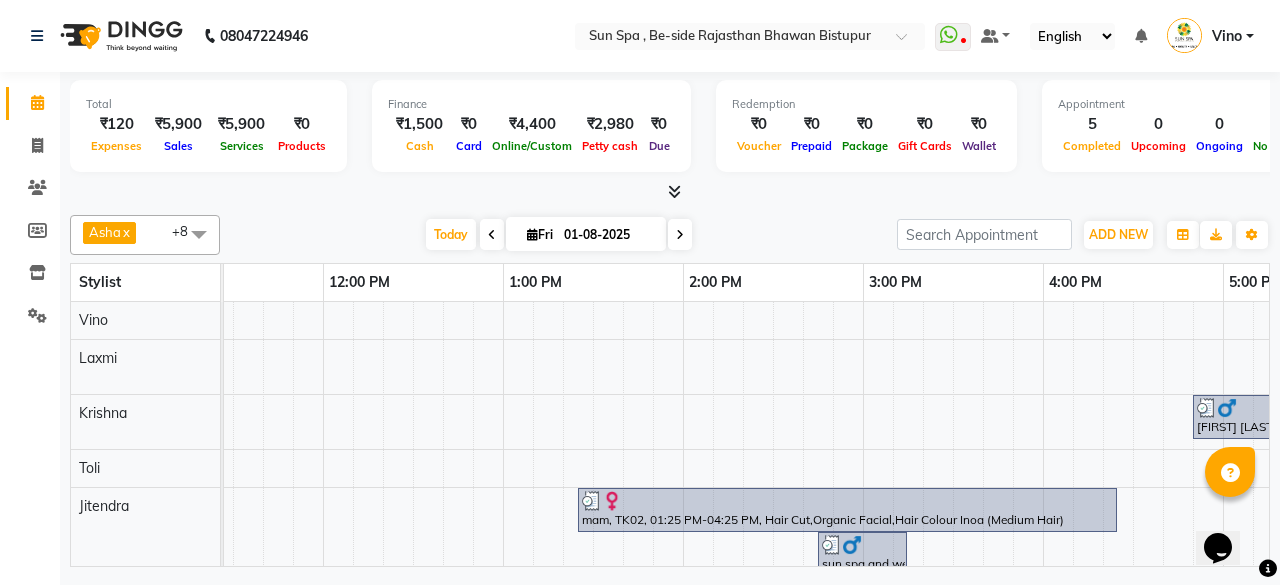 click on "mam, TK02, 01:25 PM-04:25 PM, Hair Cut,Organic Facial,Hair Colour Inoa (Medium Hair)" at bounding box center (847, 510) 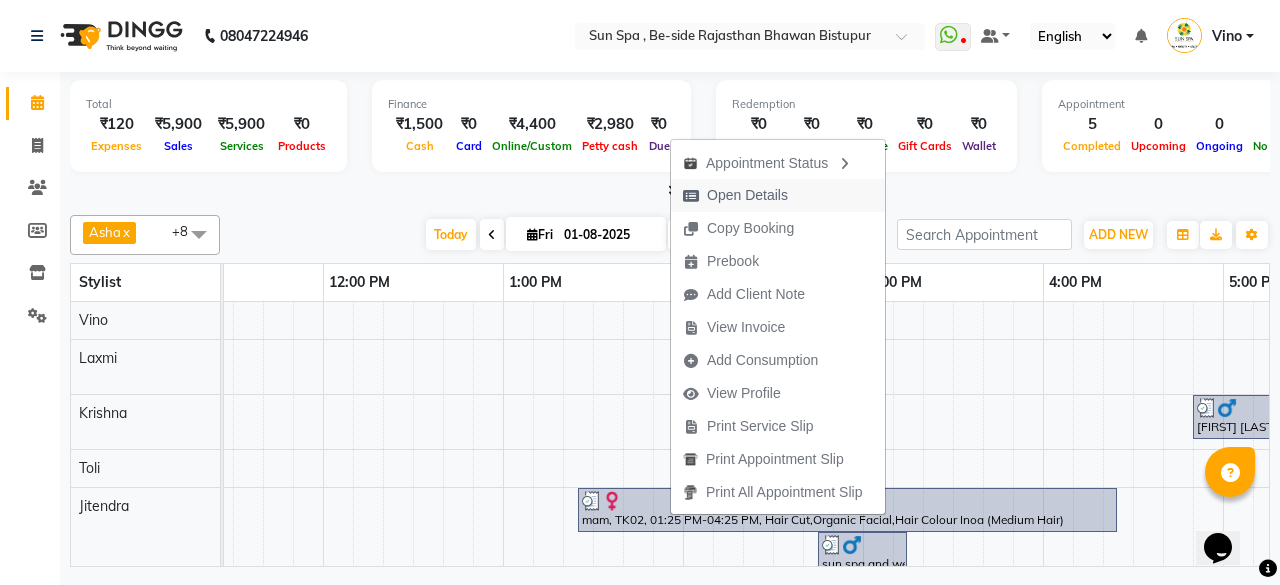 click on "Open Details" at bounding box center (747, 195) 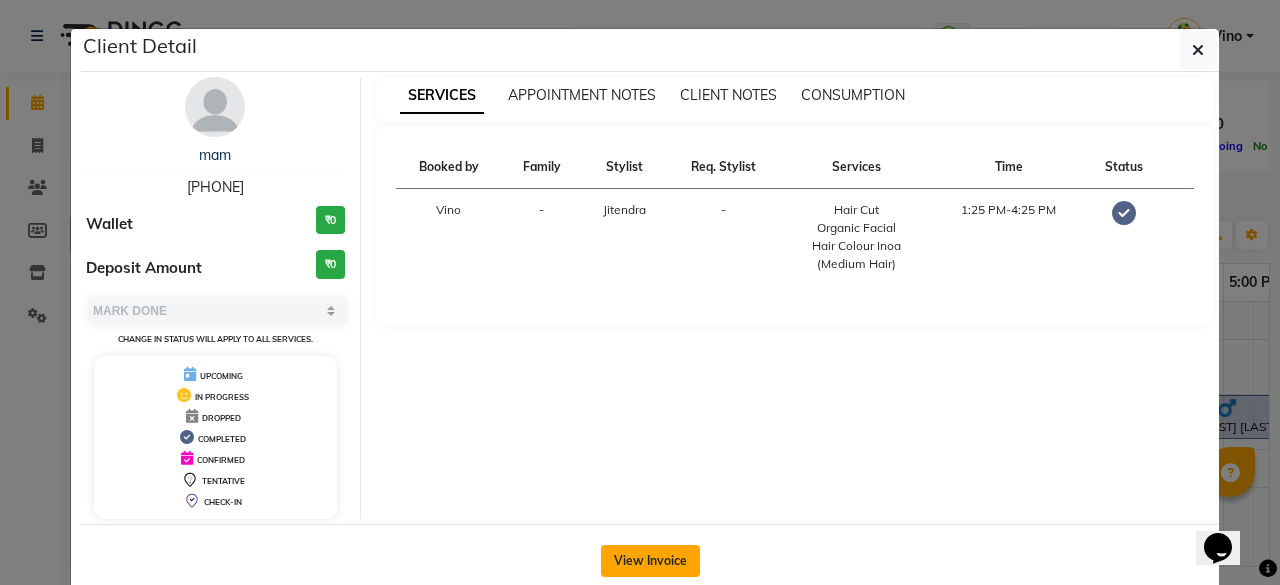click on "View Invoice" 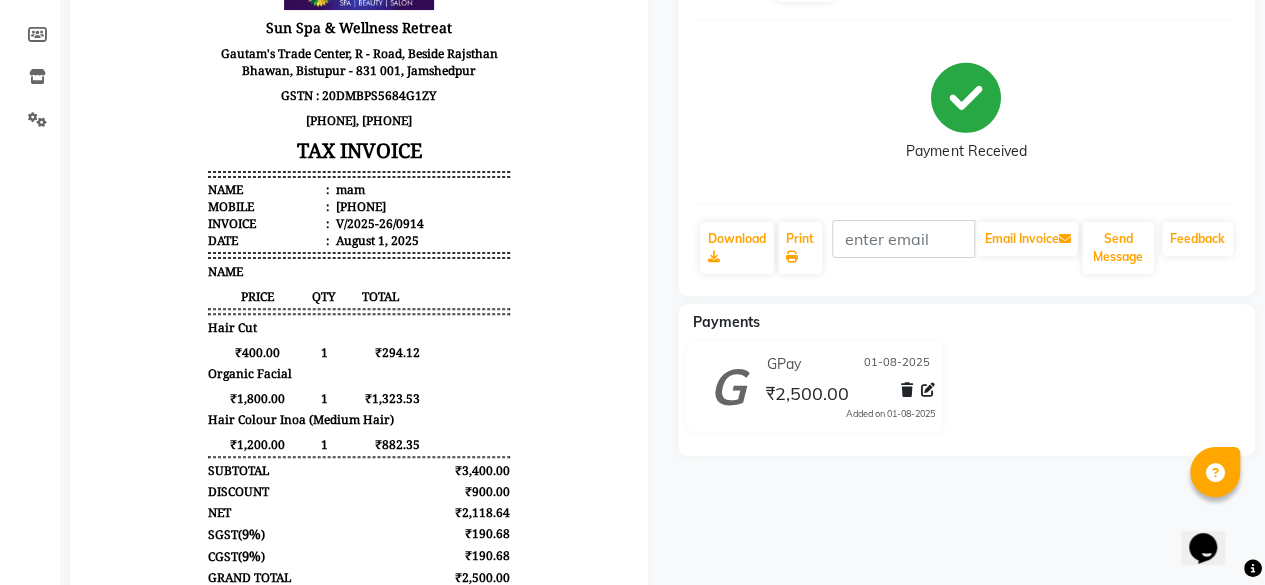 scroll, scrollTop: 200, scrollLeft: 0, axis: vertical 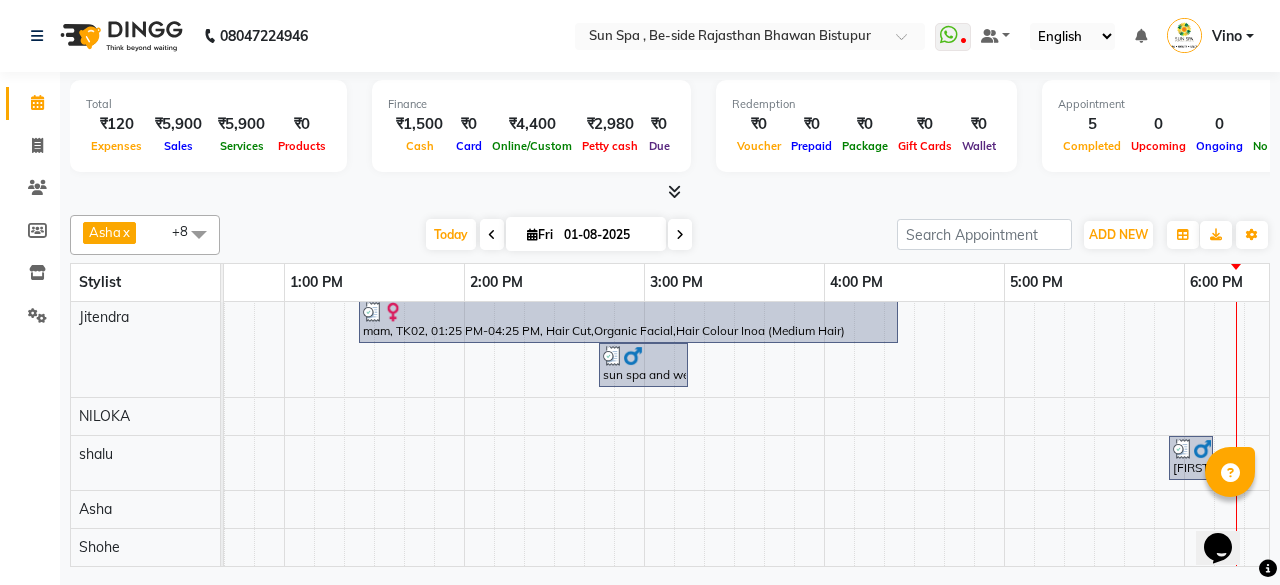 click on "sun spa and wellness, TK01, 02:45 PM-03:15 PM, Shaving" at bounding box center [643, 365] 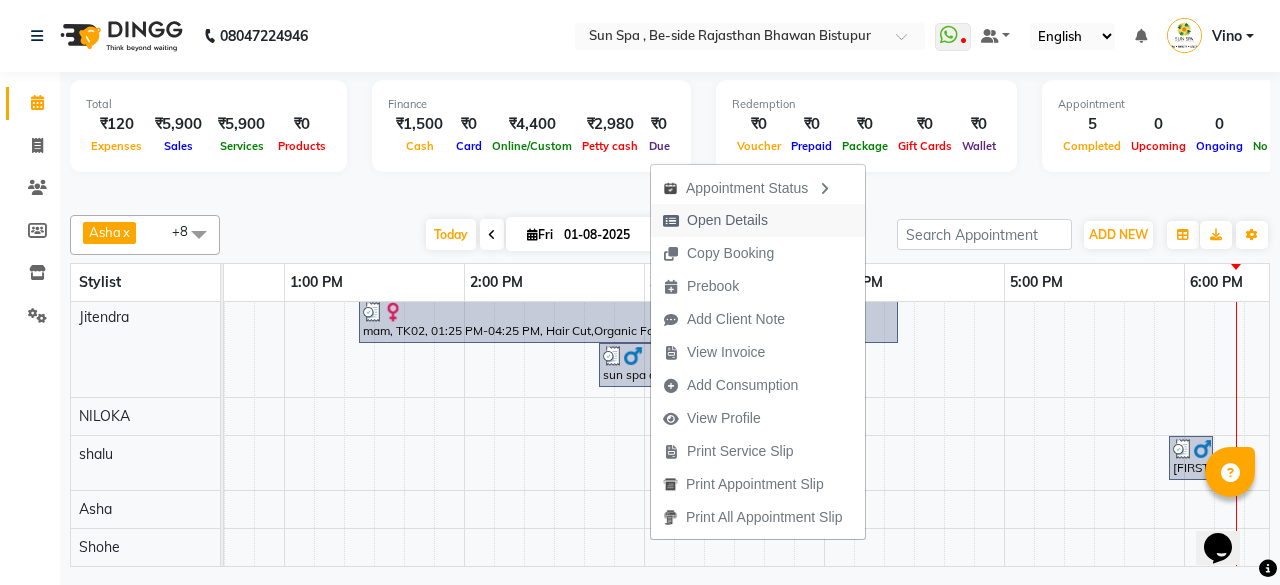 click on "Open Details" at bounding box center [727, 220] 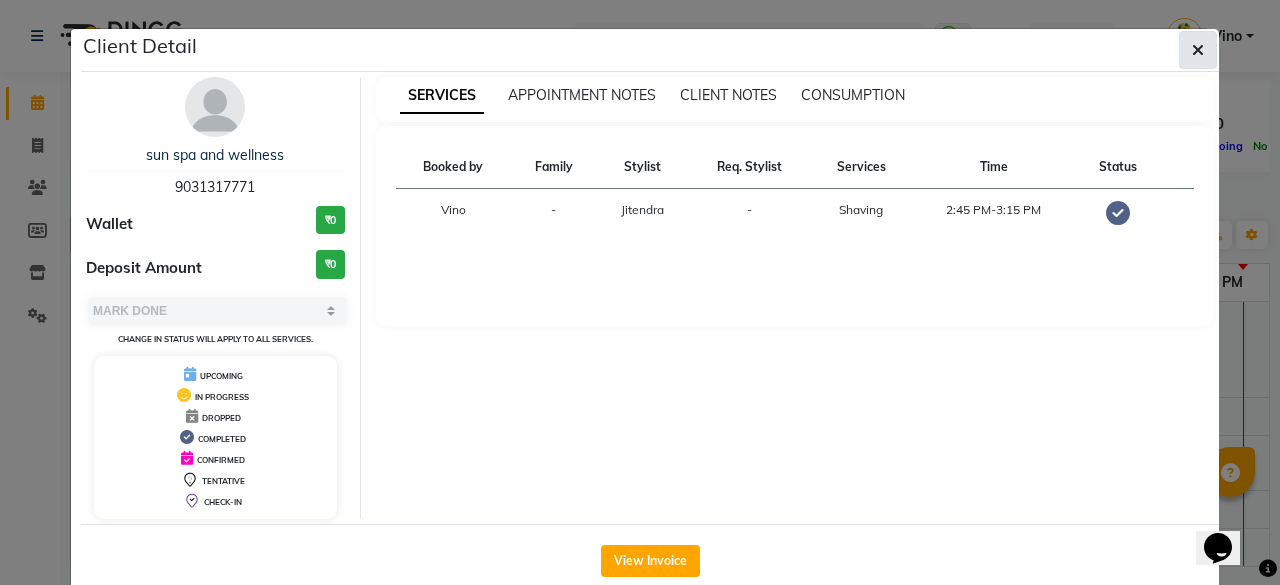 click 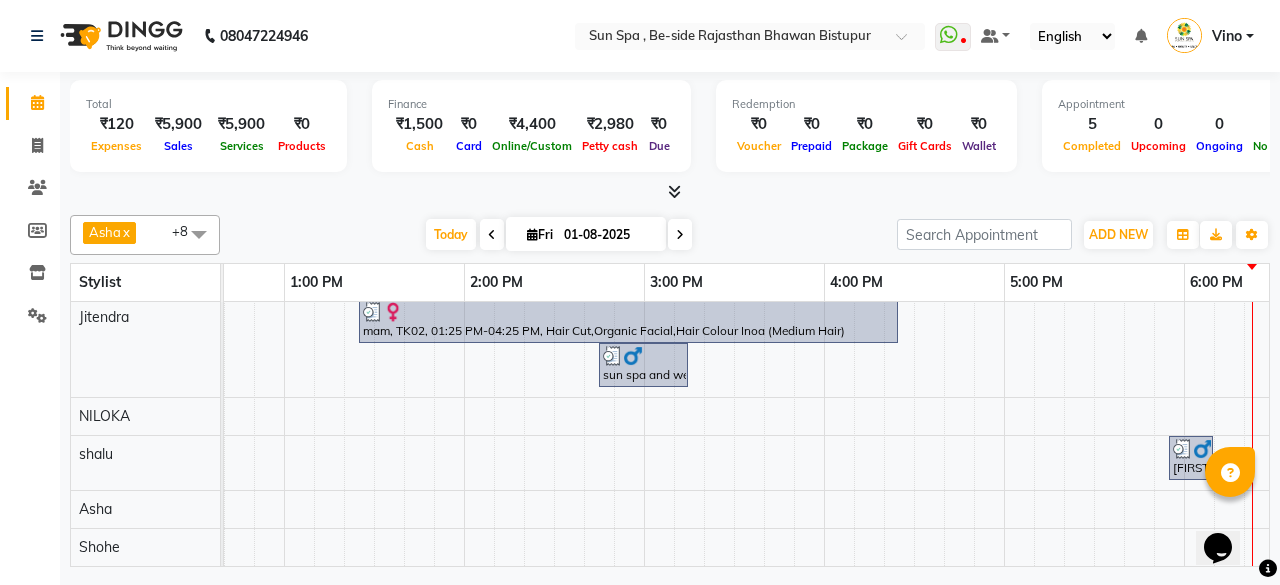 click on "sun spa and wellness, TK01, 02:45 PM-03:15 PM, Shaving" at bounding box center [643, 365] 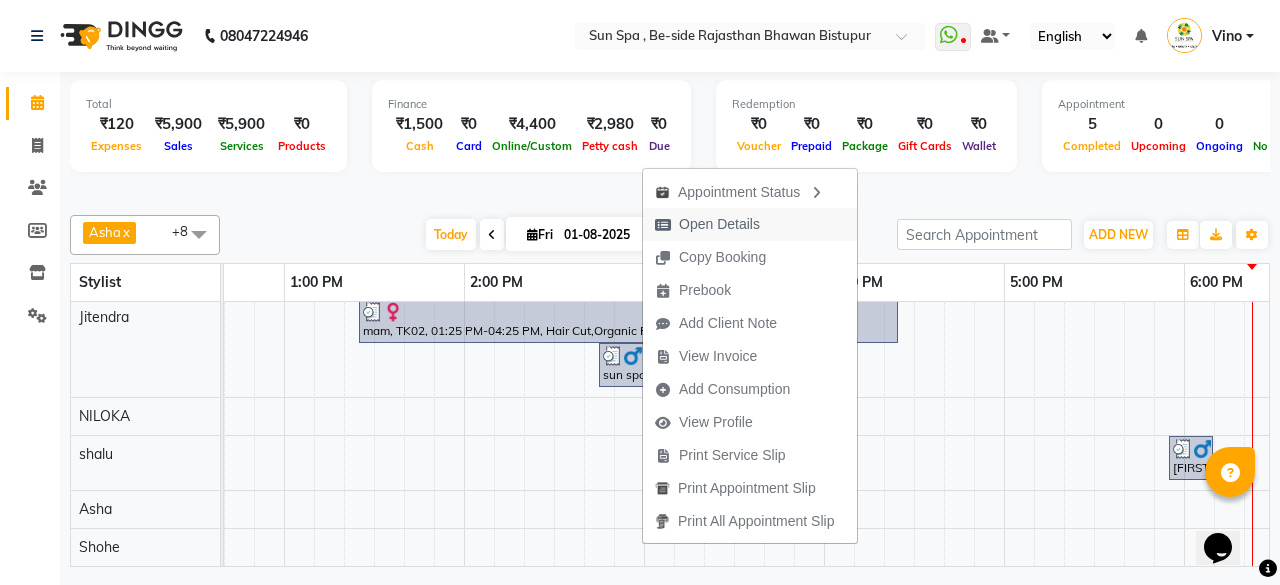 click on "Open Details" at bounding box center [719, 224] 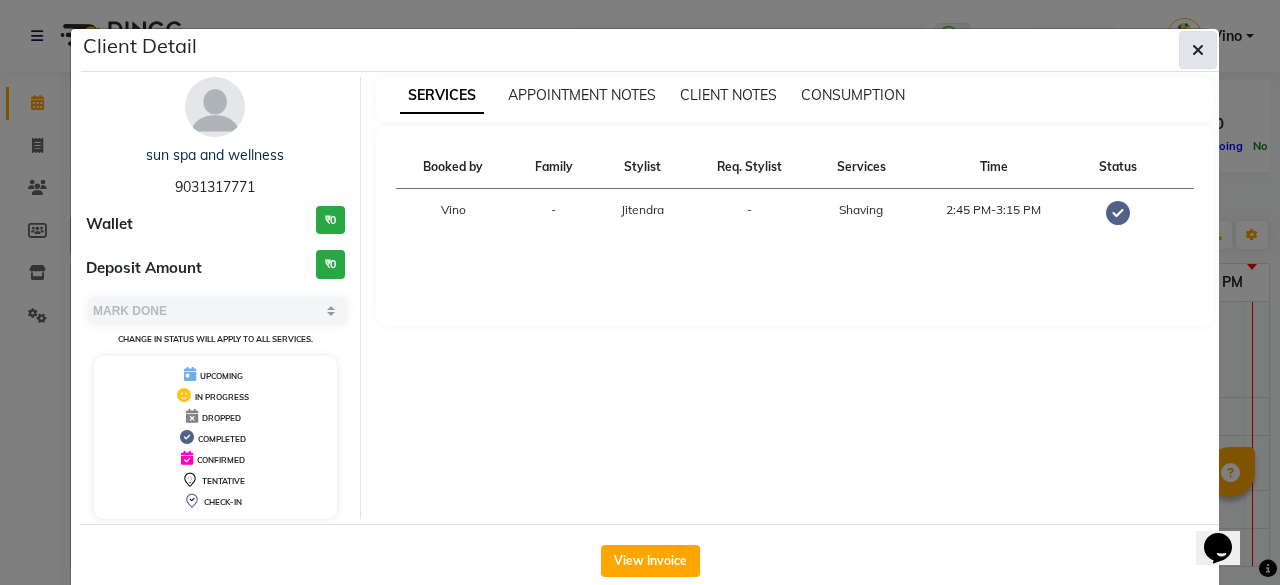click 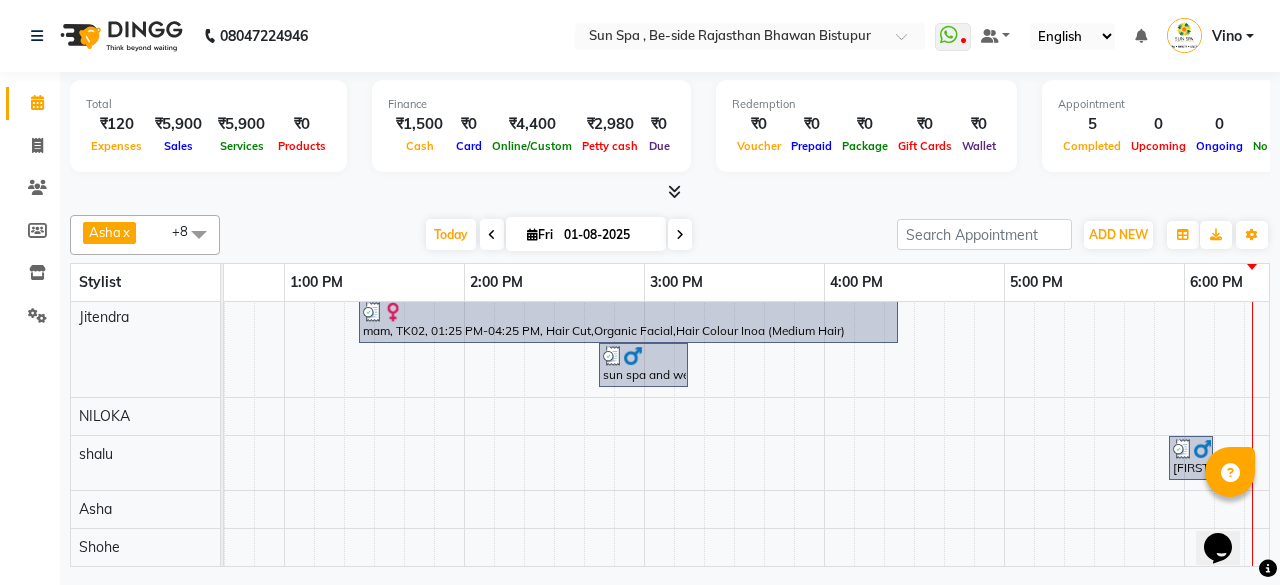 click on "mam, TK02, 01:25 PM-04:25 PM, Hair Cut,Organic Facial,Hair Colour Inoa (Medium Hair)" at bounding box center [628, 321] 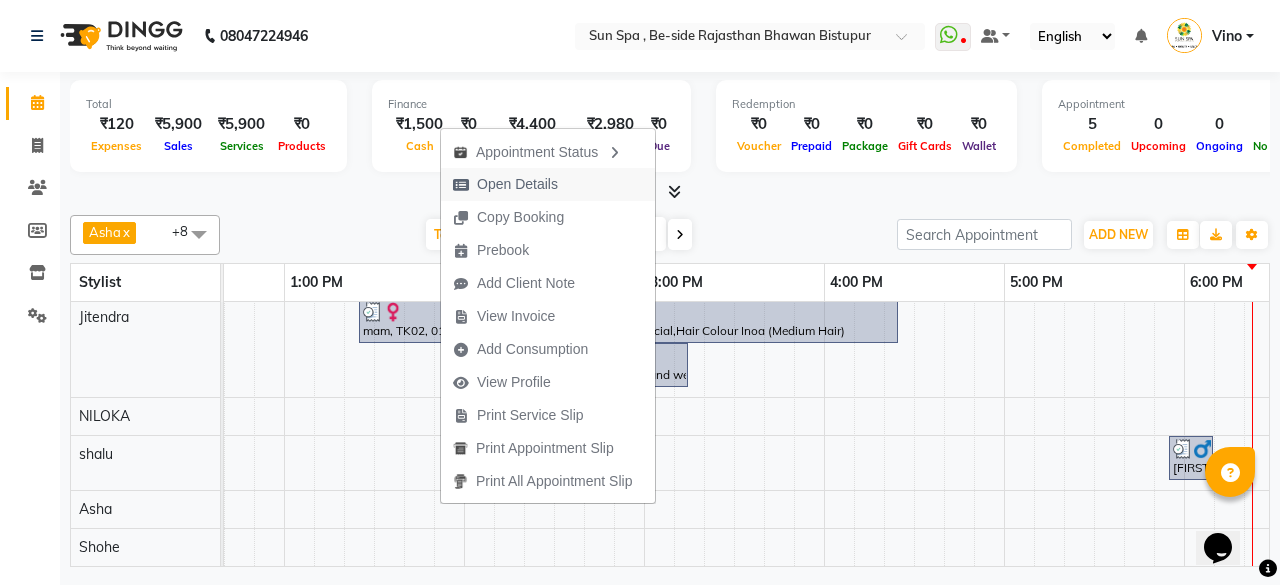 click on "Open Details" at bounding box center [505, 184] 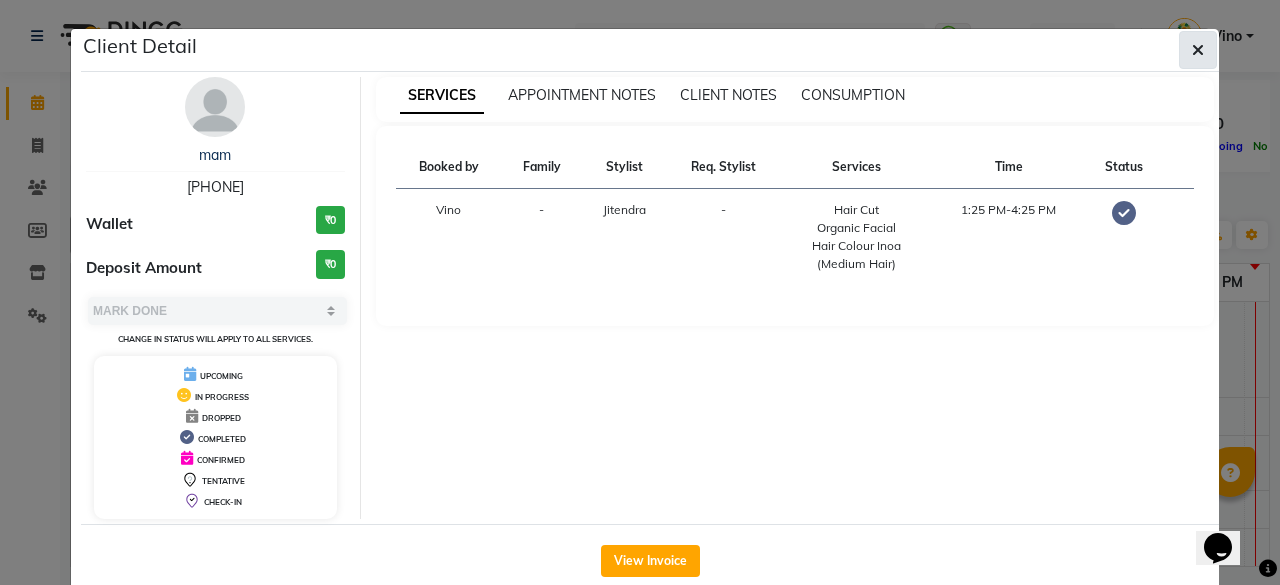 click 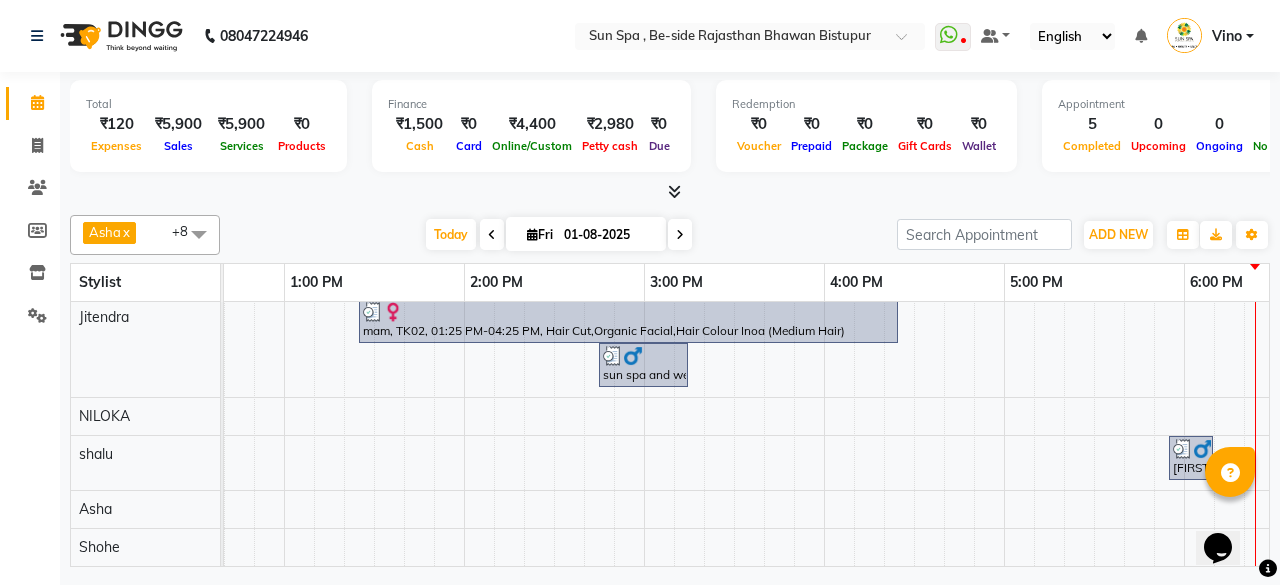 scroll, scrollTop: 200, scrollLeft: 837, axis: both 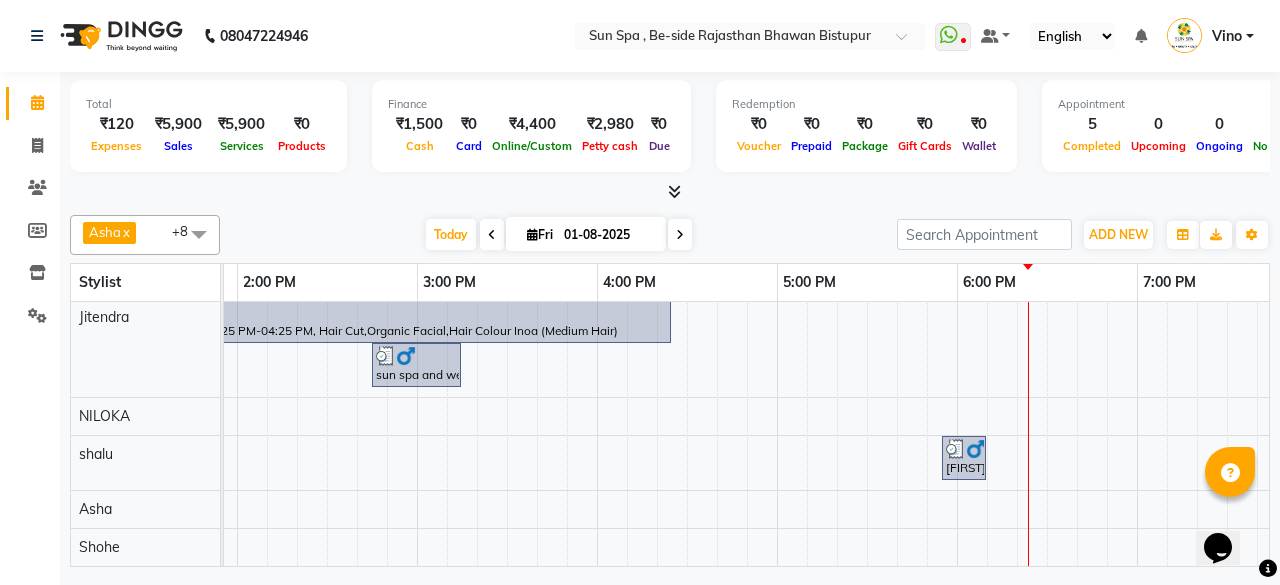 click on "[FIRST] [LAST], TK04, 05:55 PM-06:10 PM, Beauty Packaged" at bounding box center (964, 458) 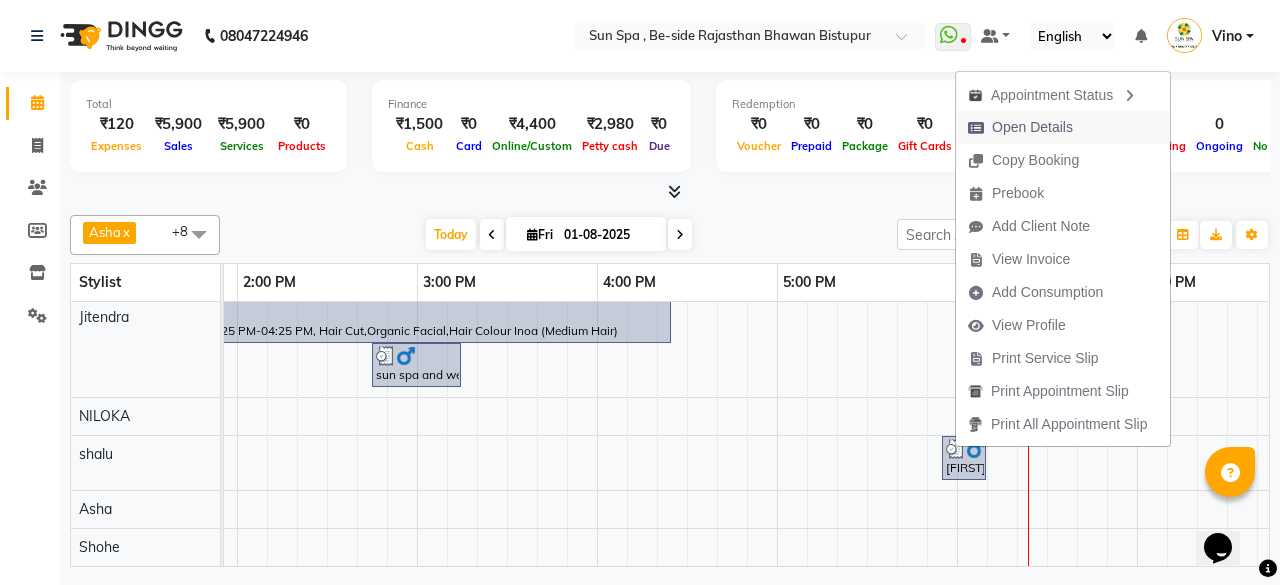 click on "Open Details" at bounding box center (1032, 127) 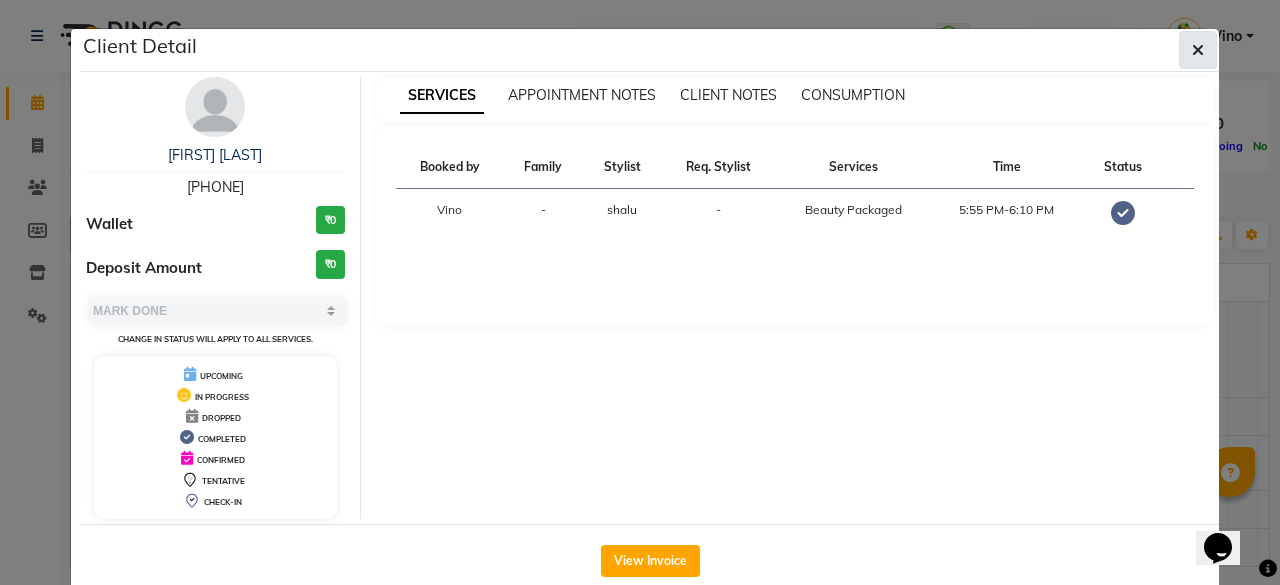 click 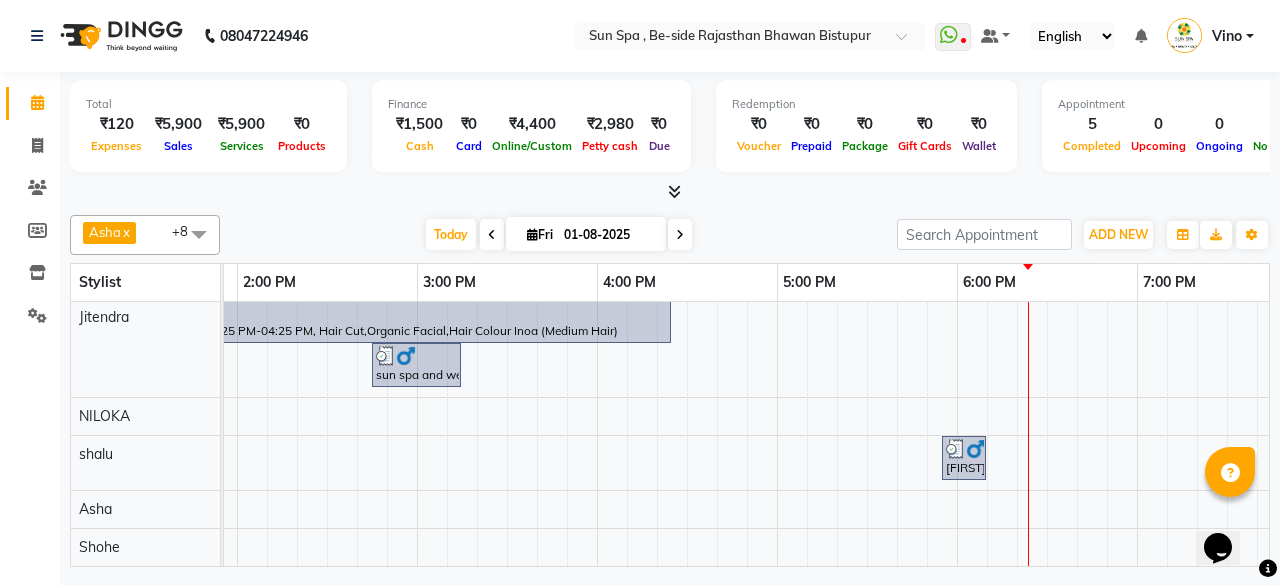 scroll, scrollTop: 200, scrollLeft: 582, axis: both 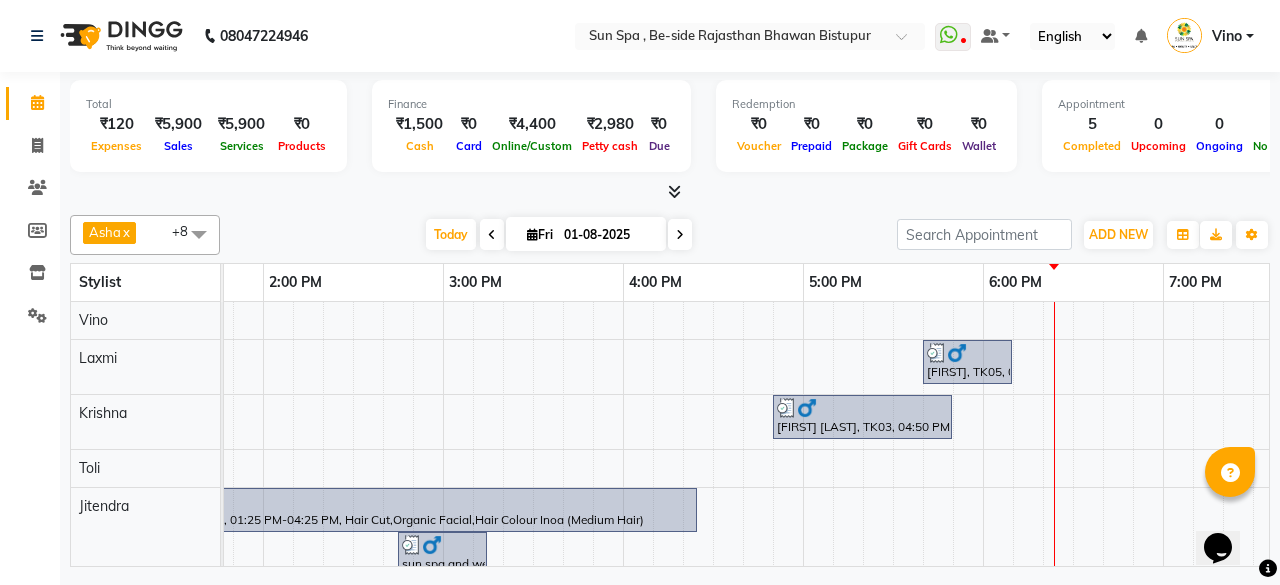 click on "[FIRST] [LAST], TK03, 04:50 PM-05:50 PM, Hair Cut,Shaving" at bounding box center [862, 417] 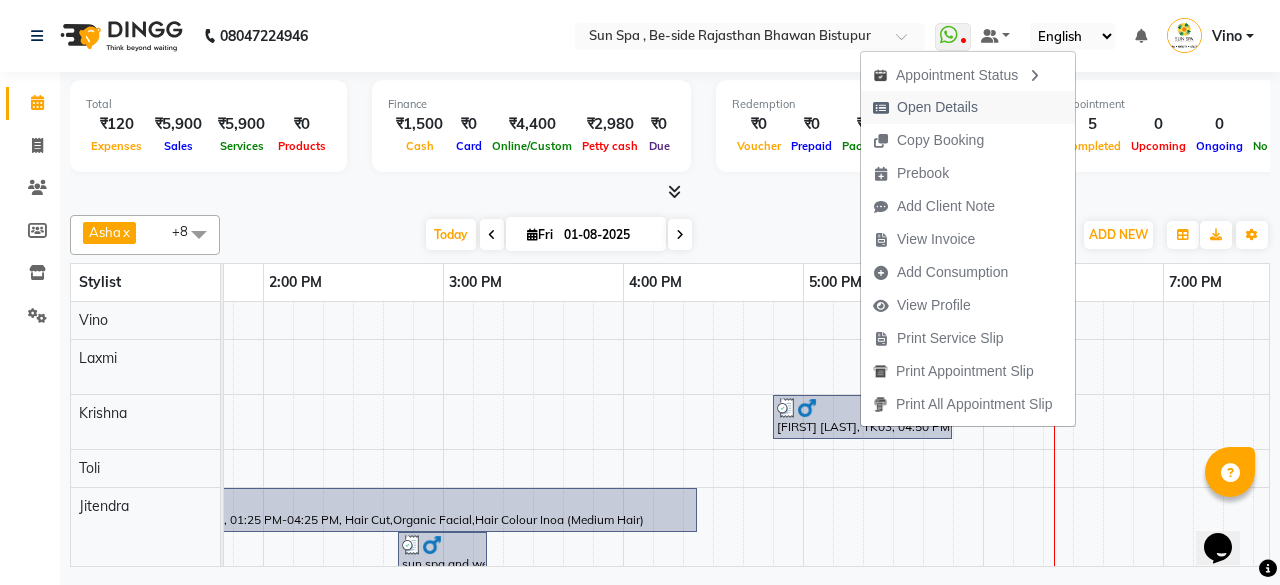 click on "Open Details" at bounding box center [937, 107] 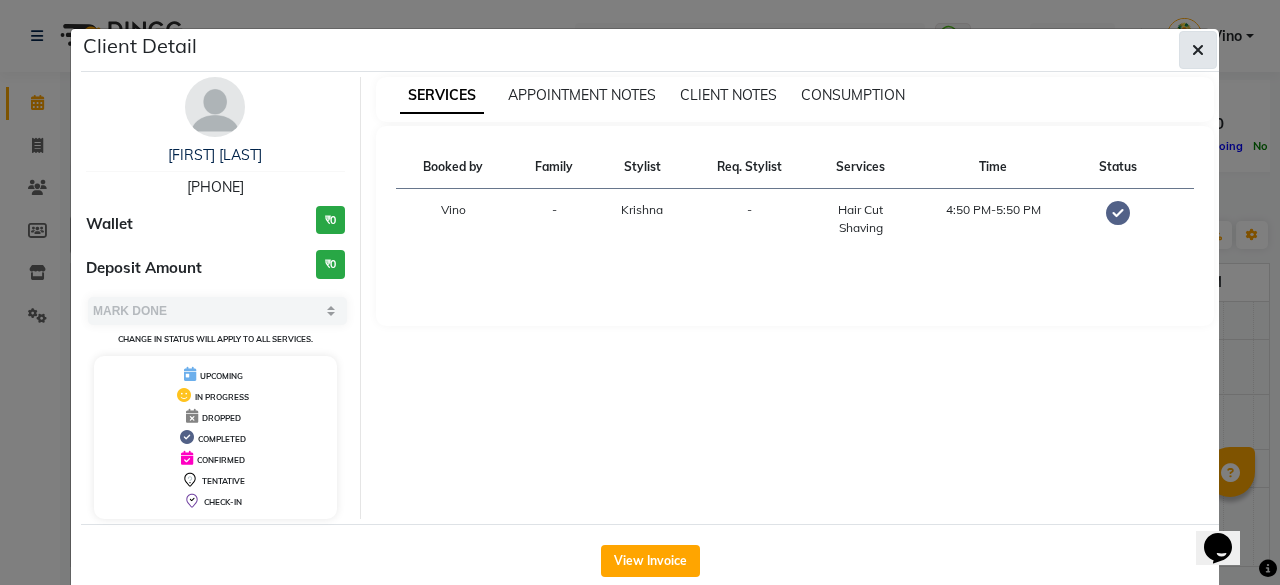 click 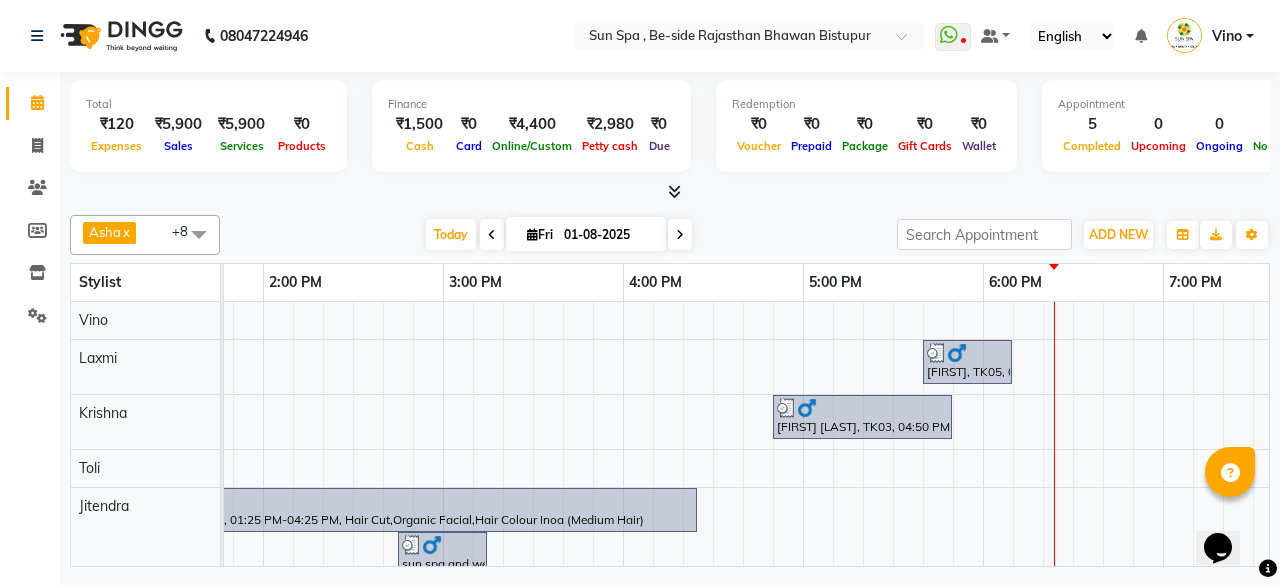 click on "[FIRST], TK05, 05:40 PM-06:10 PM, Body Wraps" at bounding box center (967, 362) 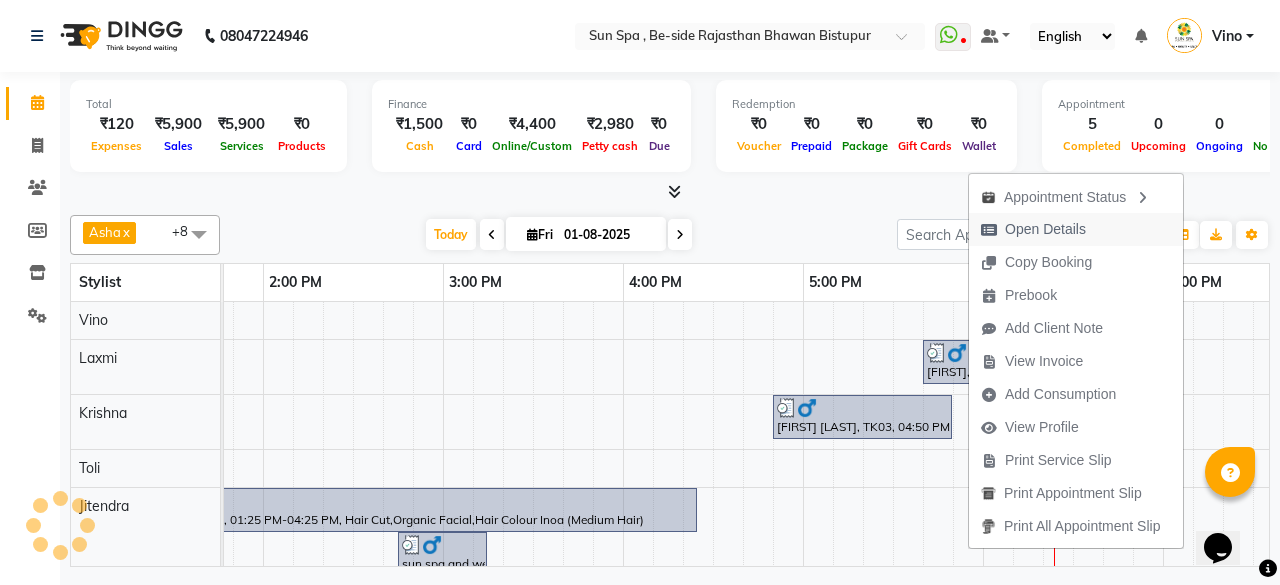 click on "Open Details" at bounding box center [1033, 229] 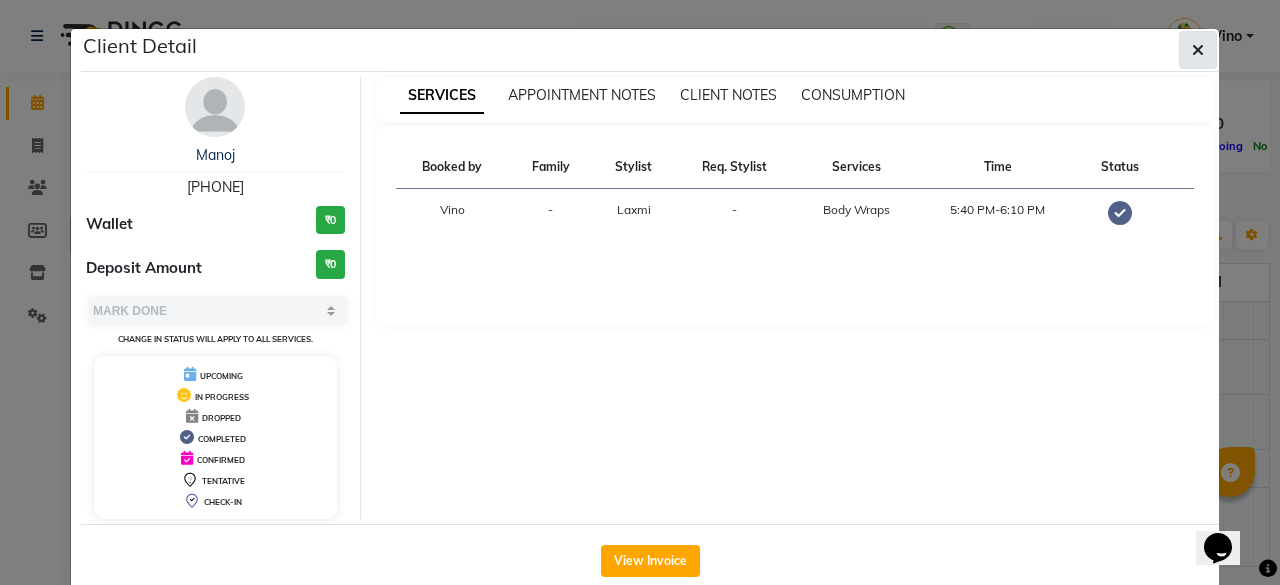 click 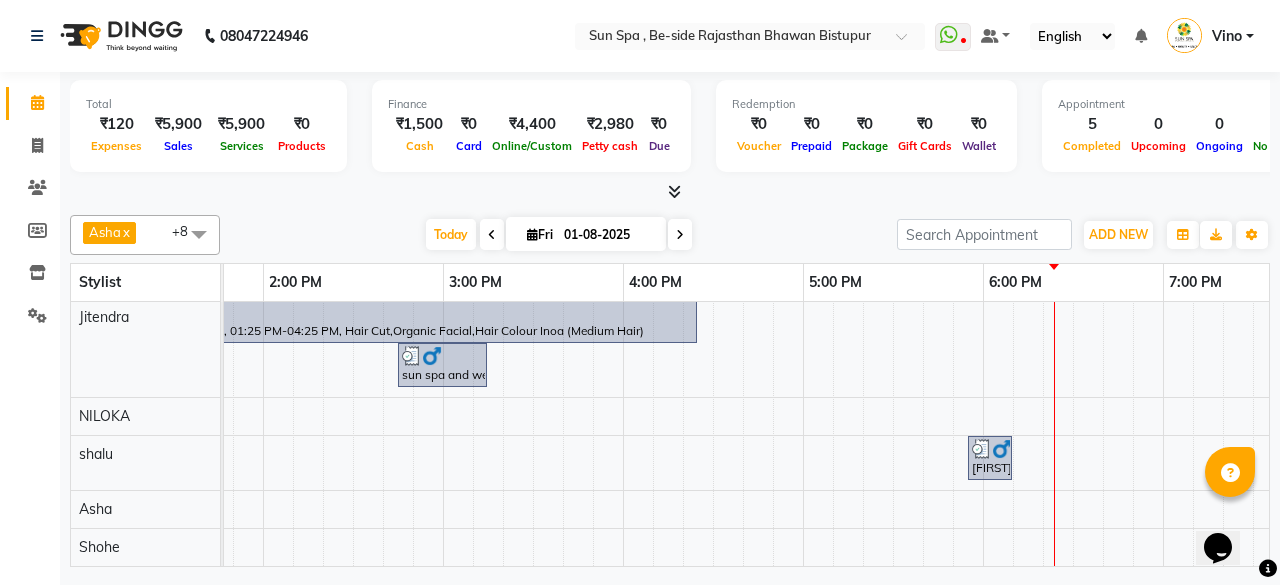 click on "[FIRST] [LAST], TK04, 05:55 PM-06:10 PM, Beauty Packaged" at bounding box center (990, 458) 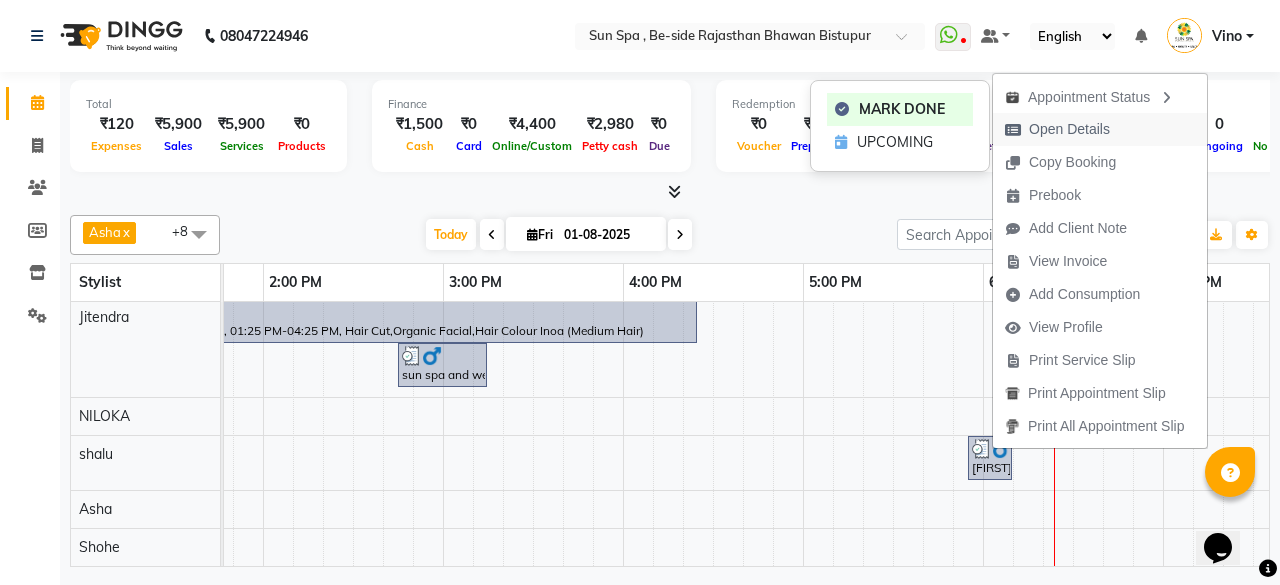 click on "Open Details" at bounding box center [1069, 129] 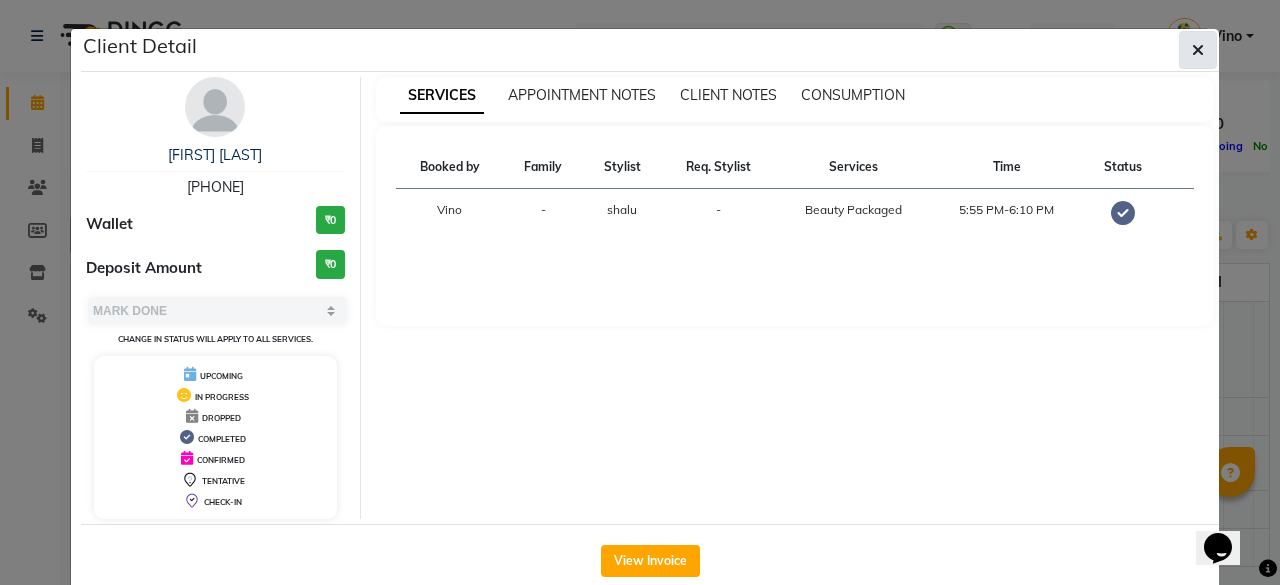 click 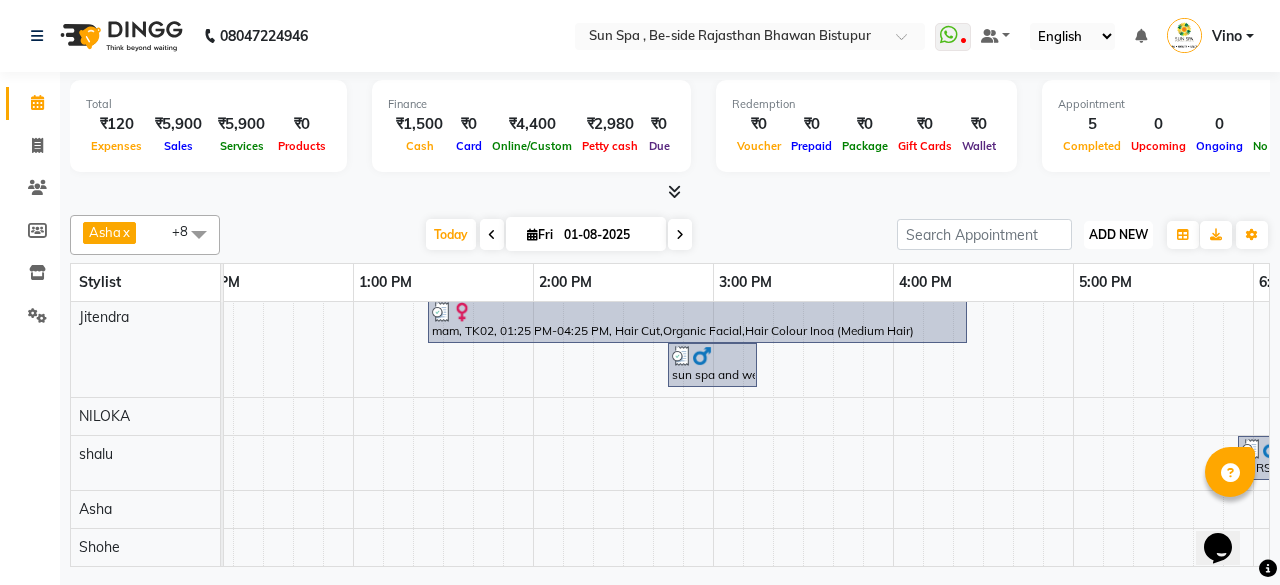 click on "ADD NEW" at bounding box center (1118, 234) 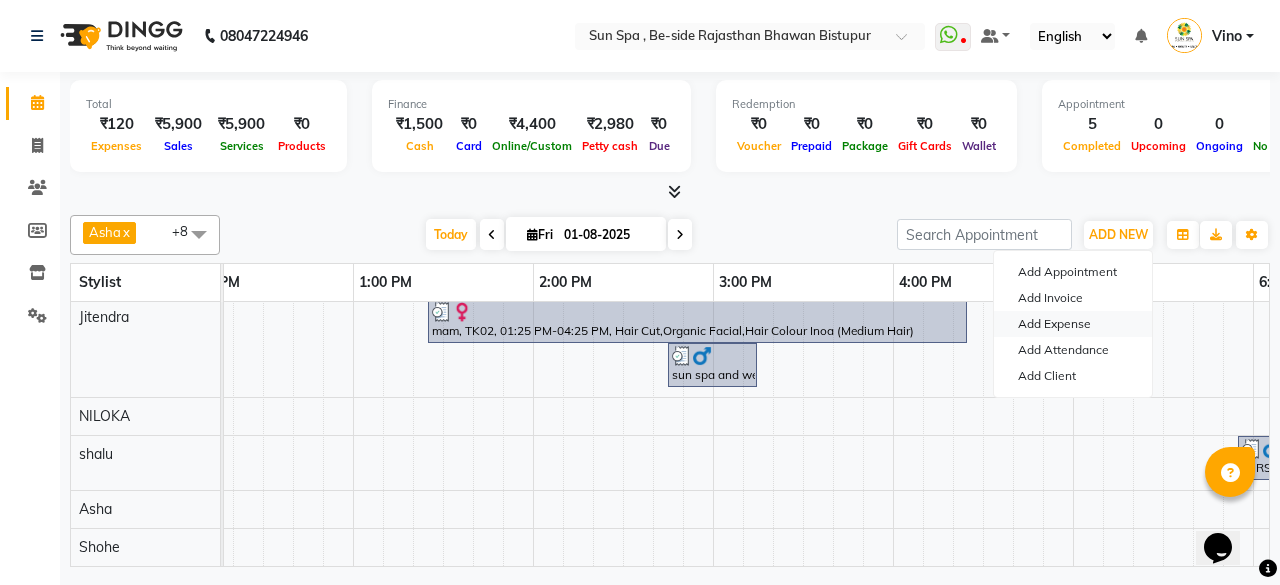 click on "Add Expense" at bounding box center (1073, 324) 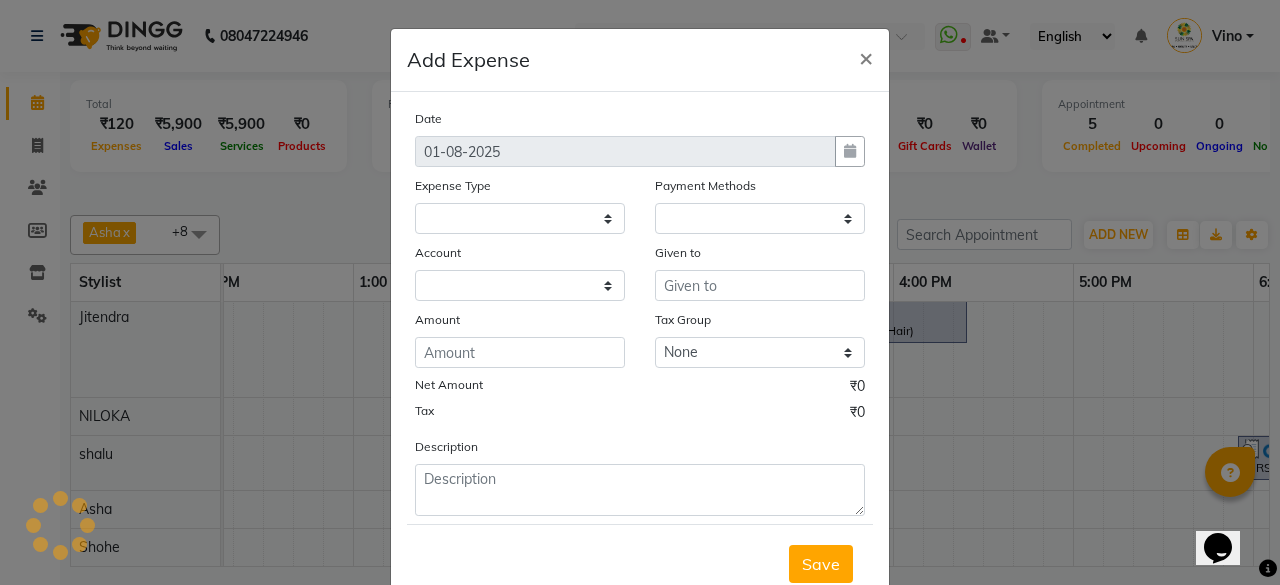 select on "1" 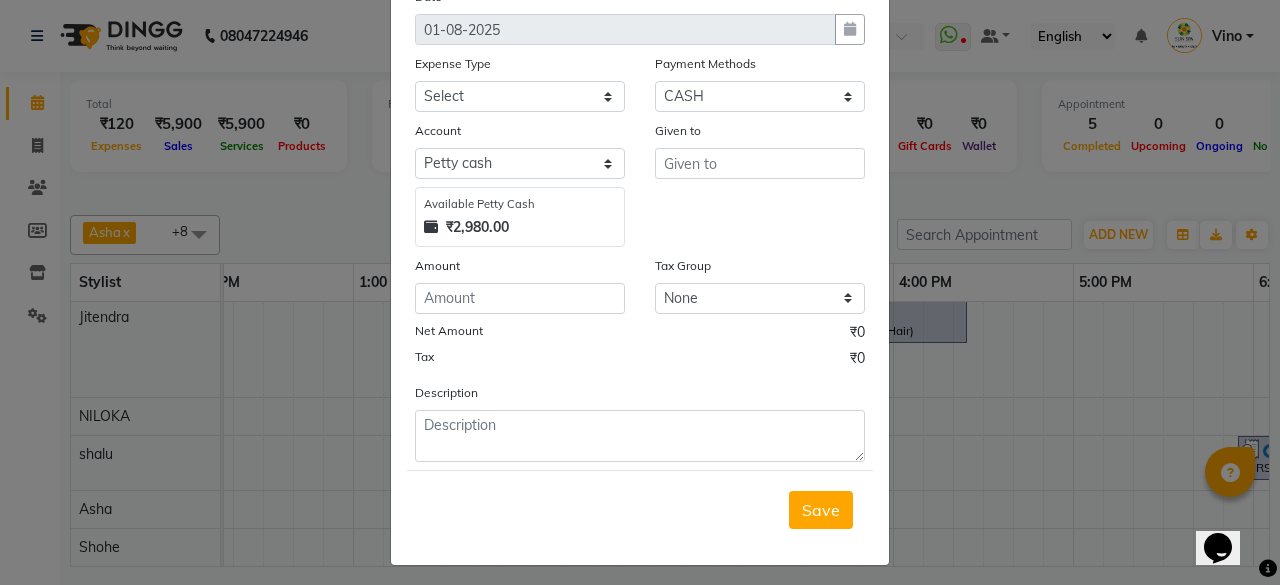 scroll, scrollTop: 127, scrollLeft: 0, axis: vertical 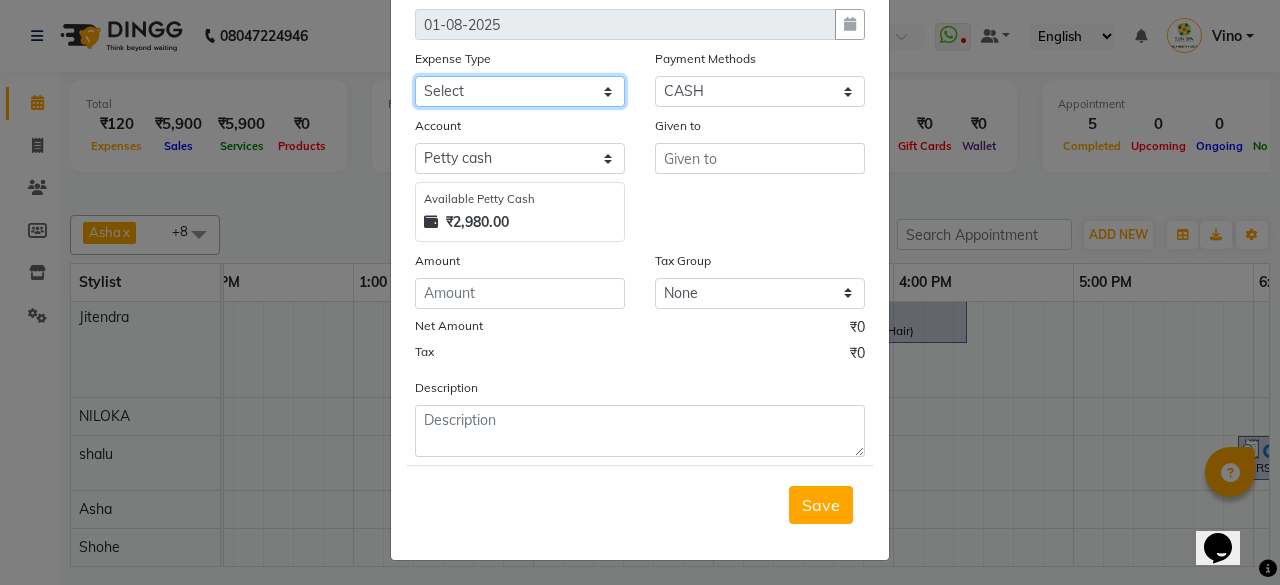 click on "Select Advance Salary Bank charges Car maintenance Cash transfer to bank Cash transfer to hub Client Snacks Events Expance Fuel Incentive JUSTDAIL Loan Repayment Maintenance Marketing Miscellaneous [FIRST] [LAST] Other Pantry Room Rent staff Salary Shop Rent Staff Snacks Tax Tea & Refreshment Utilities" 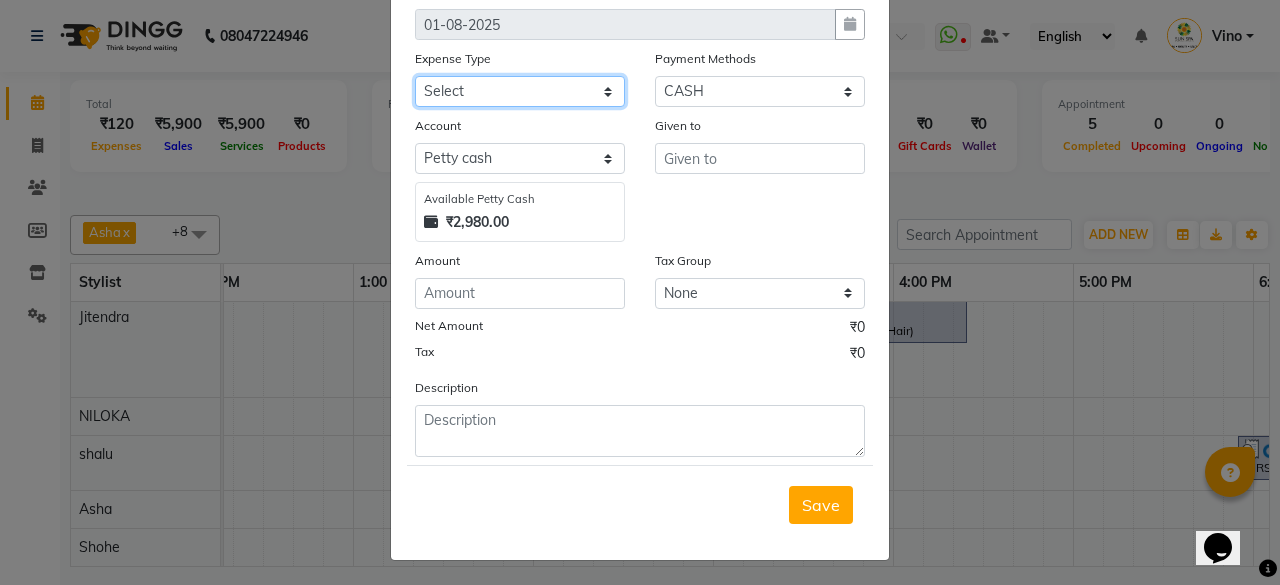 select on "12827" 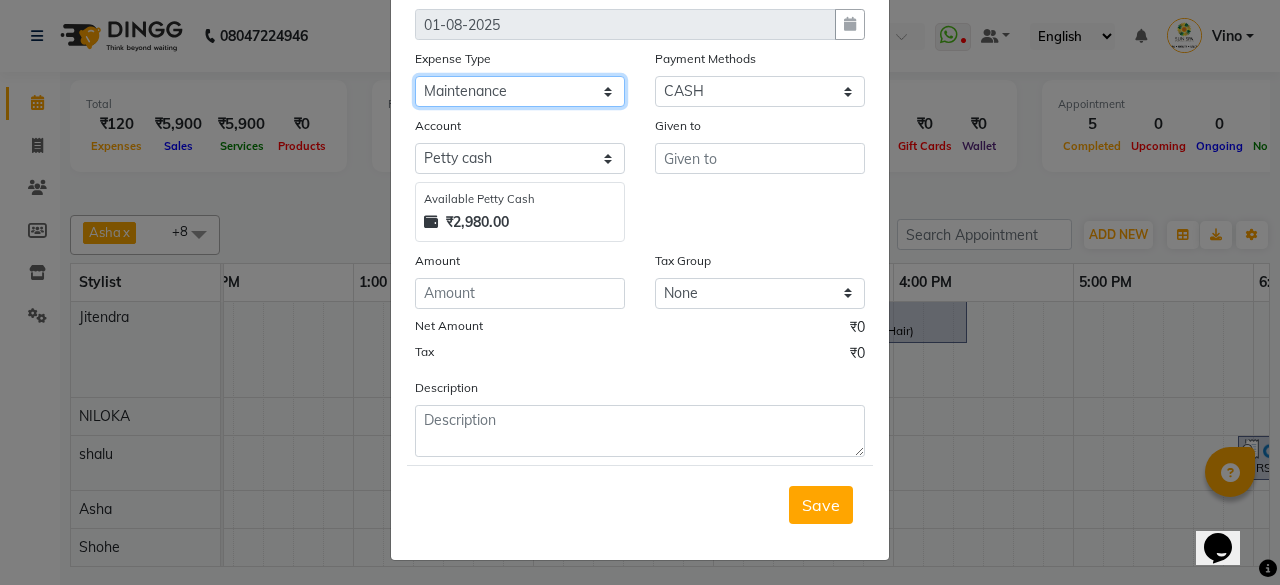 click on "Select Advance Salary Bank charges Car maintenance Cash transfer to bank Cash transfer to hub Client Snacks Events Expance Fuel Incentive JUSTDAIL Loan Repayment Maintenance Marketing Miscellaneous [FIRST] [LAST] Other Pantry Room Rent staff Salary Shop Rent Staff Snacks Tax Tea & Refreshment Utilities" 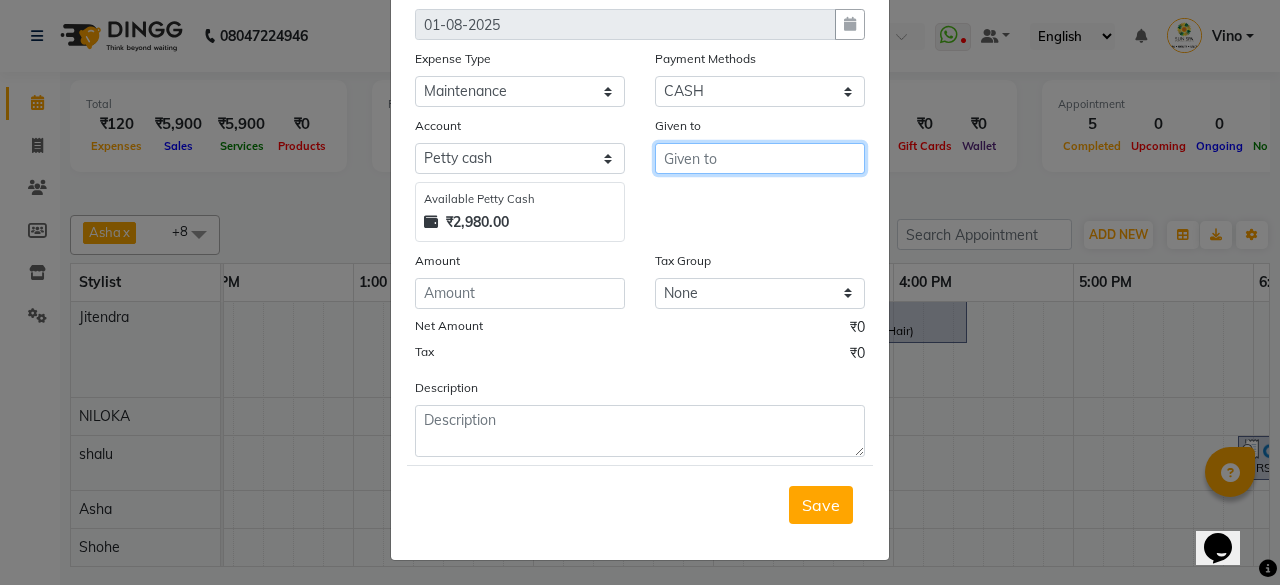 click at bounding box center [760, 158] 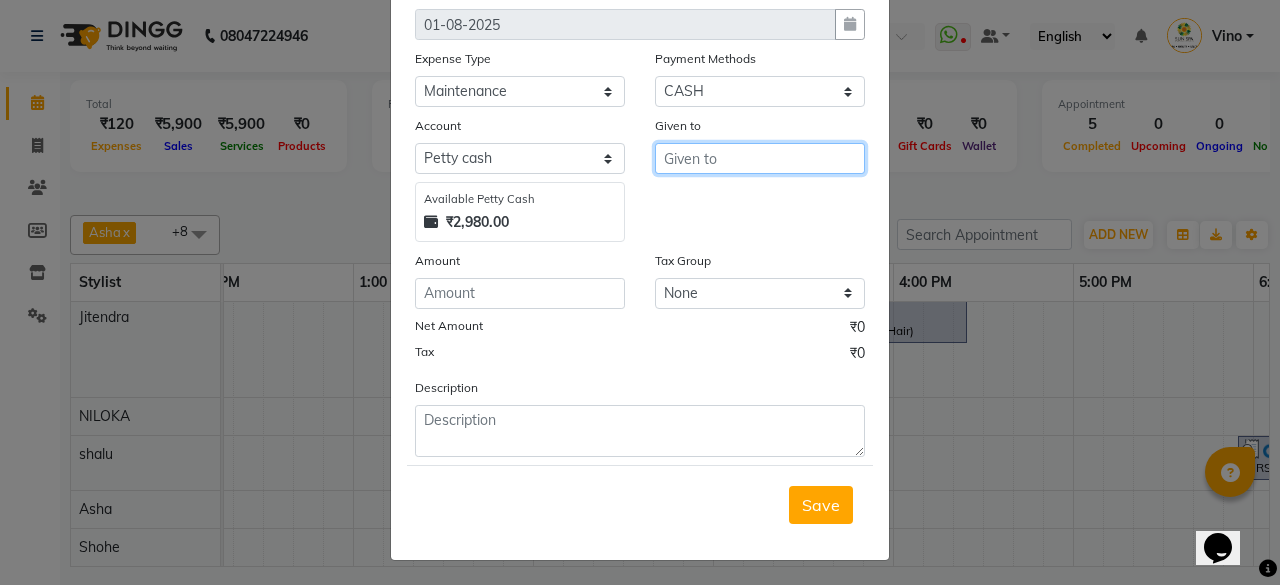 type on "M" 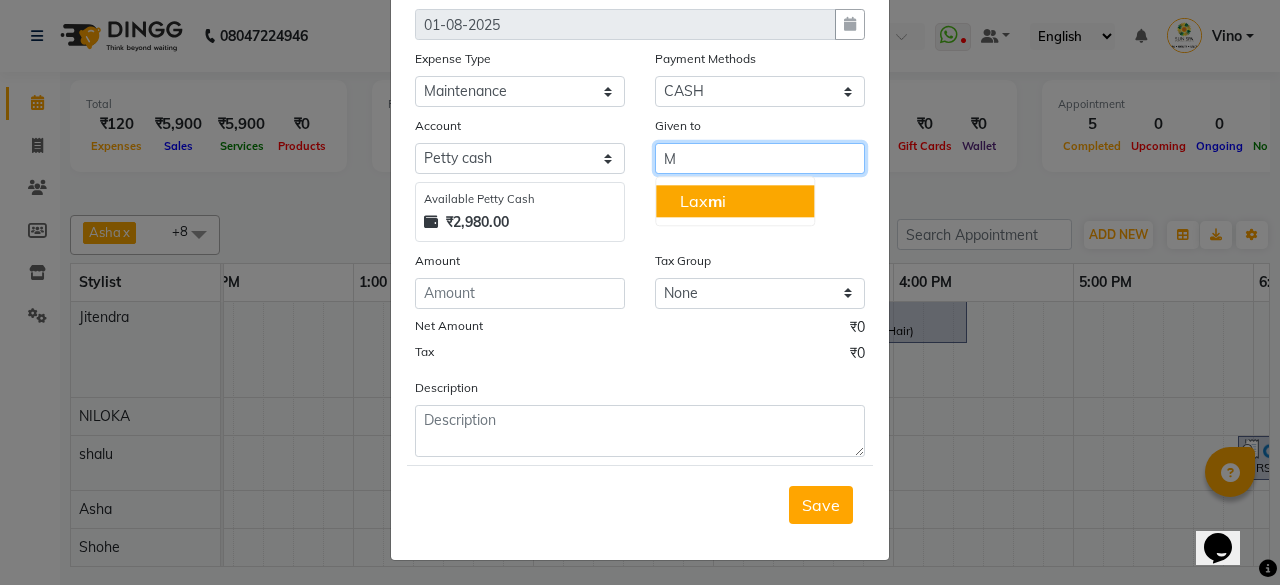 type 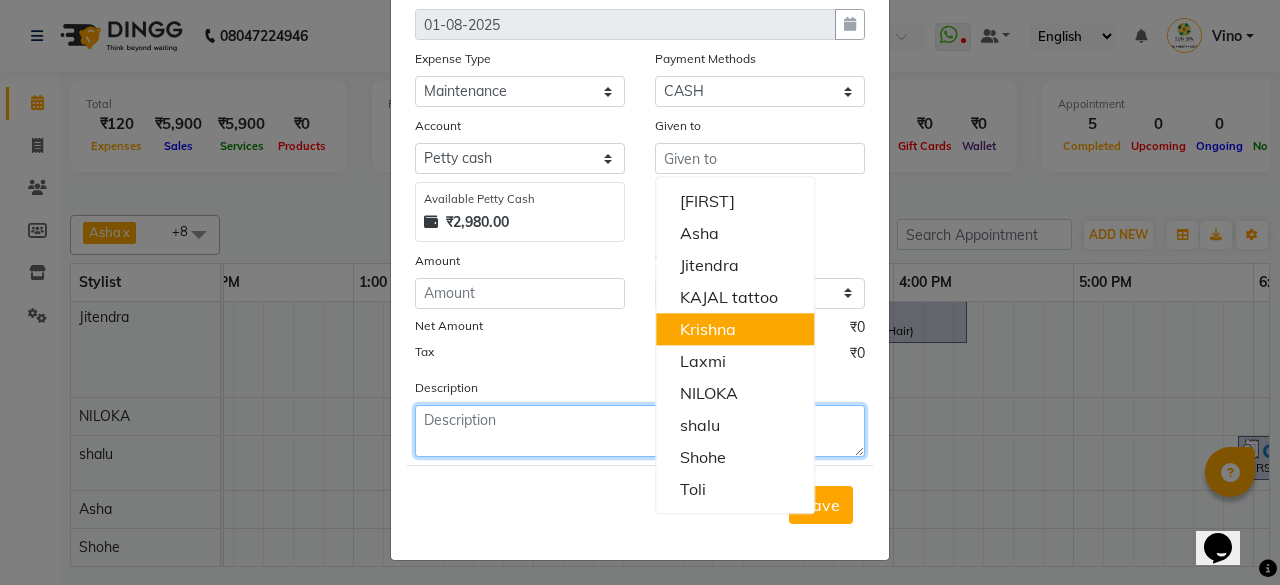 click 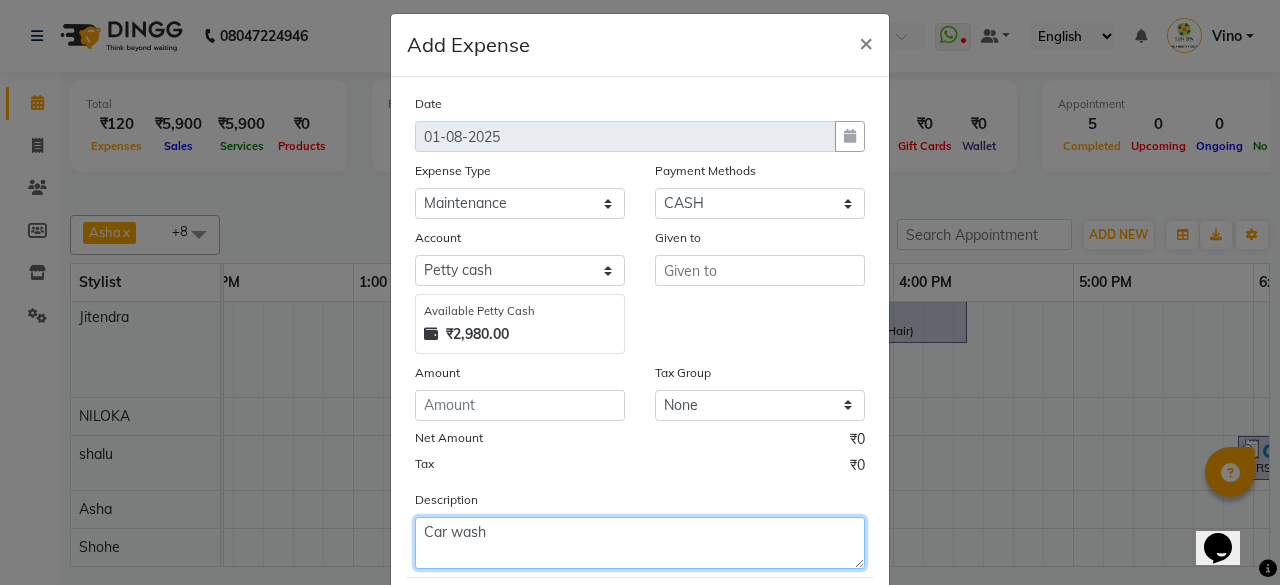 scroll, scrollTop: 0, scrollLeft: 0, axis: both 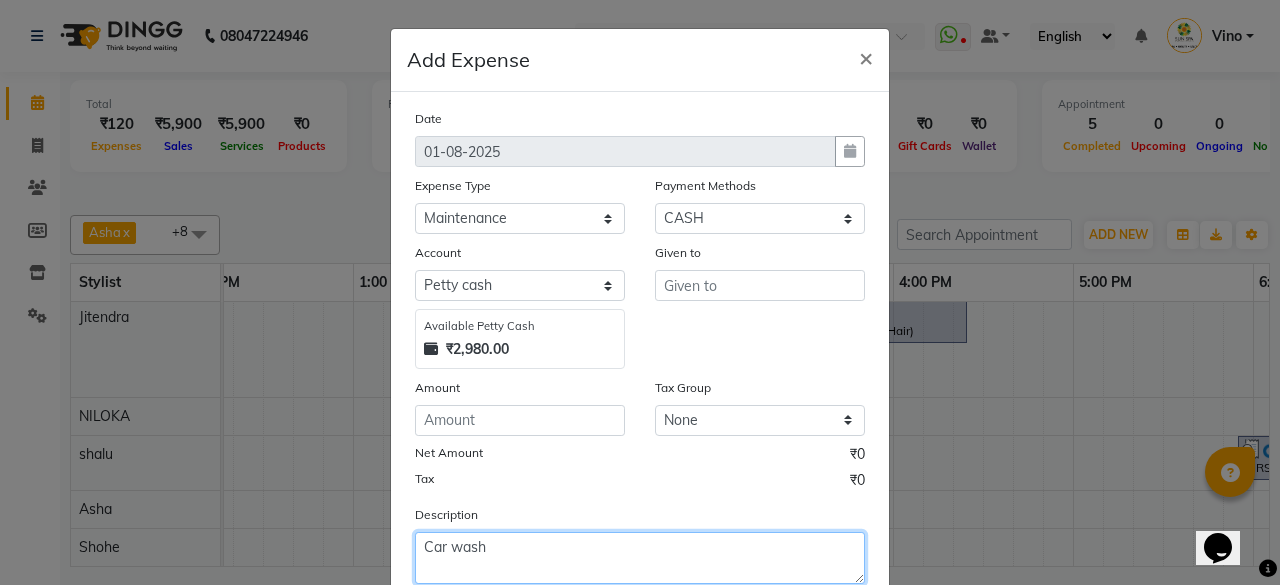type on "Car wash" 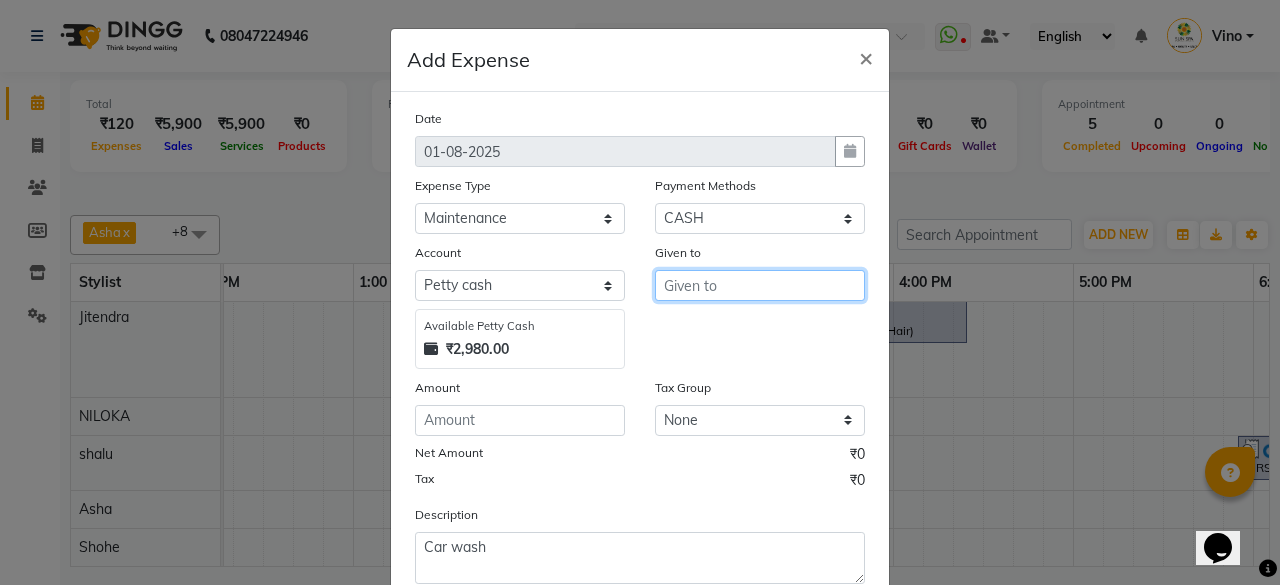 click at bounding box center (760, 285) 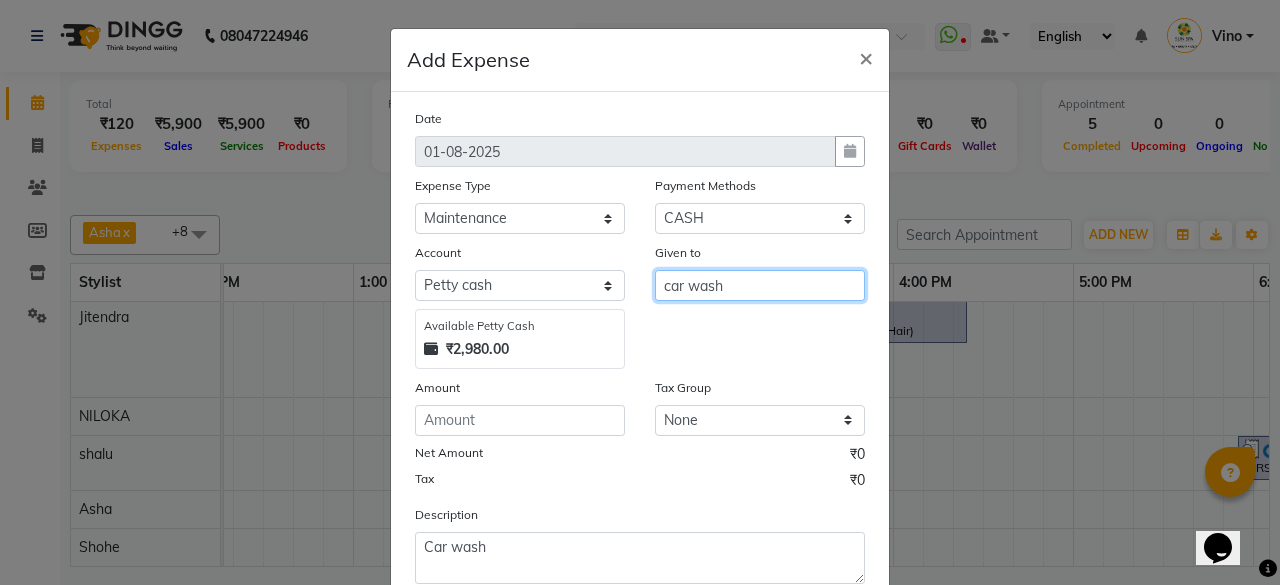 type on "car wash" 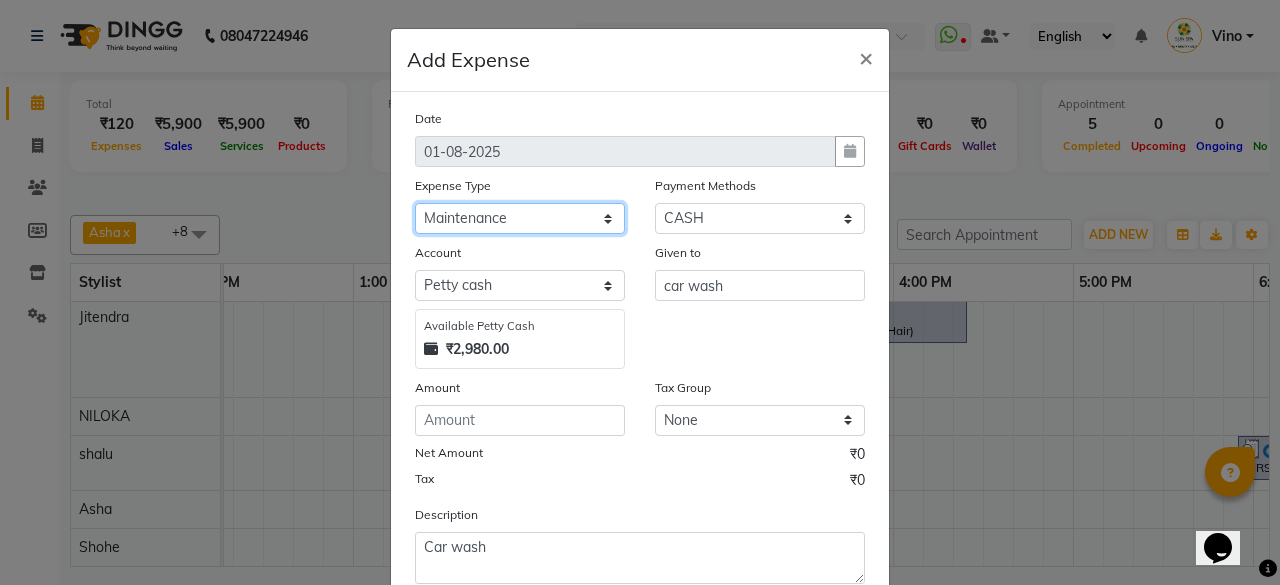 click on "Select Advance Salary Bank charges Car maintenance Cash transfer to bank Cash transfer to hub Client Snacks Events Expance Fuel Incentive JUSTDAIL Loan Repayment Maintenance Marketing Miscellaneous [FIRST] [LAST] Other Pantry Room Rent staff Salary Shop Rent Staff Snacks Tax Tea & Refreshment Utilities" 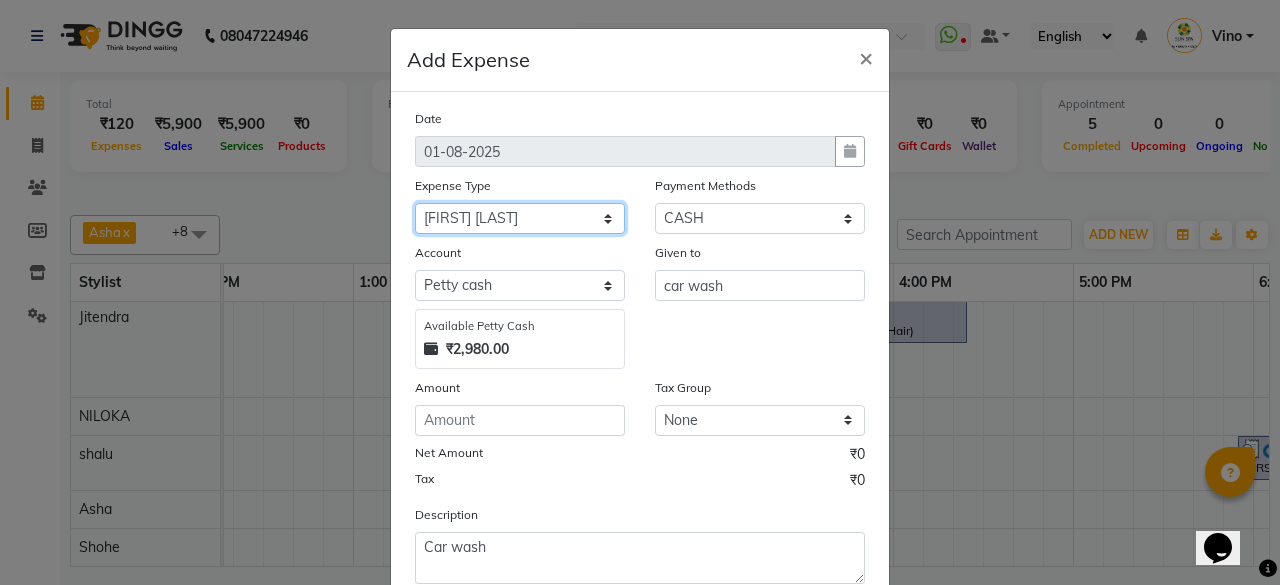 click on "Select Advance Salary Bank charges Car maintenance Cash transfer to bank Cash transfer to hub Client Snacks Events Expance Fuel Incentive JUSTDAIL Loan Repayment Maintenance Marketing Miscellaneous [FIRST] [LAST] Other Pantry Room Rent staff Salary Shop Rent Staff Snacks Tax Tea & Refreshment Utilities" 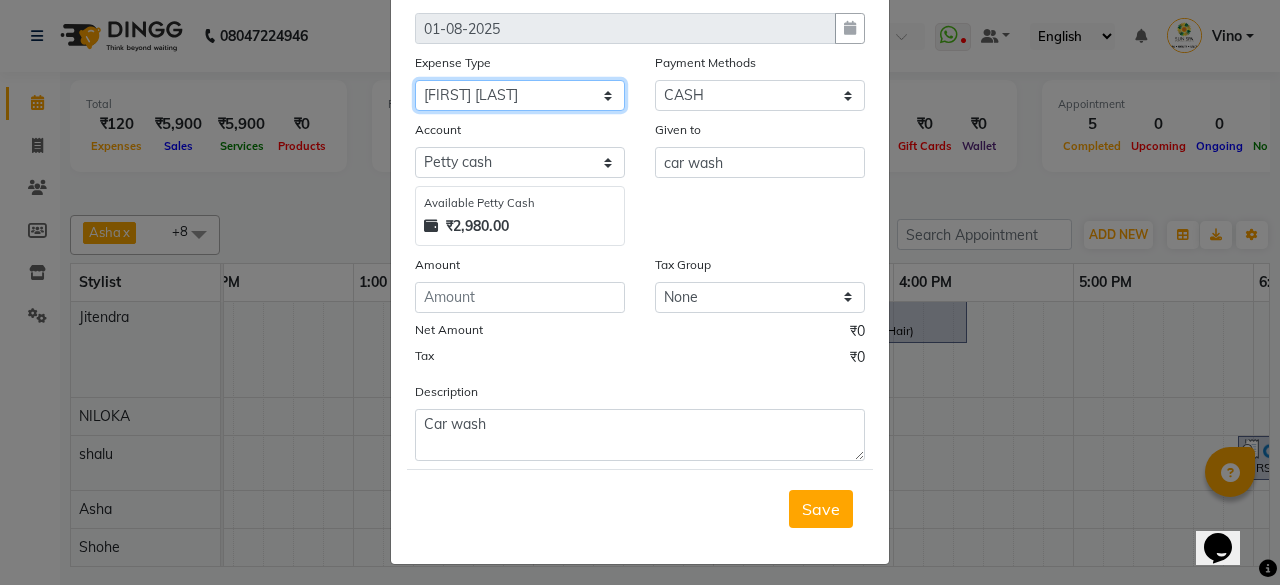 scroll, scrollTop: 127, scrollLeft: 0, axis: vertical 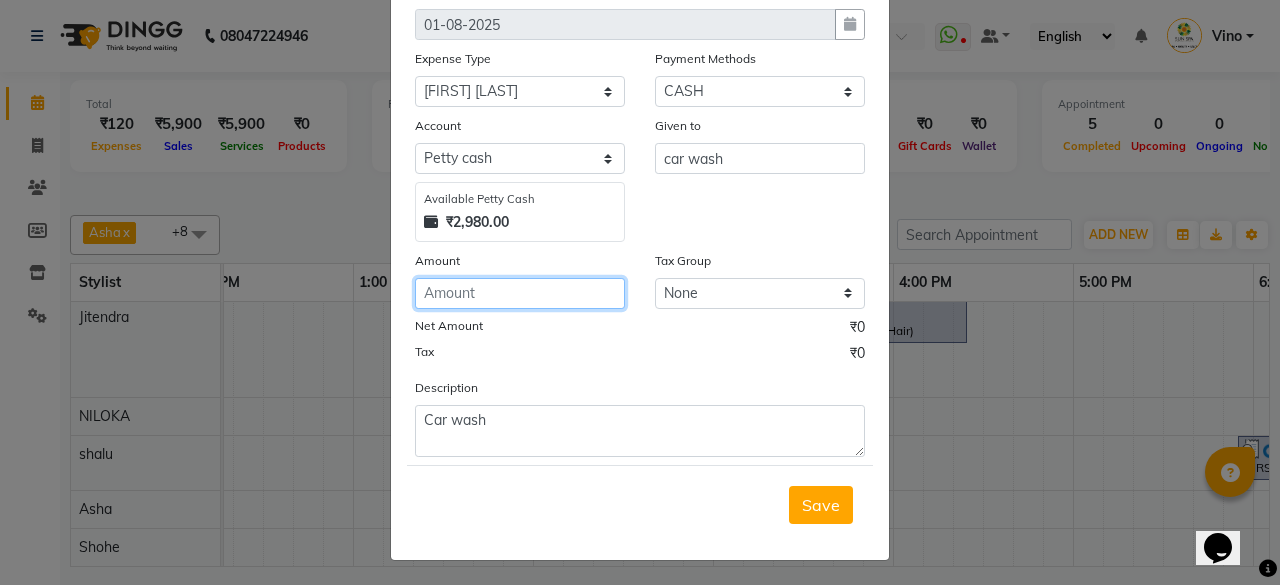 click 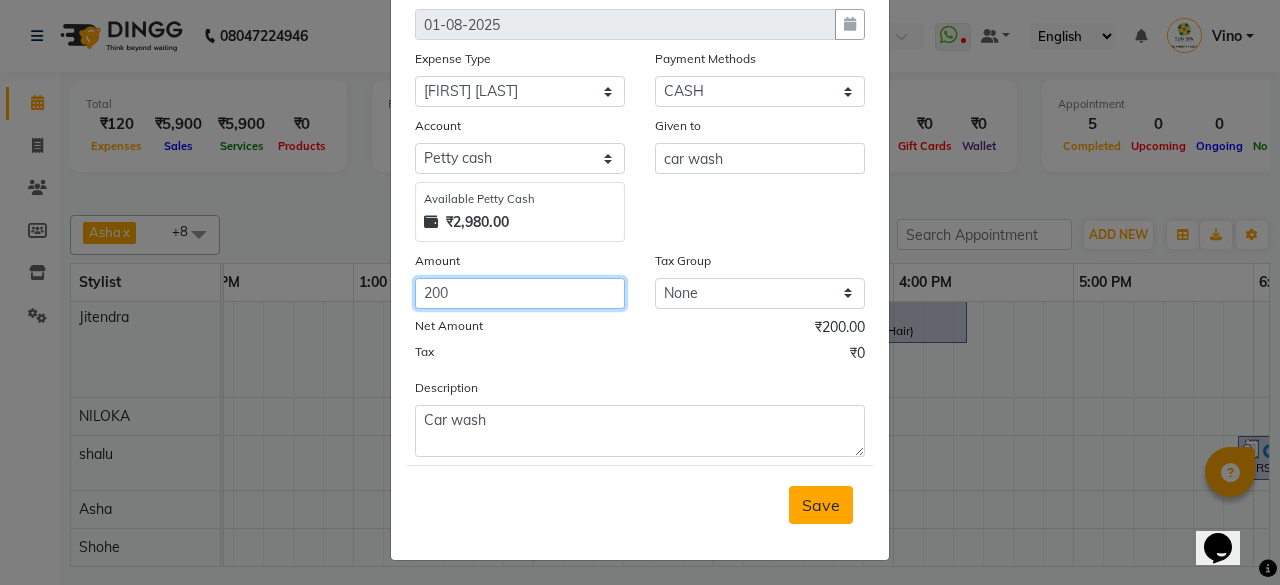 type on "200" 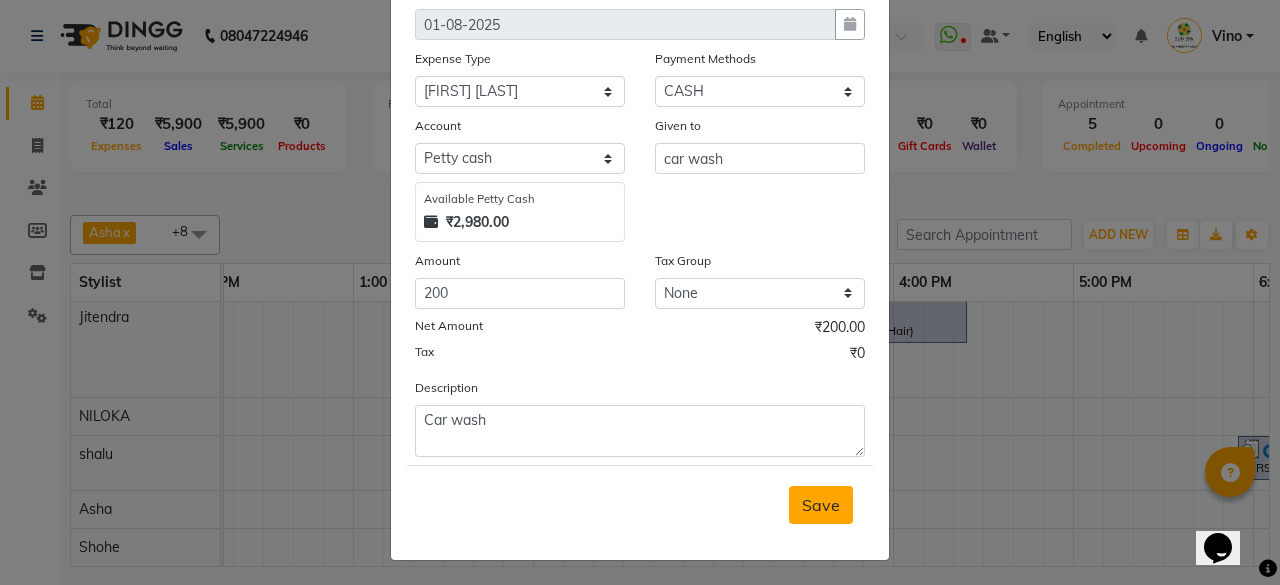 click on "Save" at bounding box center (821, 505) 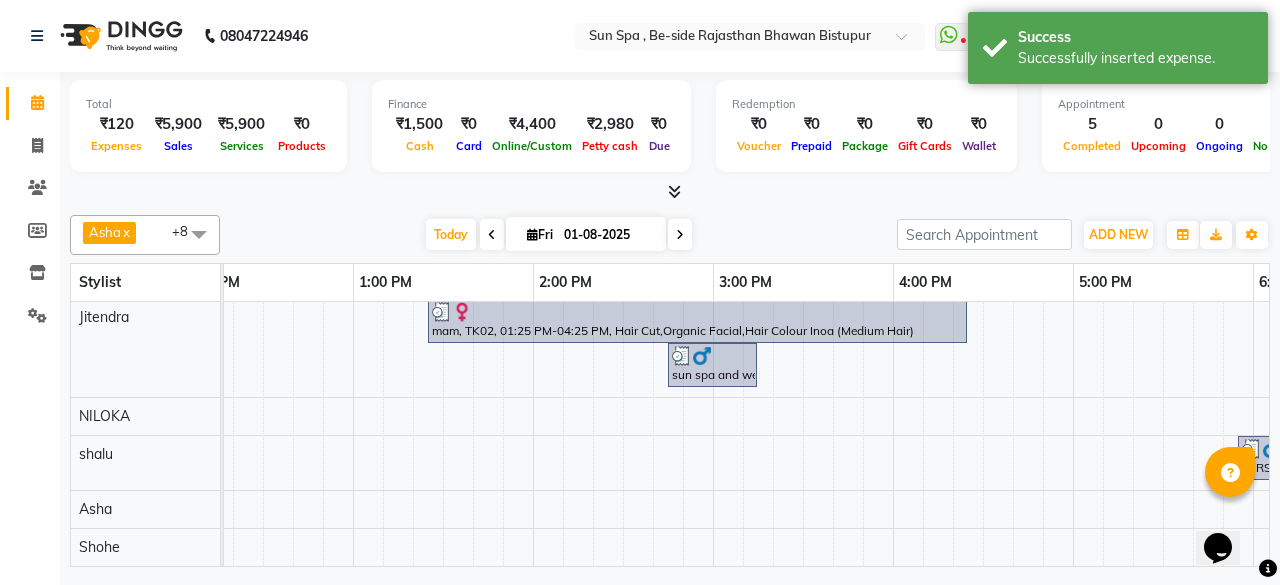 scroll, scrollTop: 122, scrollLeft: 771, axis: both 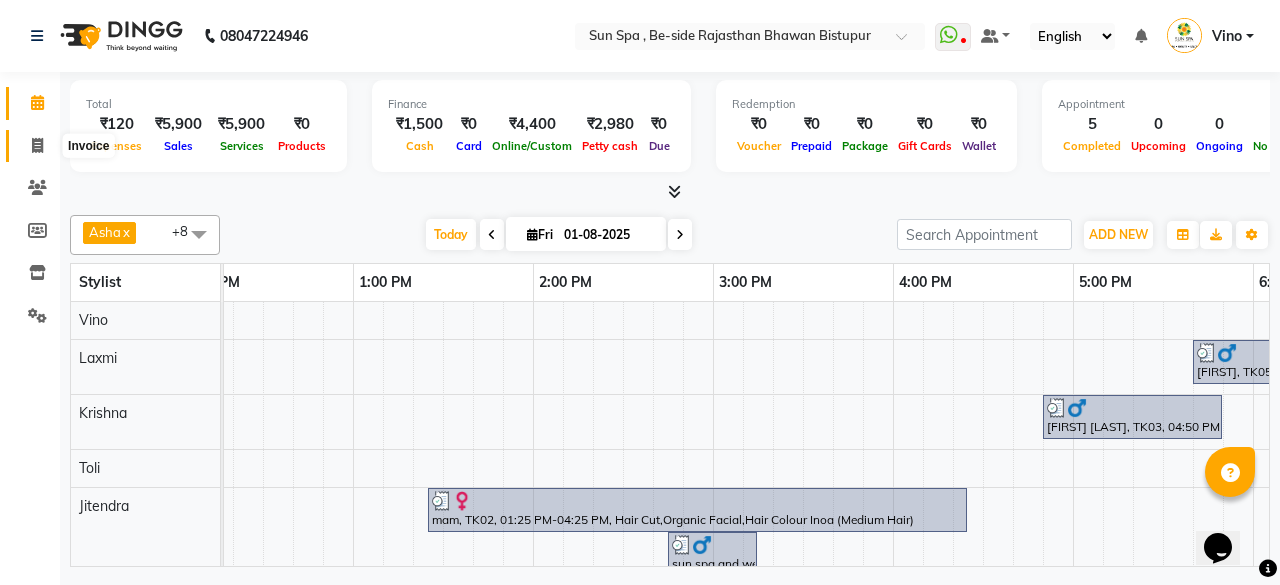 click 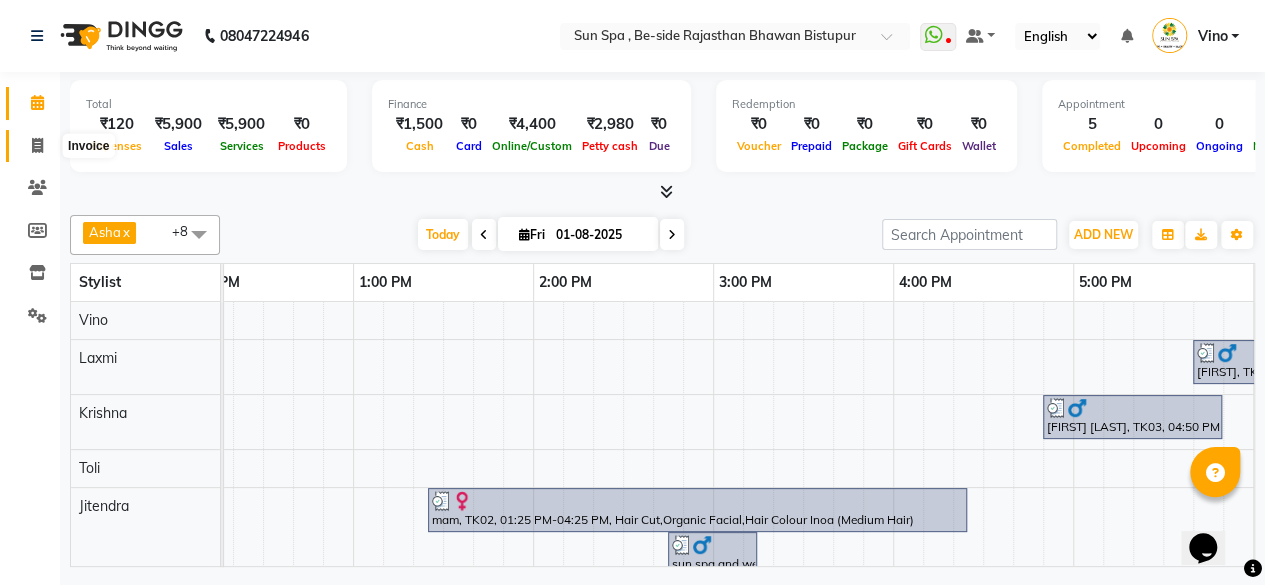 select on "5782" 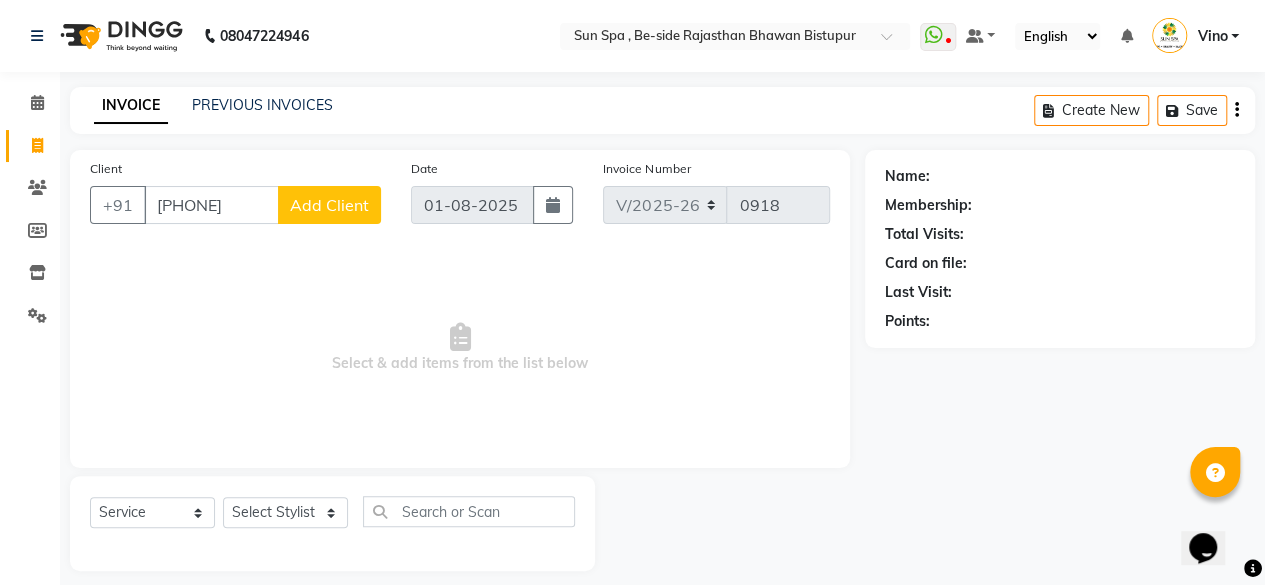 type on "[PHONE]" 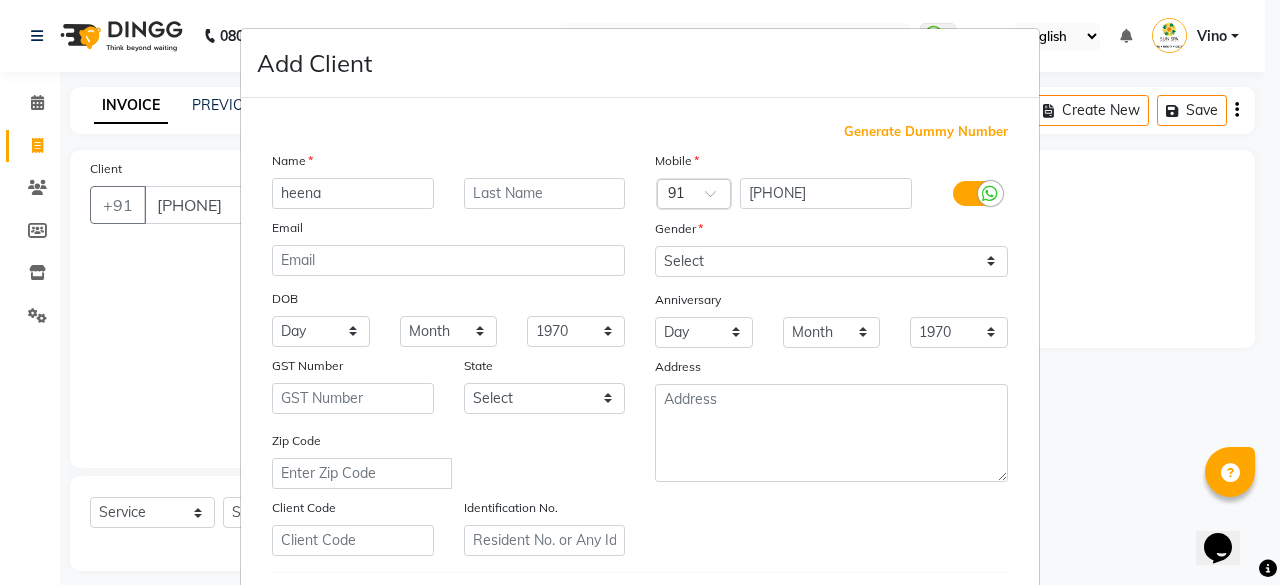 type on "heena" 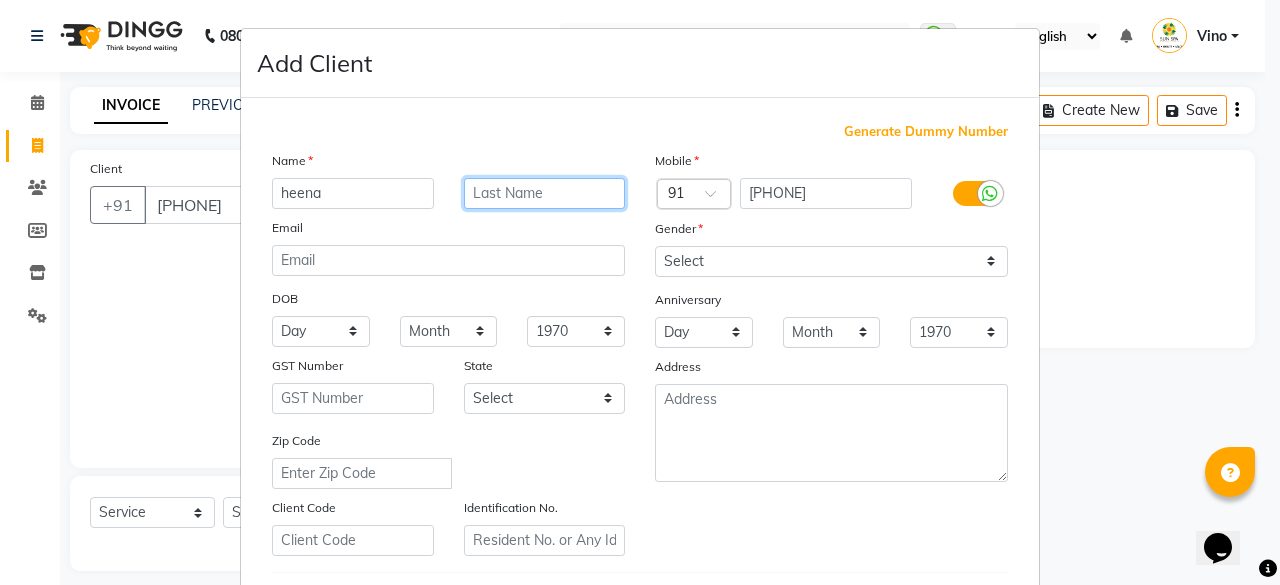 click at bounding box center [545, 193] 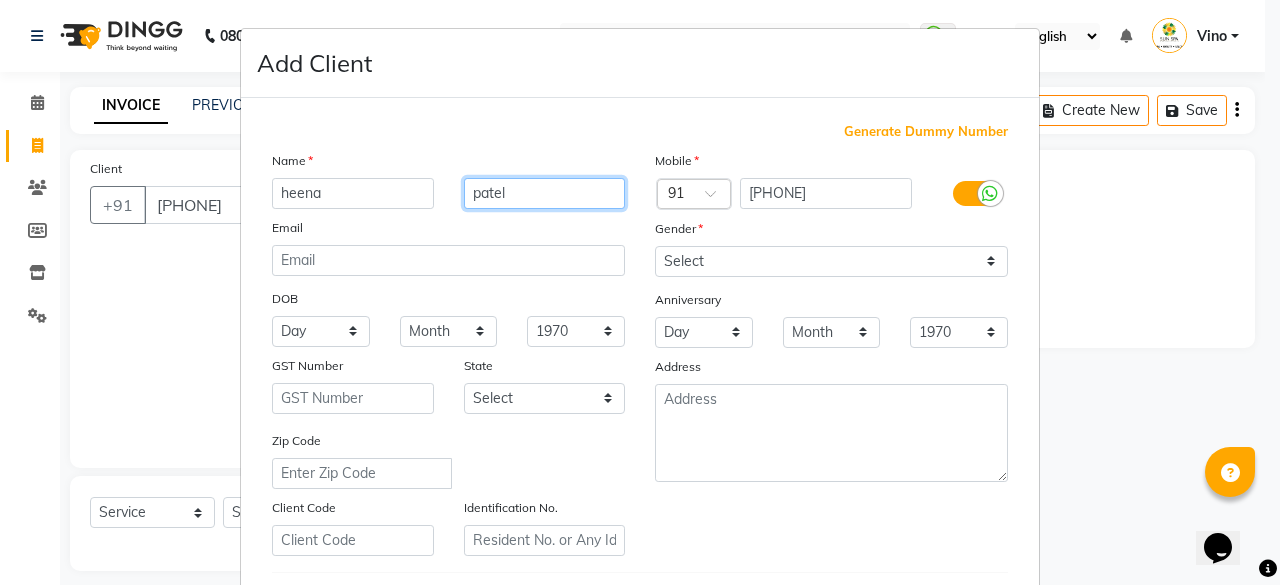 type on "patel" 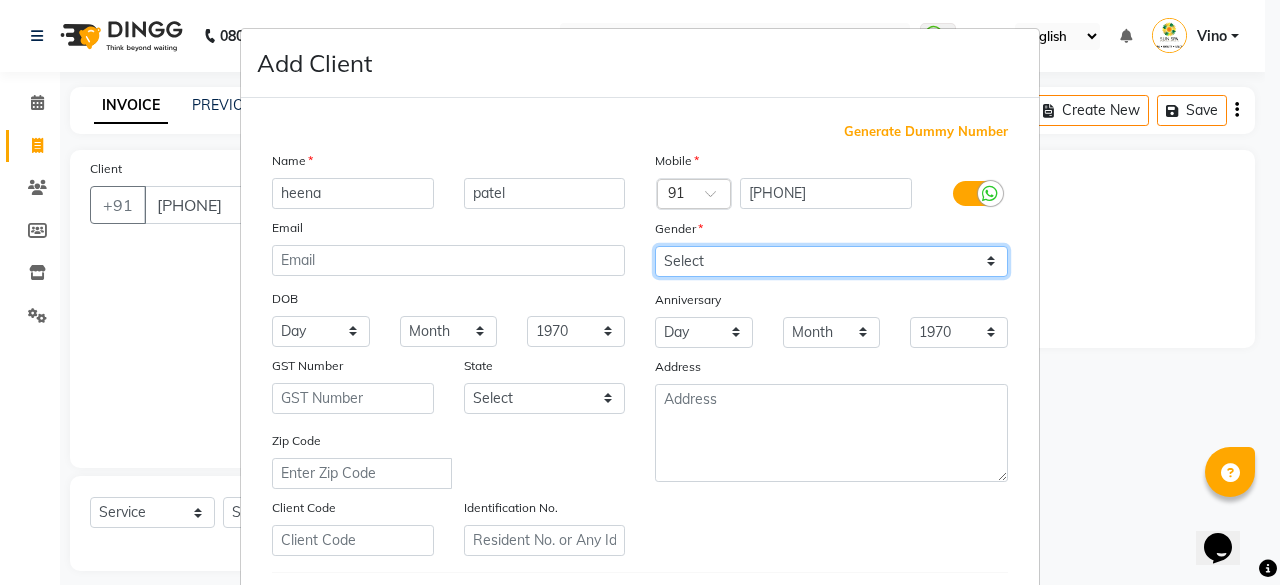 click on "Select Male Female Other Prefer Not To Say" at bounding box center [831, 261] 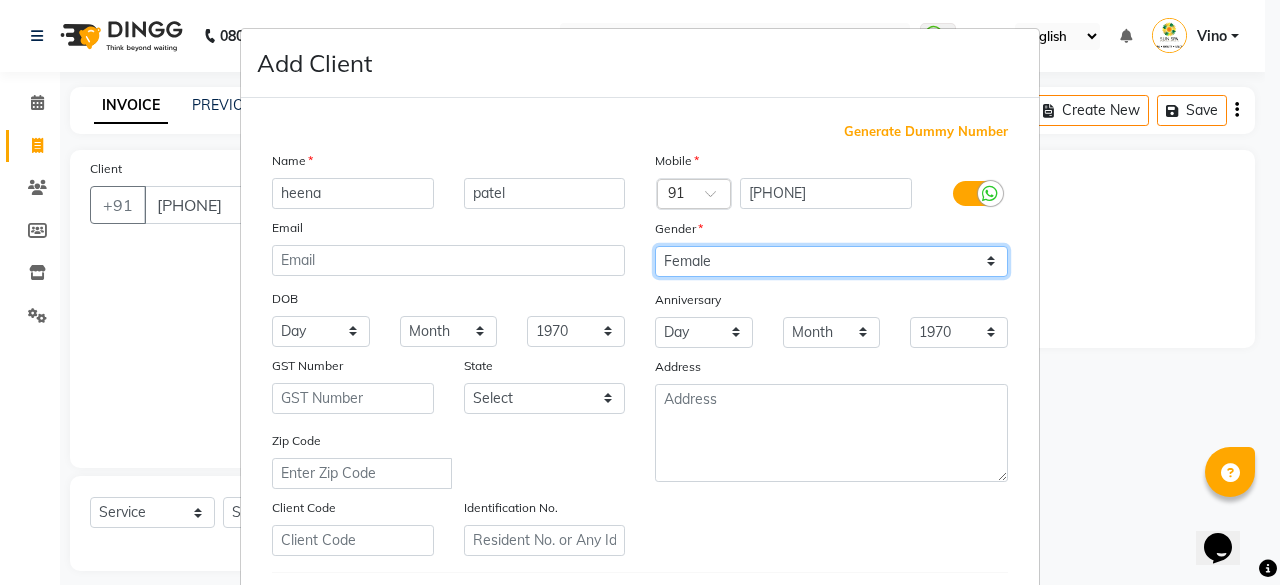 click on "Select Male Female Other Prefer Not To Say" at bounding box center (831, 261) 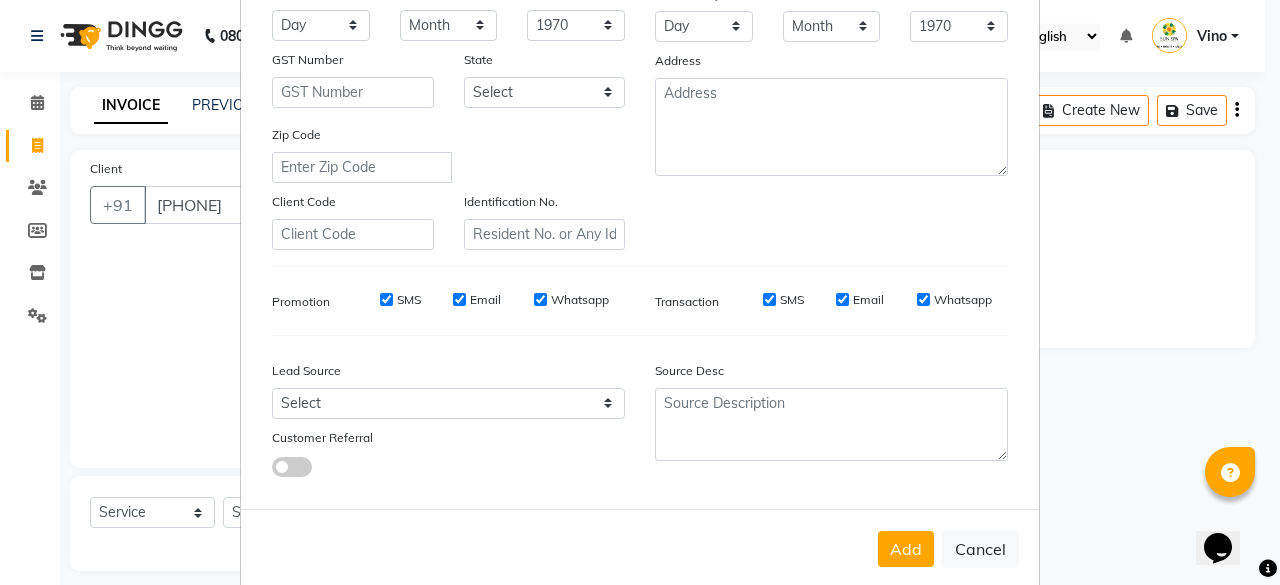 scroll, scrollTop: 334, scrollLeft: 0, axis: vertical 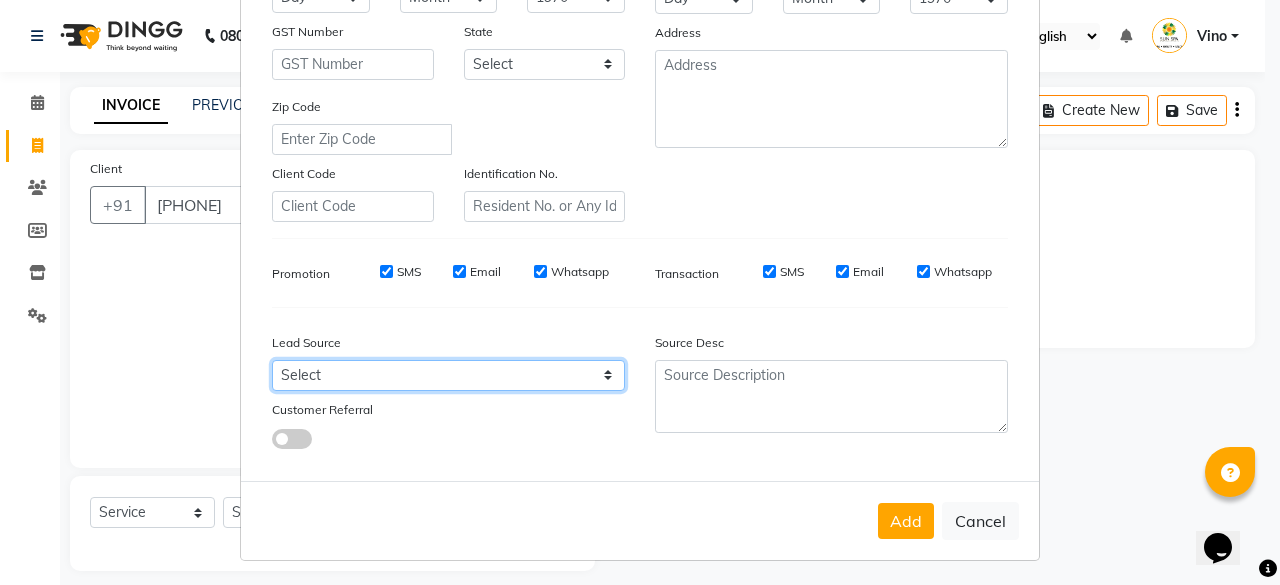 click on "Select Walk-in Referral Internet Friend Word of Mouth Advertisement Facebook JustDial Google Other Instagram  YouTube  WhatsApp" at bounding box center (448, 375) 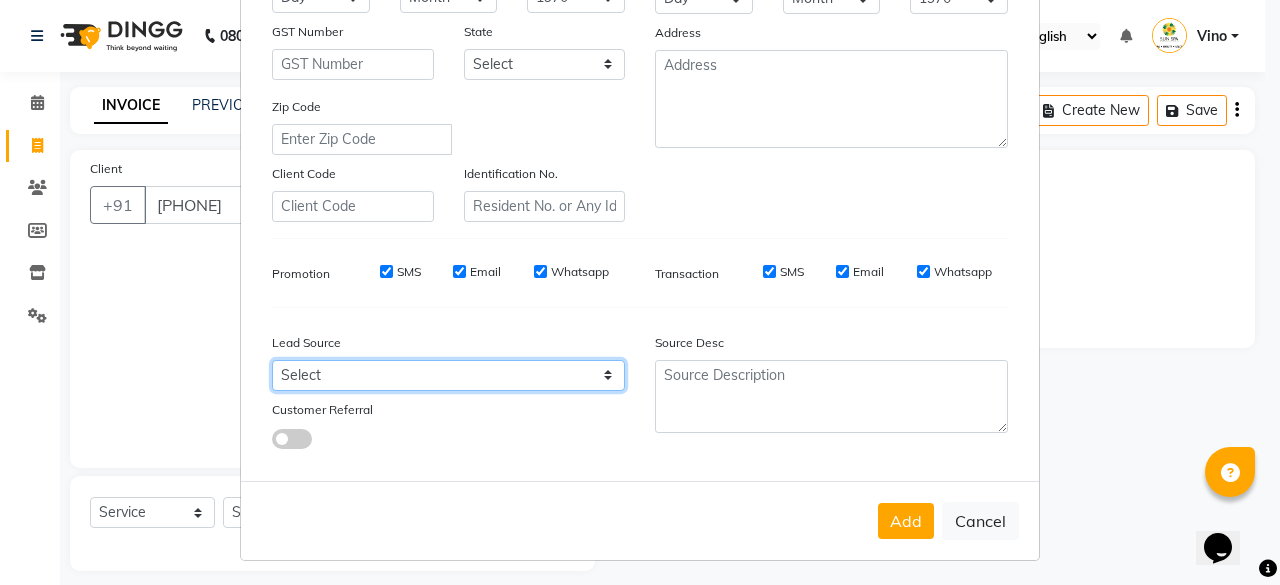 select on "36938" 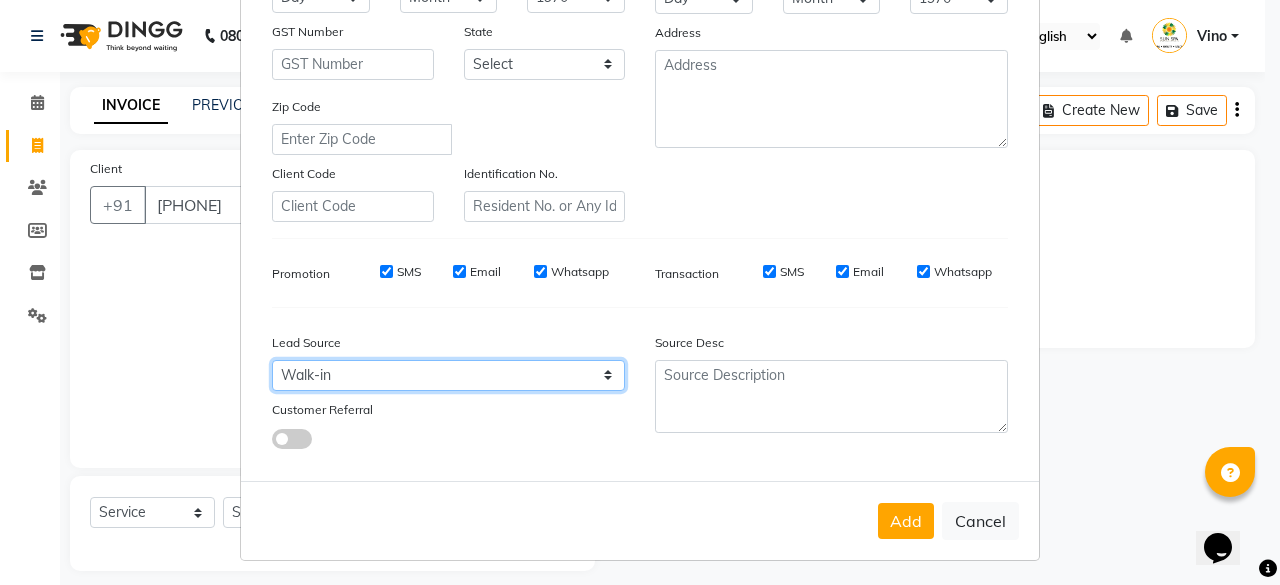 click on "Select Walk-in Referral Internet Friend Word of Mouth Advertisement Facebook JustDial Google Other Instagram  YouTube  WhatsApp" at bounding box center [448, 375] 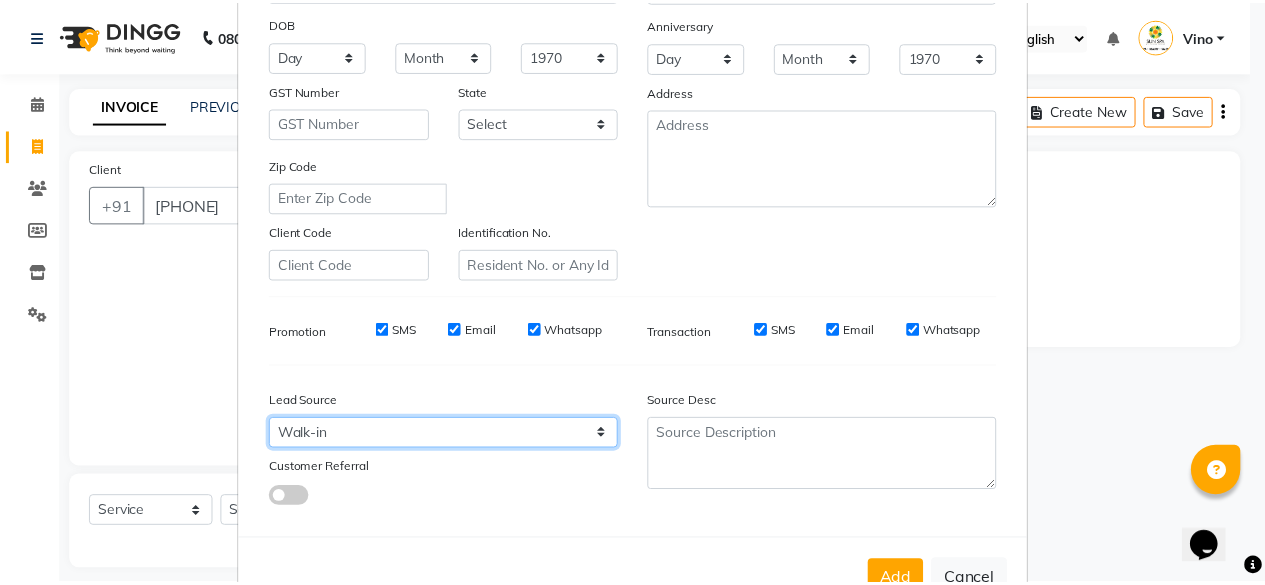 scroll, scrollTop: 334, scrollLeft: 0, axis: vertical 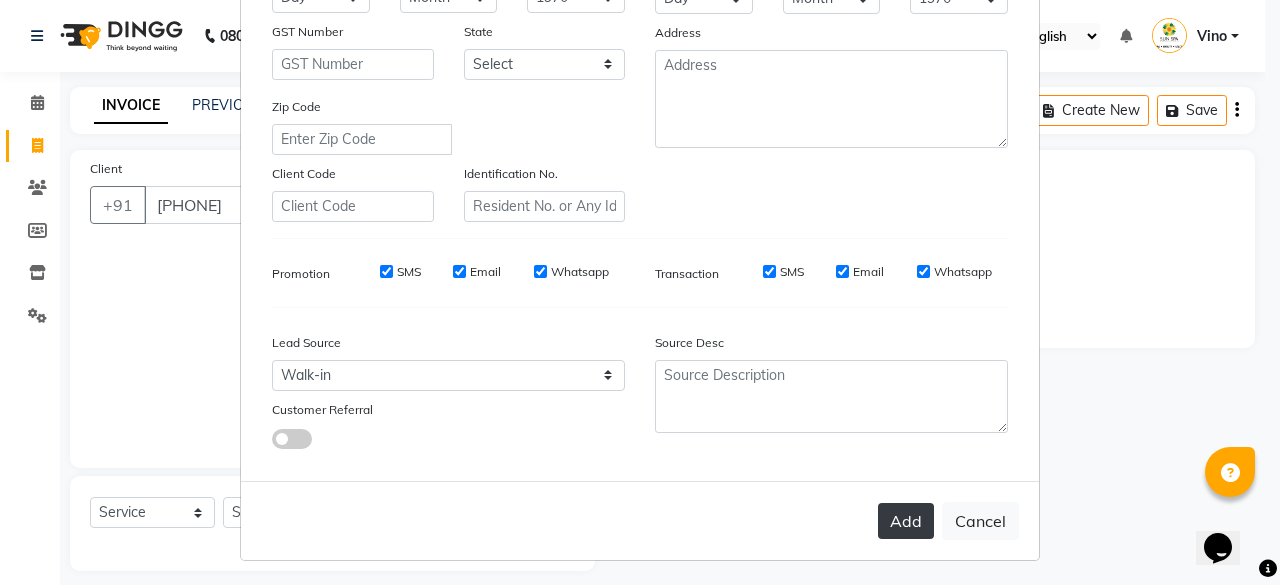 click on "Add" at bounding box center [906, 521] 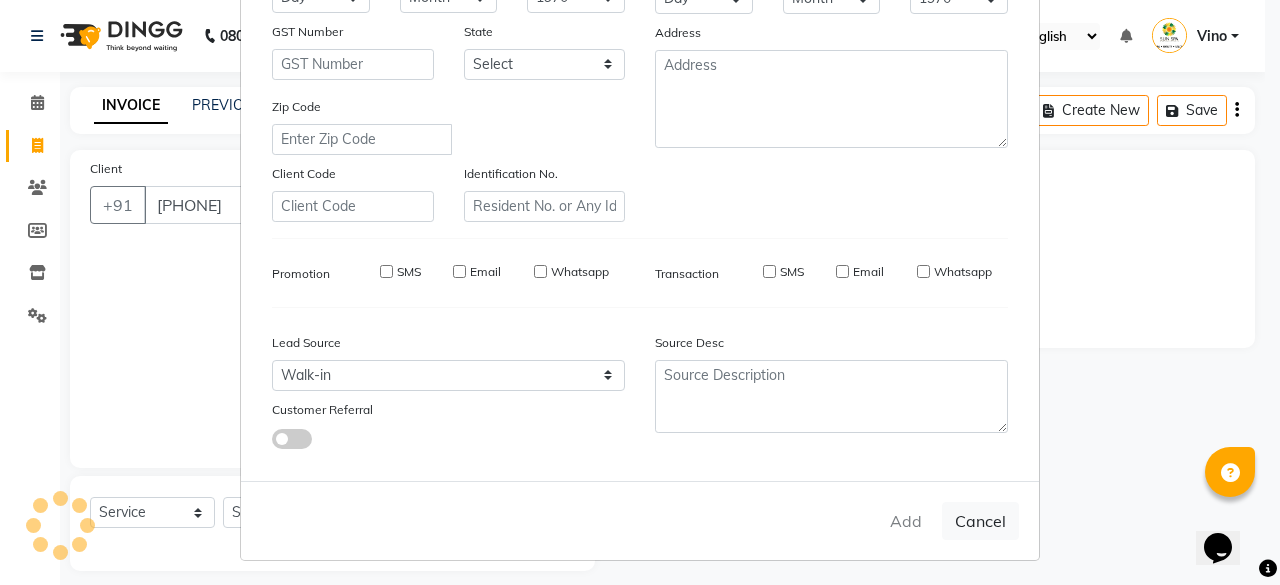 type 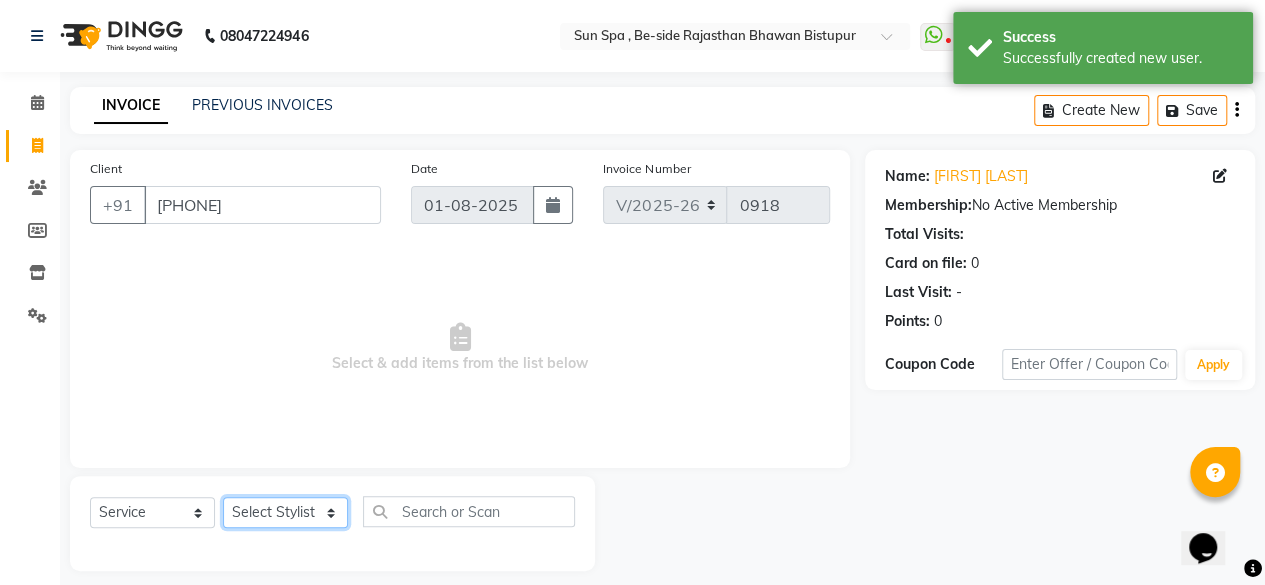 click on "Select Stylist [FIRST] [LAST] Jitendra KAJAL tattoo [FIRST] [LAST] NILOKA shalu Shohe Toli Vino" 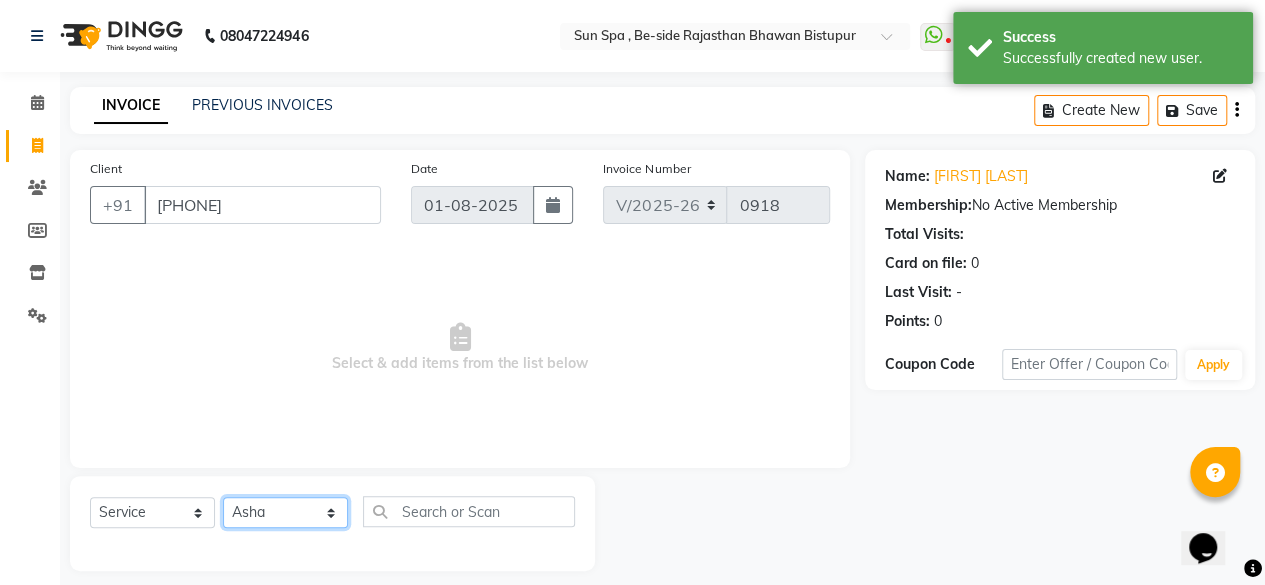 click on "Select Stylist [FIRST] [LAST] Jitendra KAJAL tattoo [FIRST] [LAST] NILOKA shalu Shohe Toli Vino" 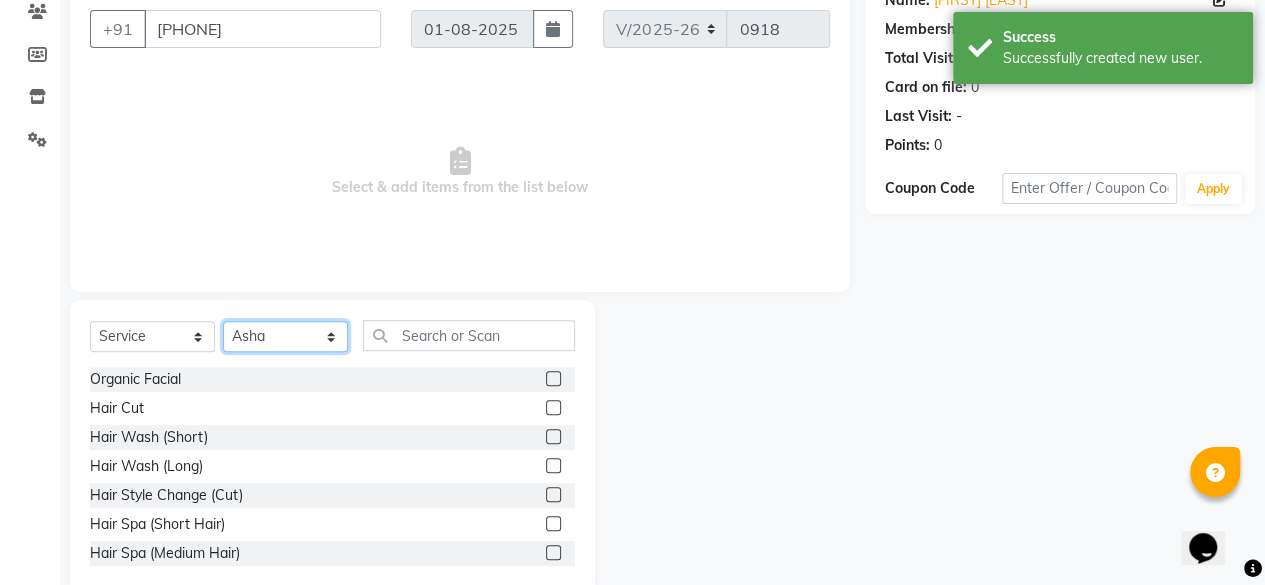 scroll, scrollTop: 200, scrollLeft: 0, axis: vertical 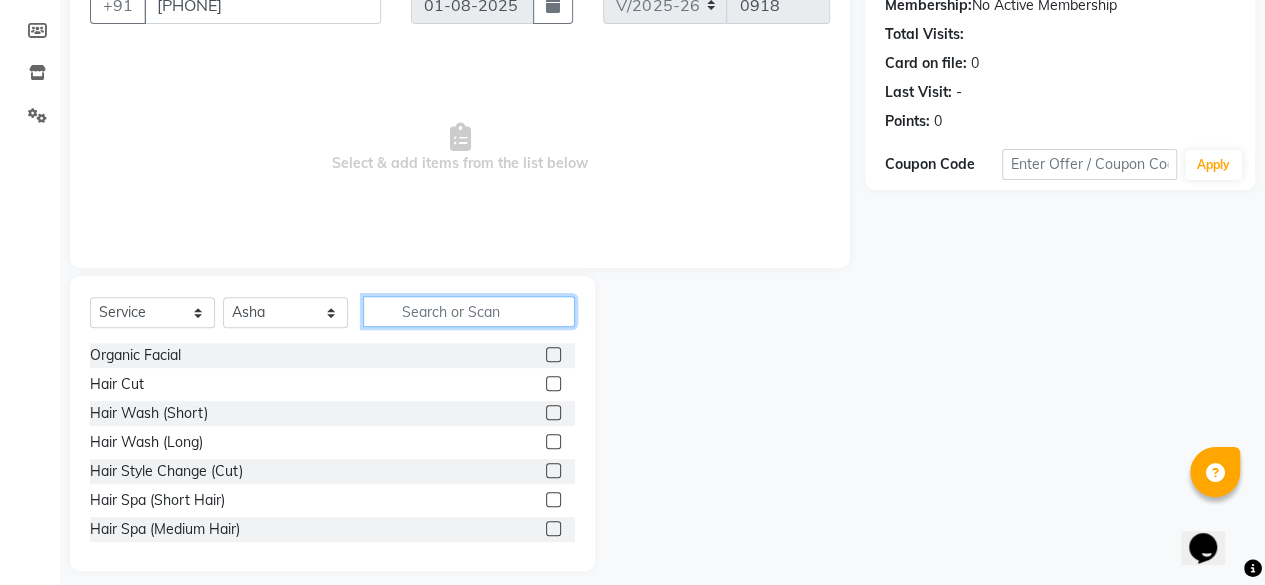 click 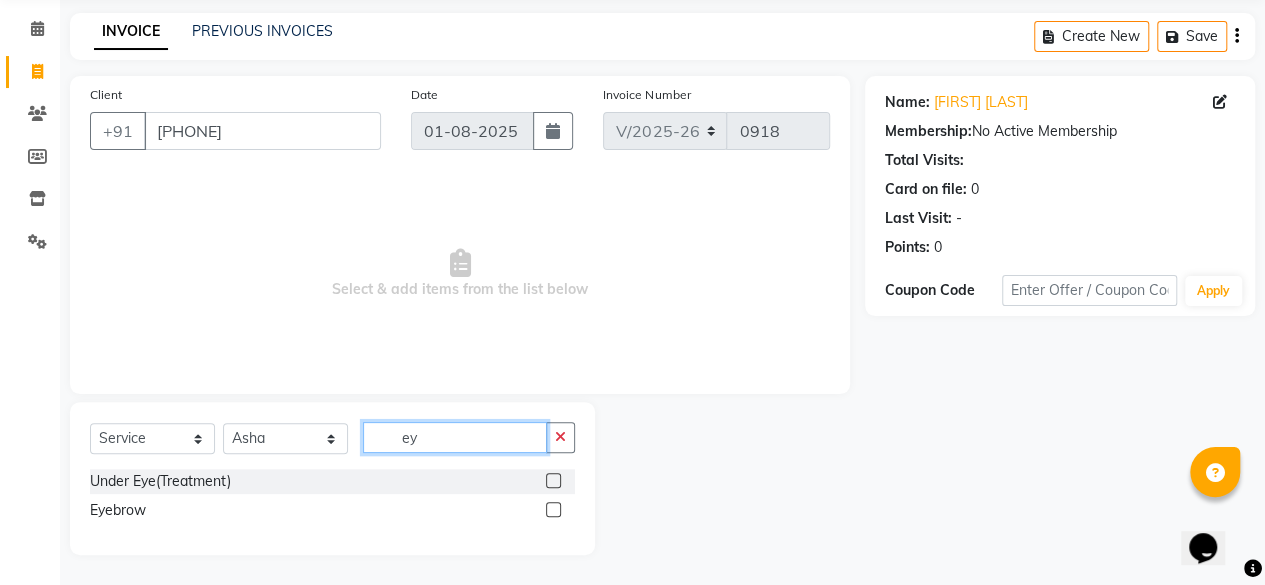 scroll, scrollTop: 73, scrollLeft: 0, axis: vertical 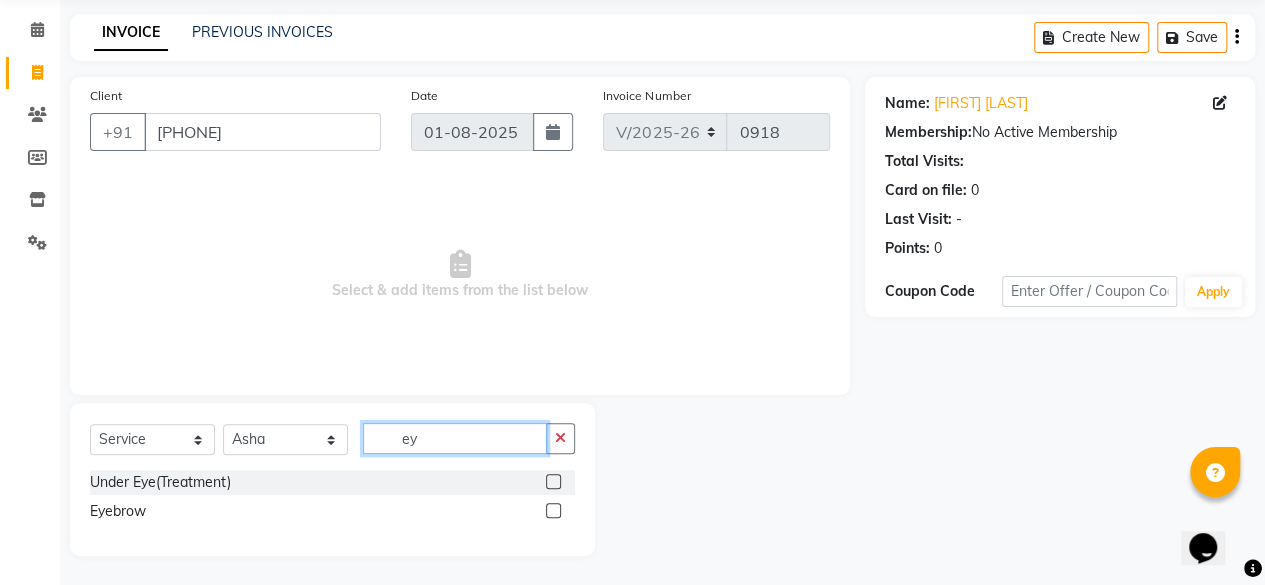 type on "ey" 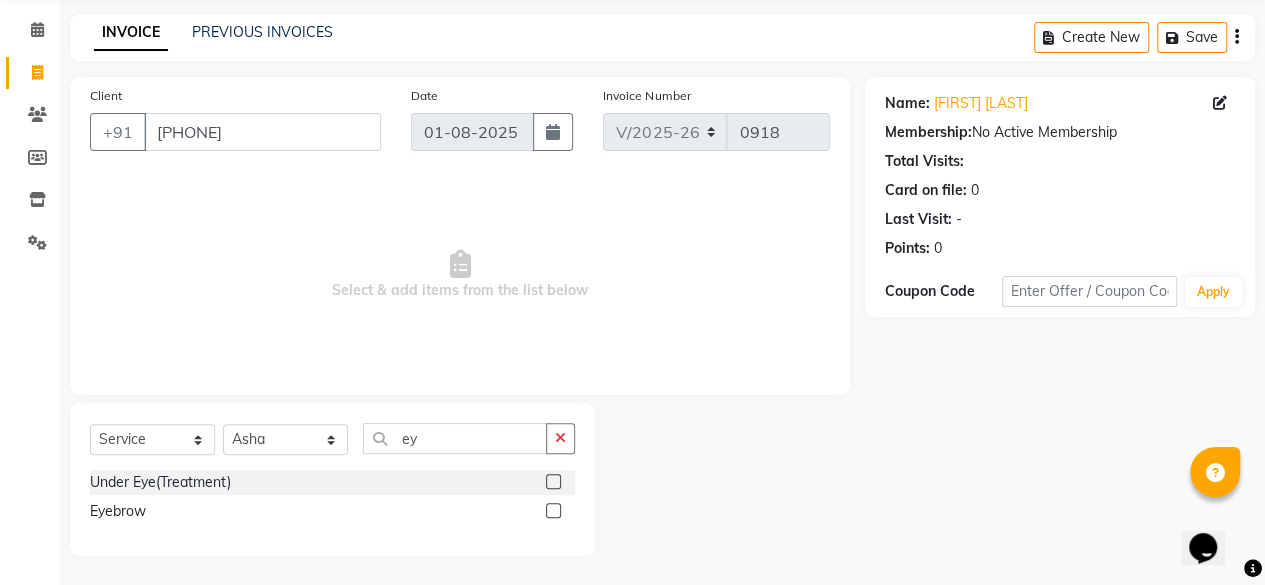 click 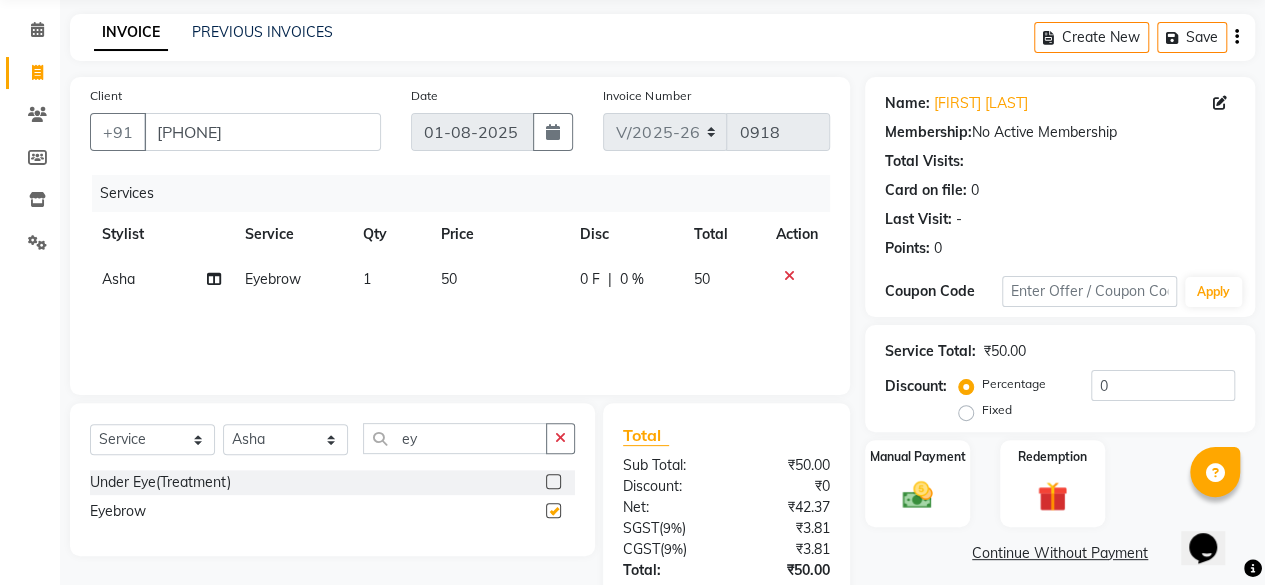 checkbox on "false" 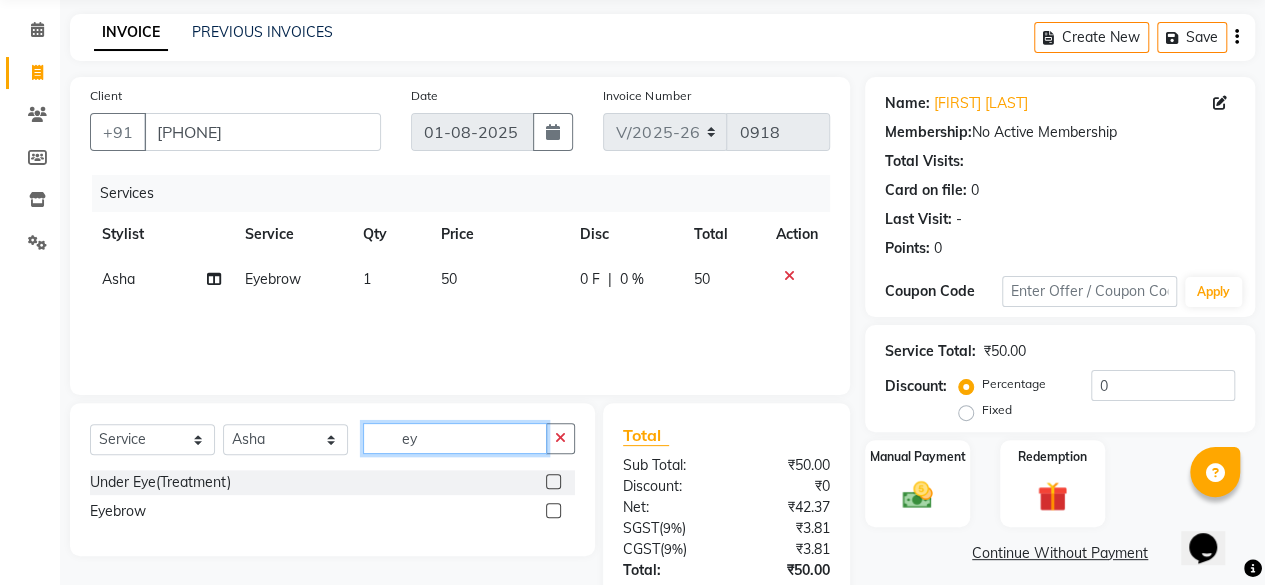 click on "ey" 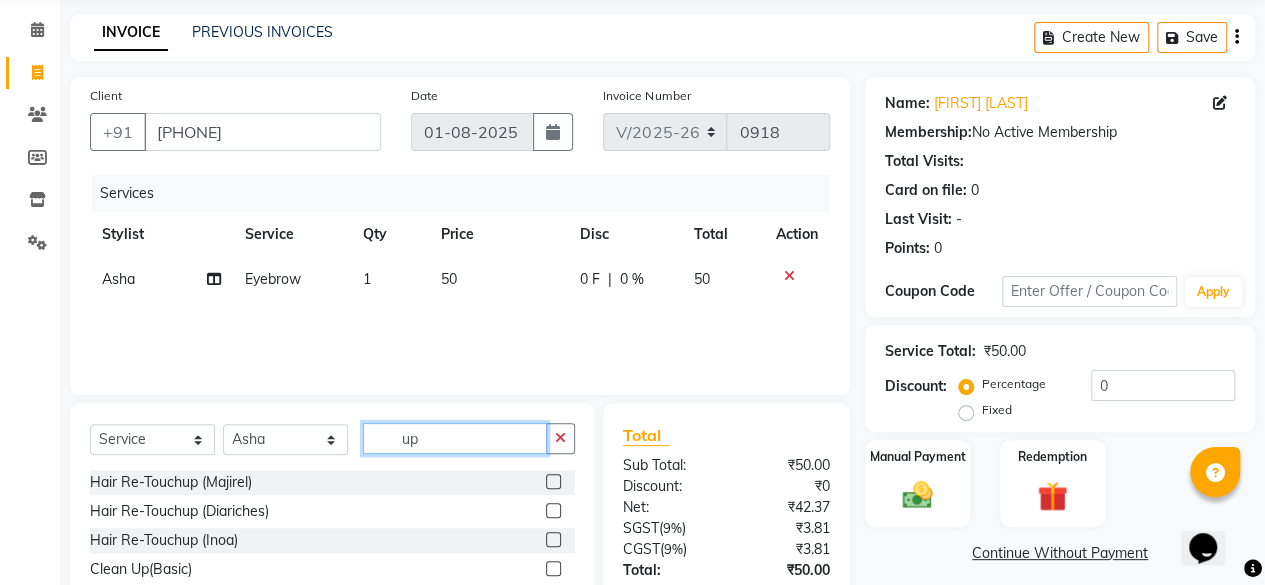 type on "u" 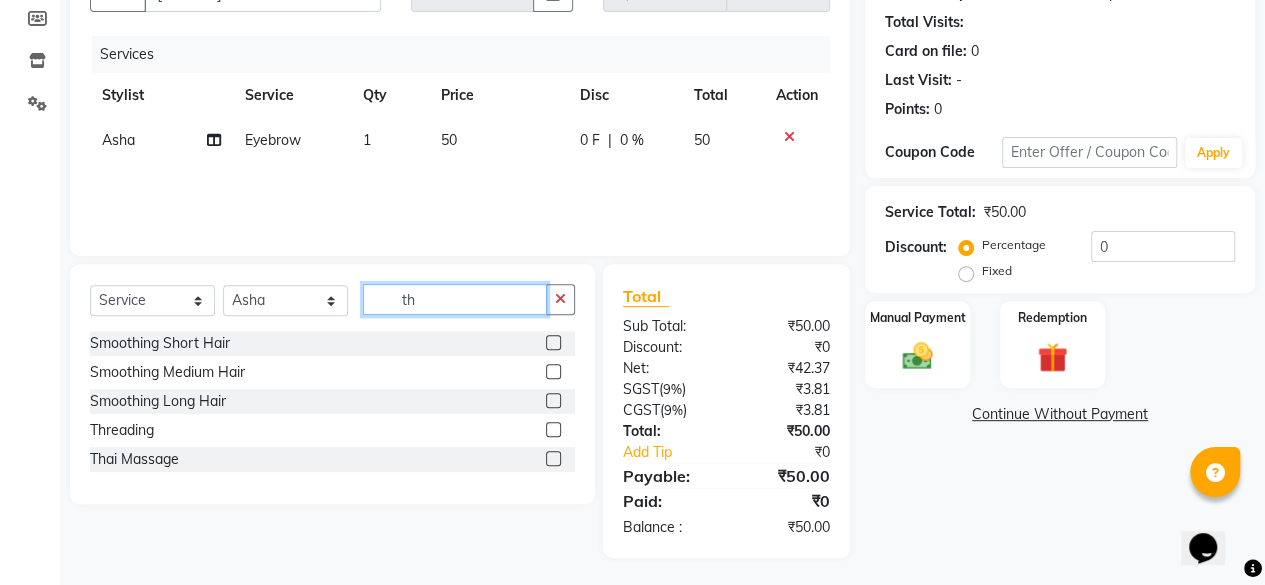 scroll, scrollTop: 213, scrollLeft: 0, axis: vertical 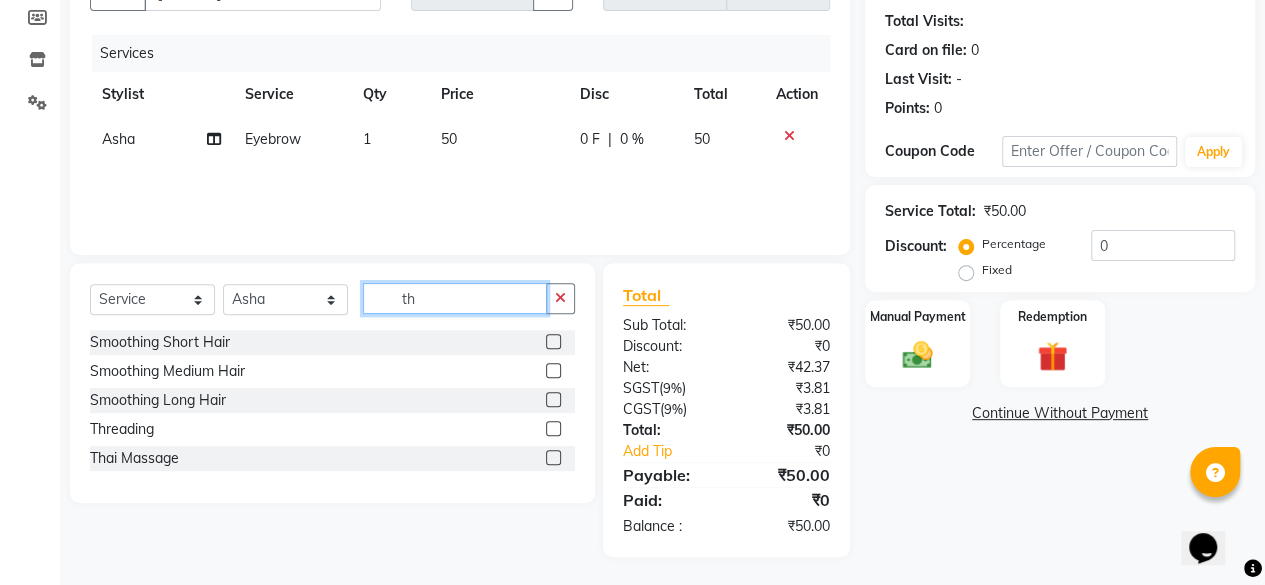 type on "th" 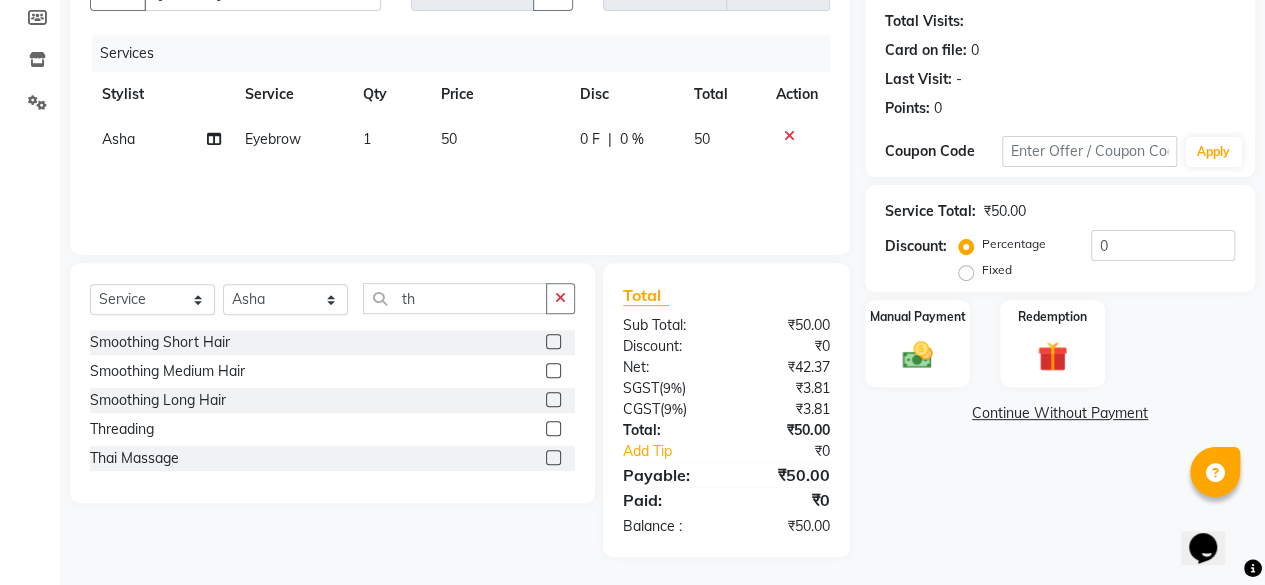 click 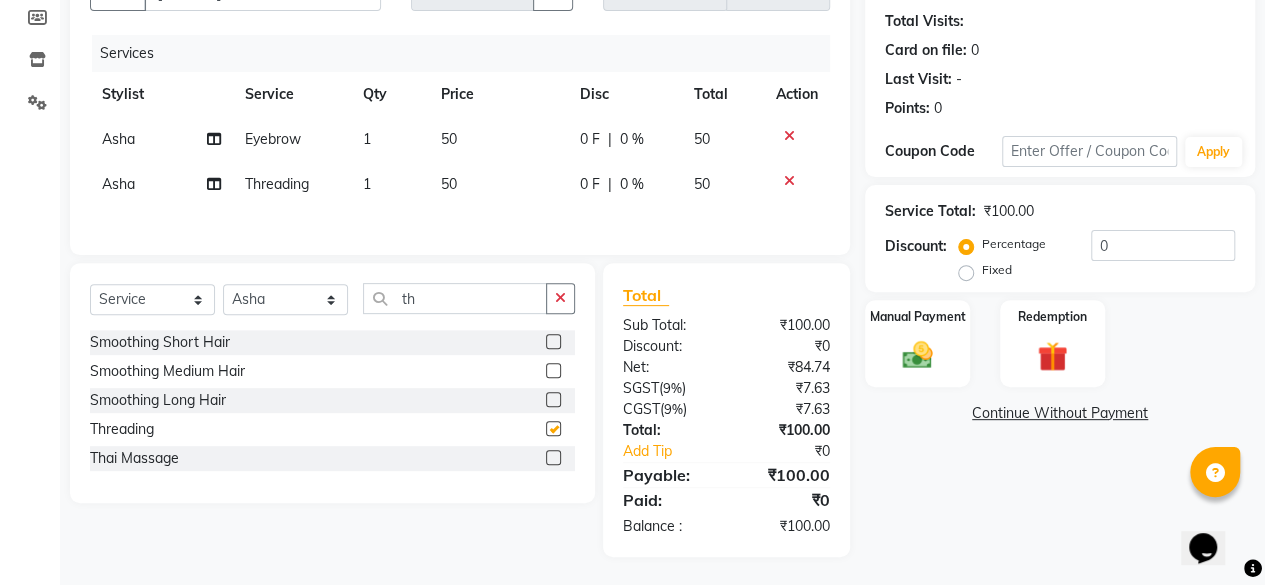 checkbox on "false" 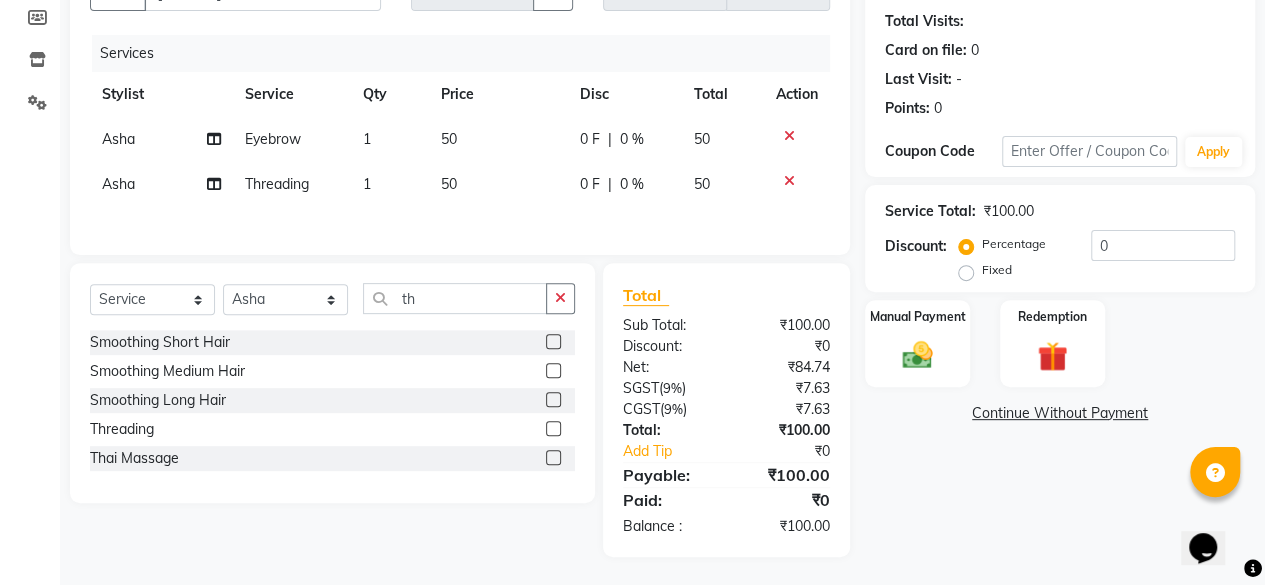 click 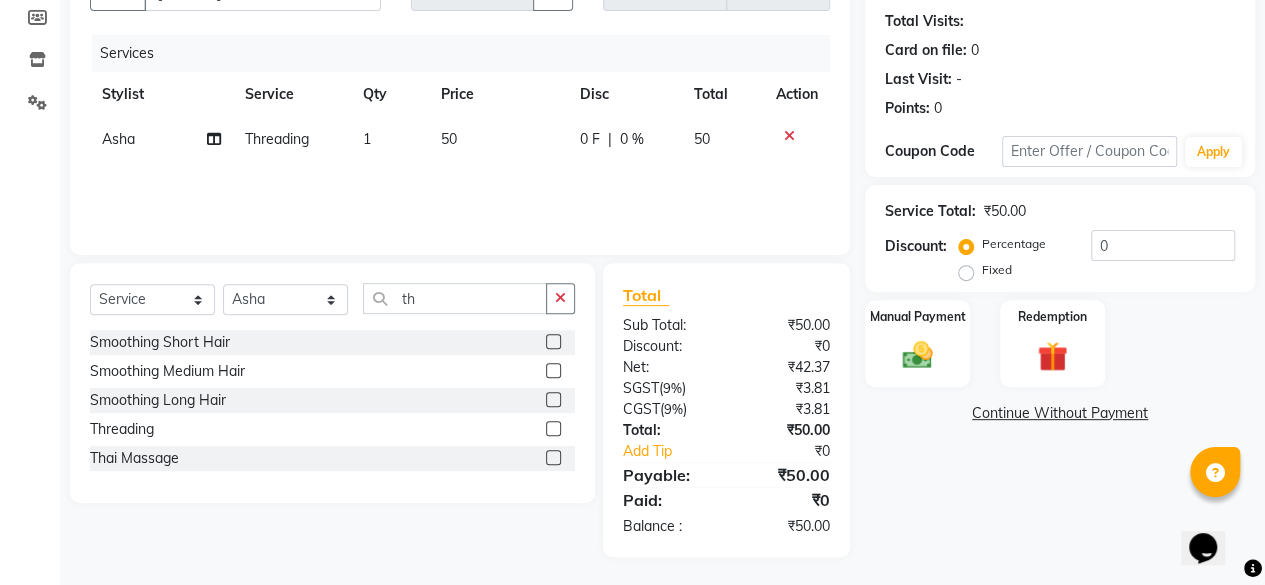 click on "50" 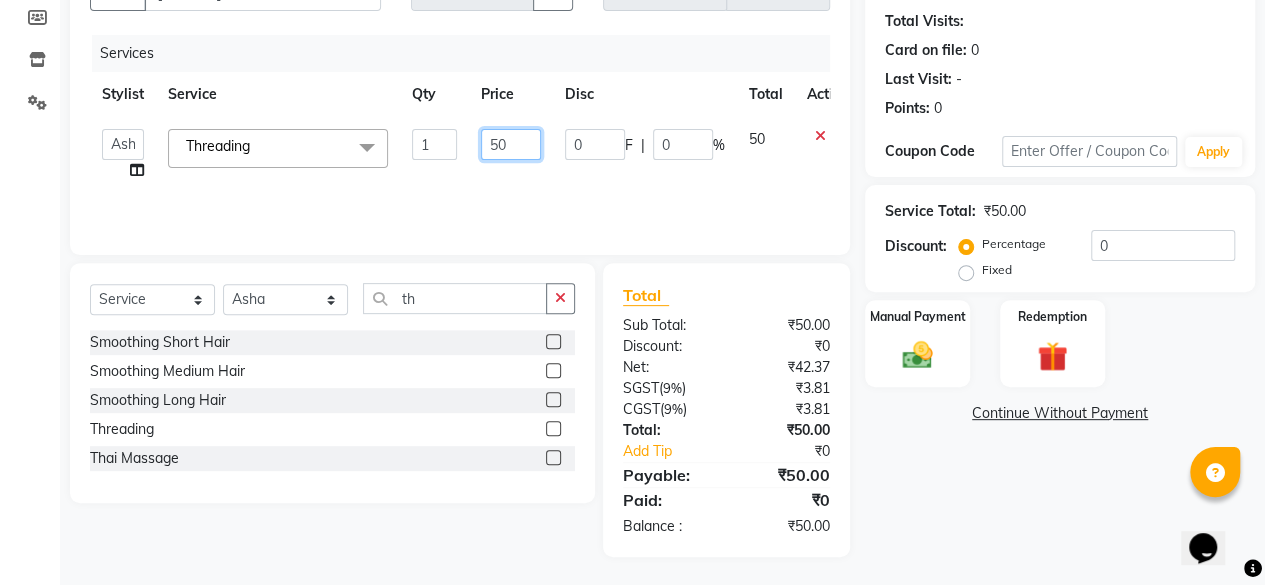 click on "50" 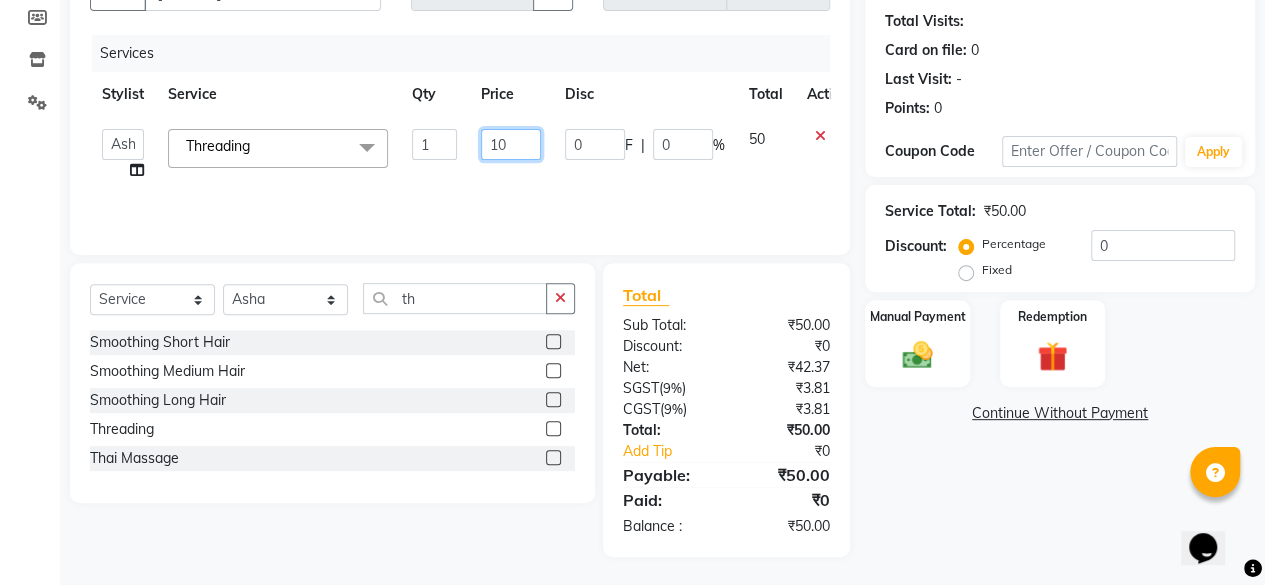 type on "100" 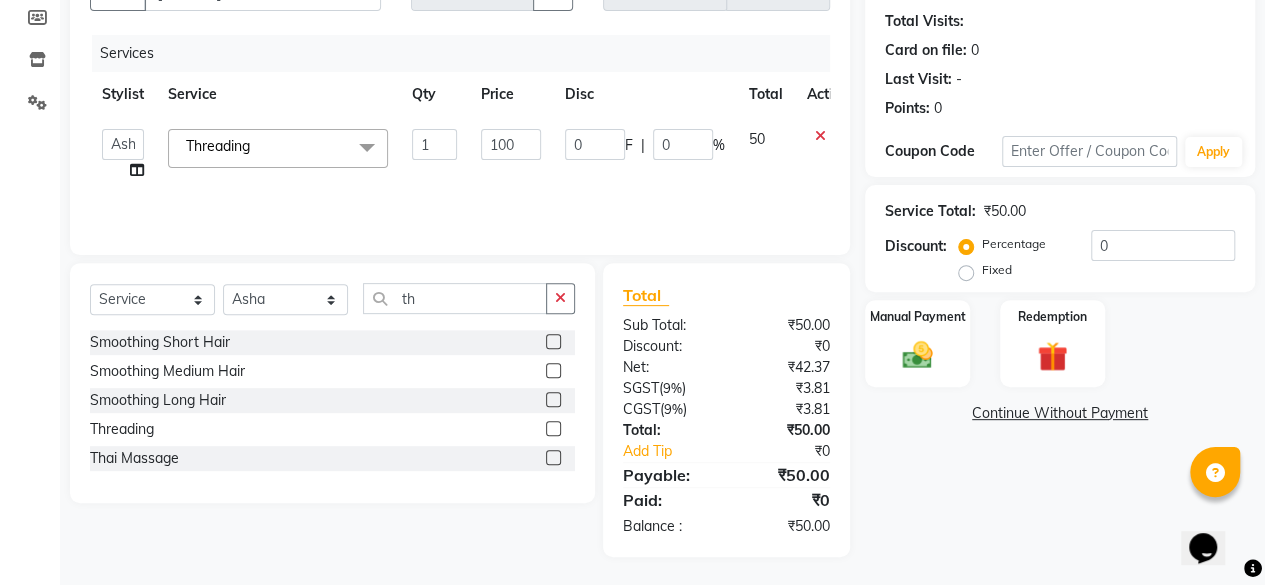 click on "Services Stylist Service Qty Price Disc Total Action  [FIRST]   [LAST]    [FIRST]    KAJAL tattoo   [FIRST]   [LAST]   NILOKA   shalu   Shohe    Toli    Vino  Threading  x Organic Facial Hair Cut Hair Wash (Short) Hair Wash (Long) Hair Style Change (Cut) Hair Spa (Short Hair) Hair Spa (Medium Hair) Hair Spa (Long Hair) Renew C (Short Hair) Renew C (Medium Hair) Renew C (Long Hair) Renew C Scalp Massage Exclusive Renew C Scalp Massage Normal Powerdose Treatment Pedicure Normal Pedicure Crystal Hair Colour Majirel (Short Hair) Hair Colour Majirel (Medium Hair) Hair Colour Majirel (Long Hair) Hair Colour Majirel (Xtra Long) Hair Colour Inoa (Short Hair) Hair Colour Inoa (Medium Hair) Hair Colour Inoa (Long Hair) Hair Colour Inoa (Xtra Long Hair) Hair Re-Touchup (Majirel) Hair Re-Touchup (Diariches) Hair Re-Touchup (Inoa) Highlights (Crown Area) Highlights (Full) Highlights (Funky Colour) Highlights (Per Streaks) Smoothing Short Hair Smoothing Medium Hair Smoothing Long Hair Temp Ironing Short Hair Threading Tream" 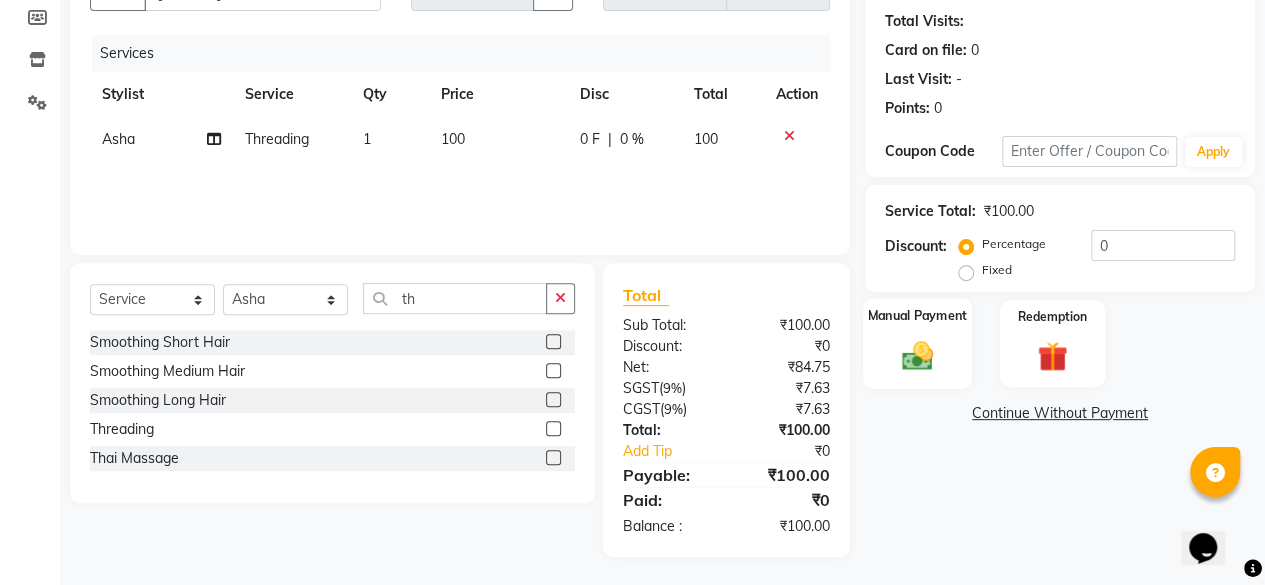 click 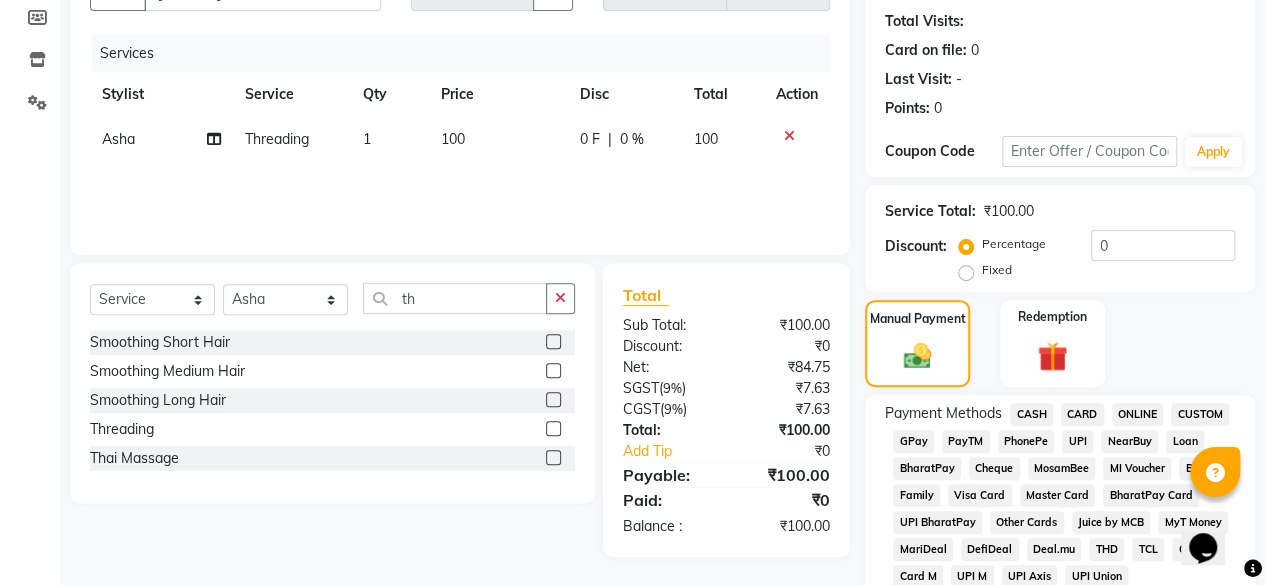 click on "ONLINE" 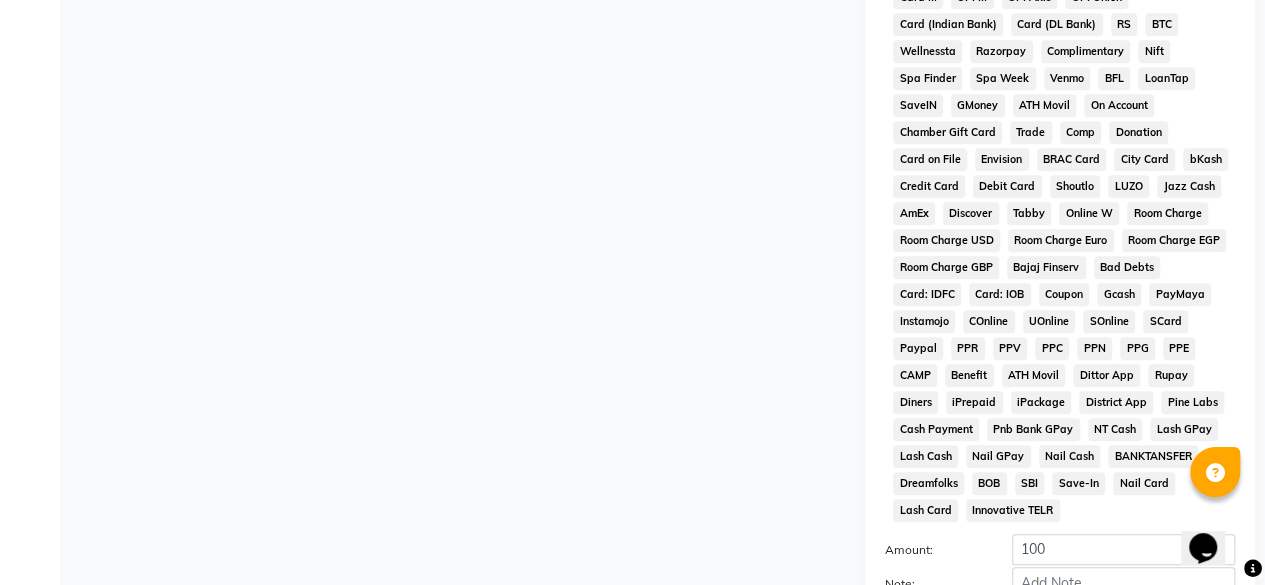 scroll, scrollTop: 923, scrollLeft: 0, axis: vertical 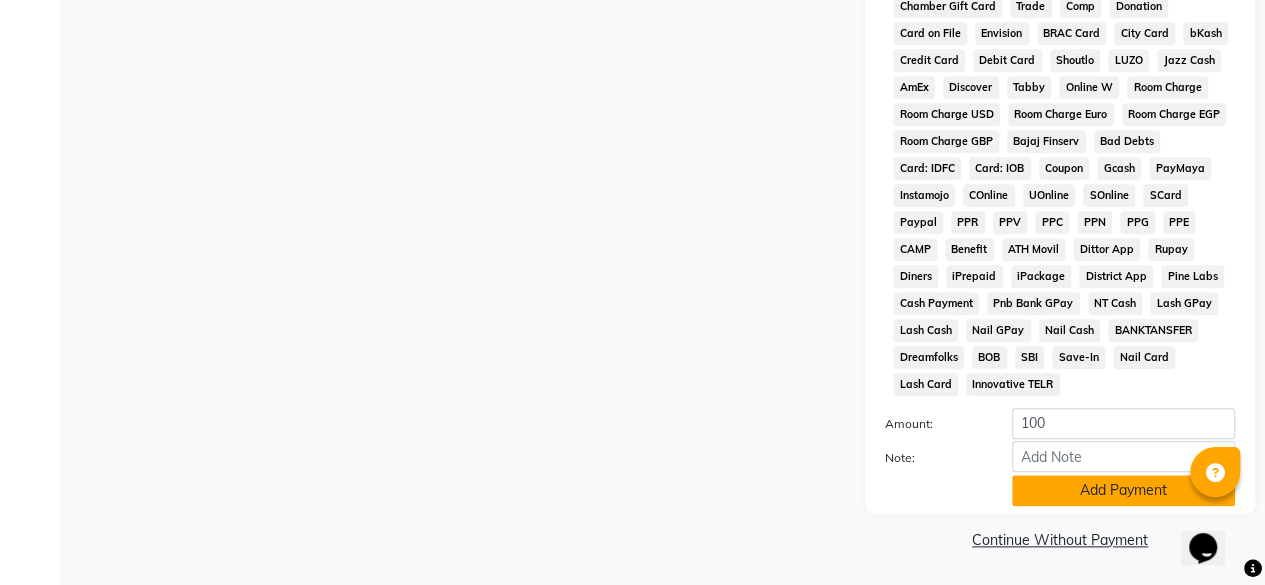 click on "Add Payment" 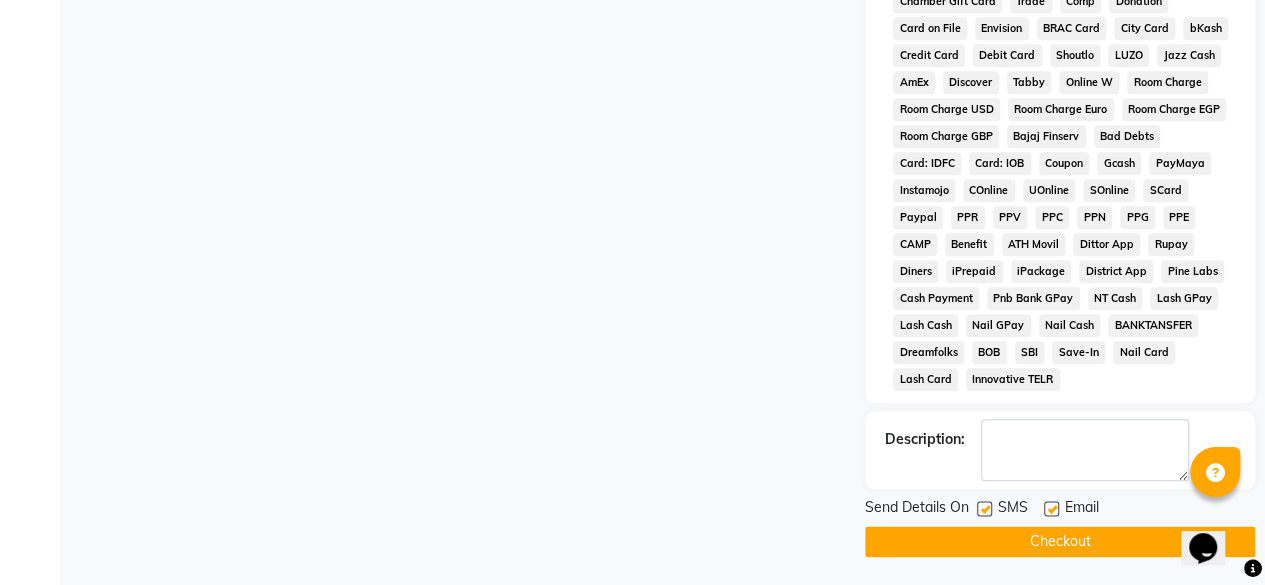 click on "Checkout" 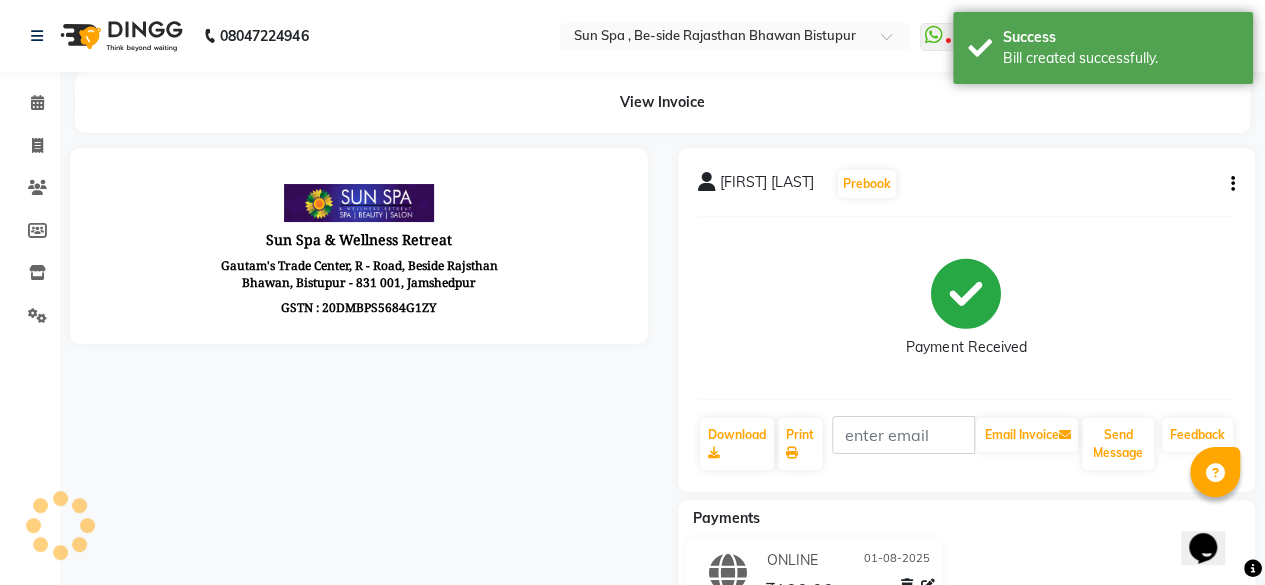 scroll, scrollTop: 0, scrollLeft: 0, axis: both 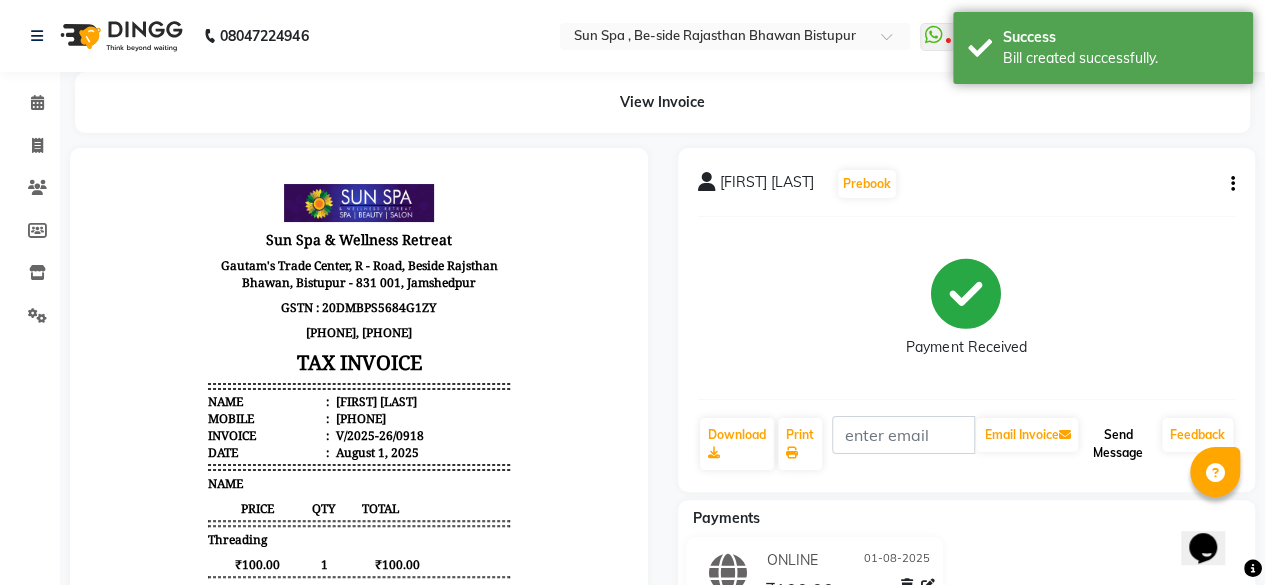 click on "Send Message" 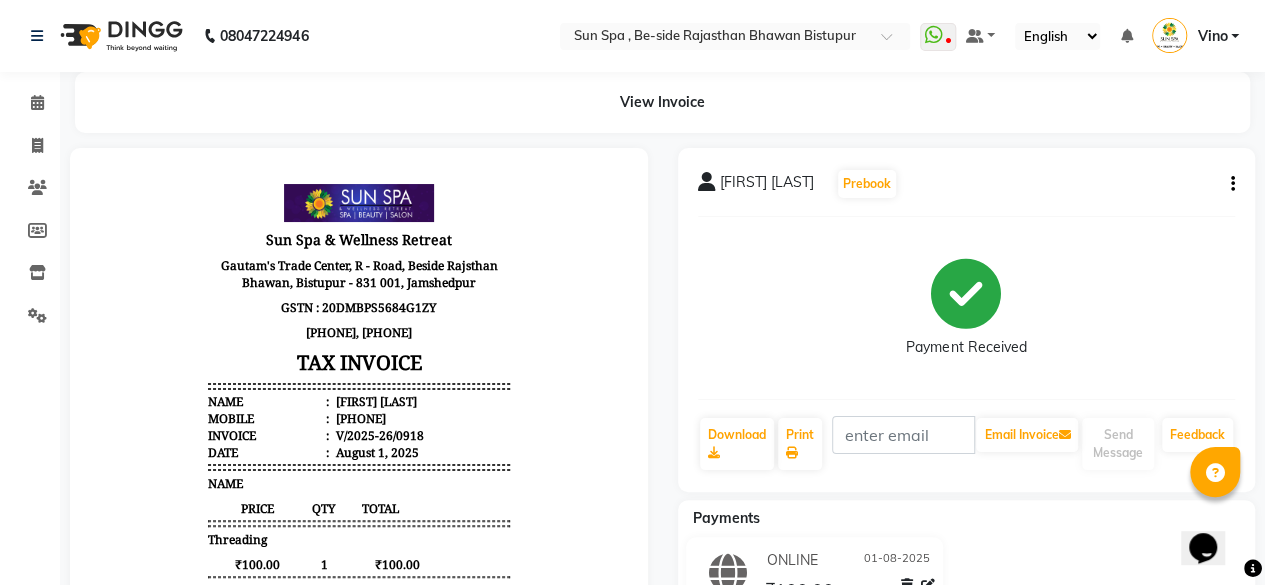 select on "service" 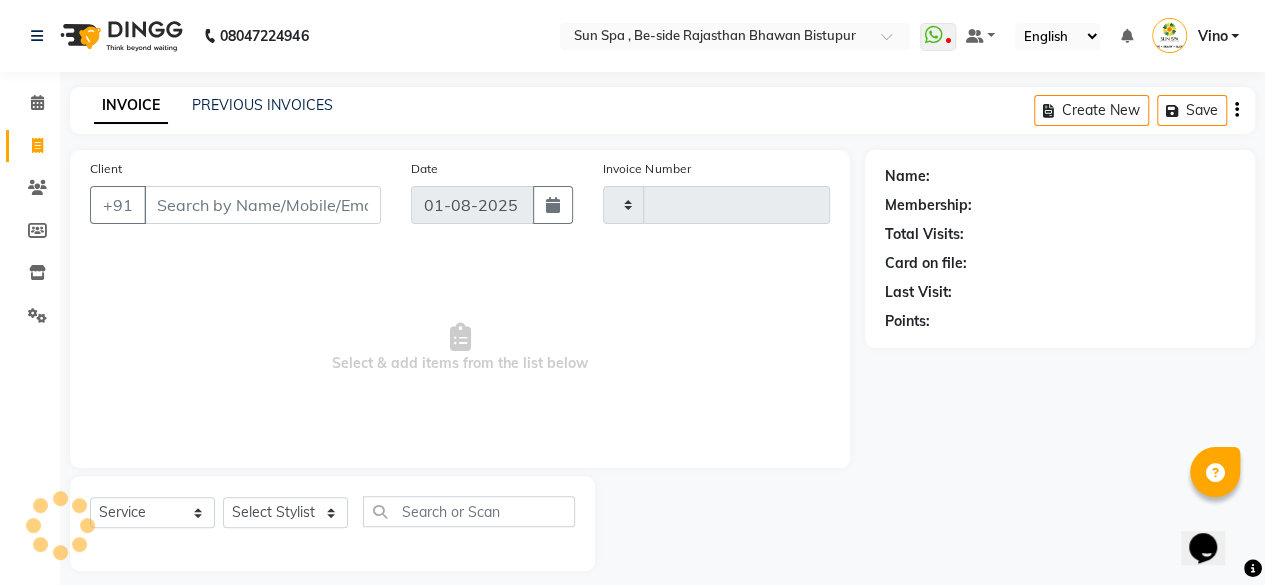 scroll, scrollTop: 15, scrollLeft: 0, axis: vertical 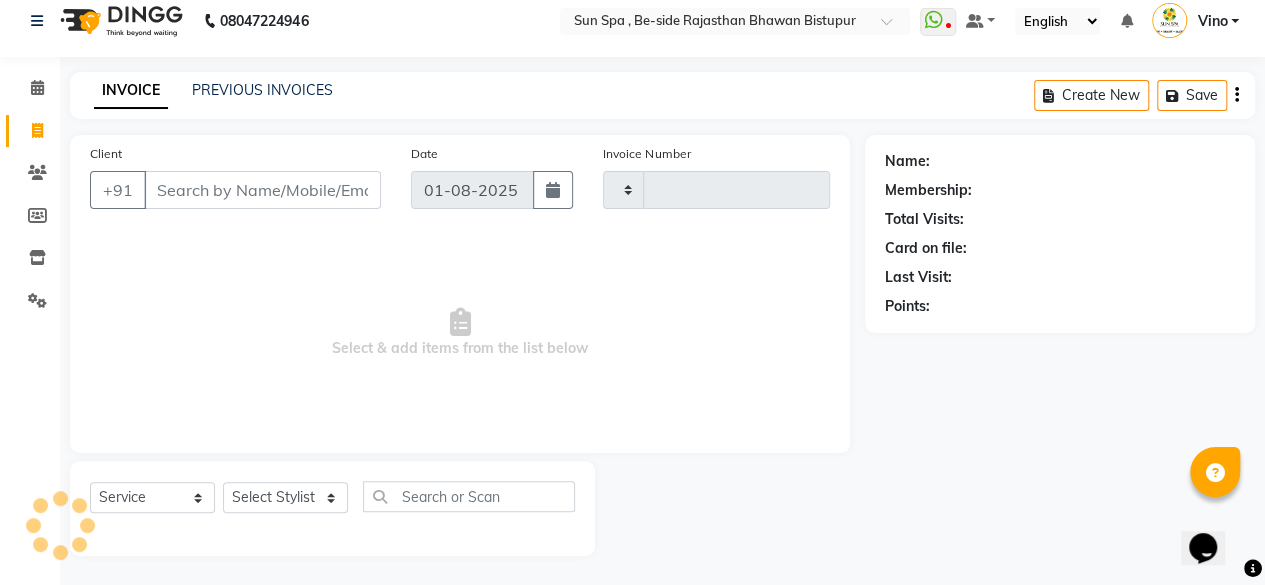 type on "0919" 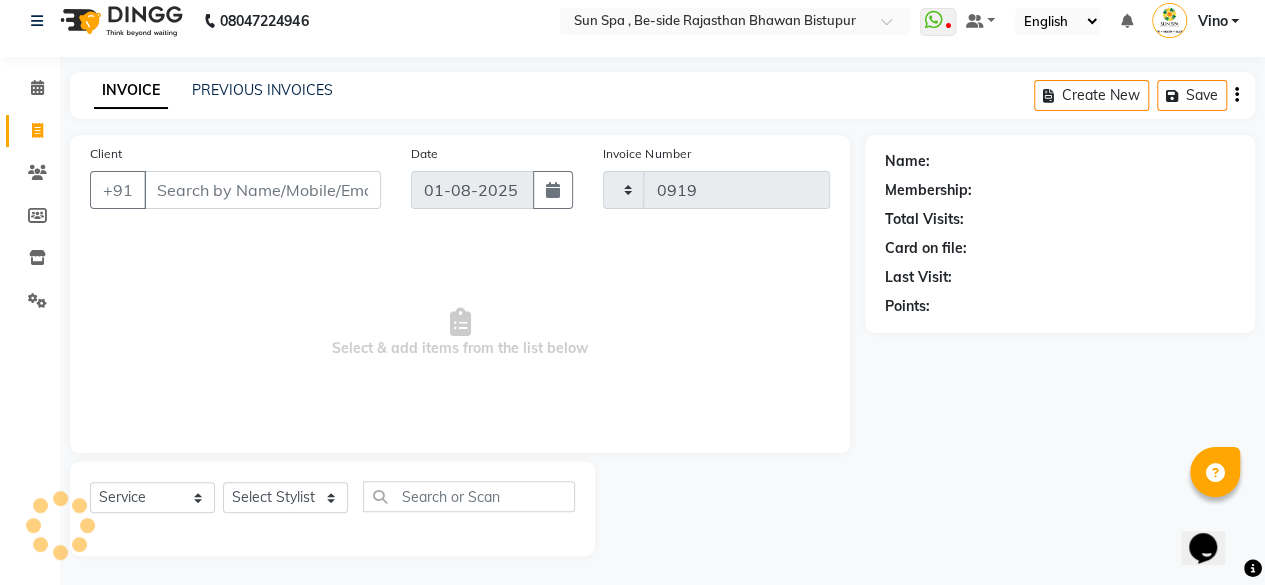 select on "5782" 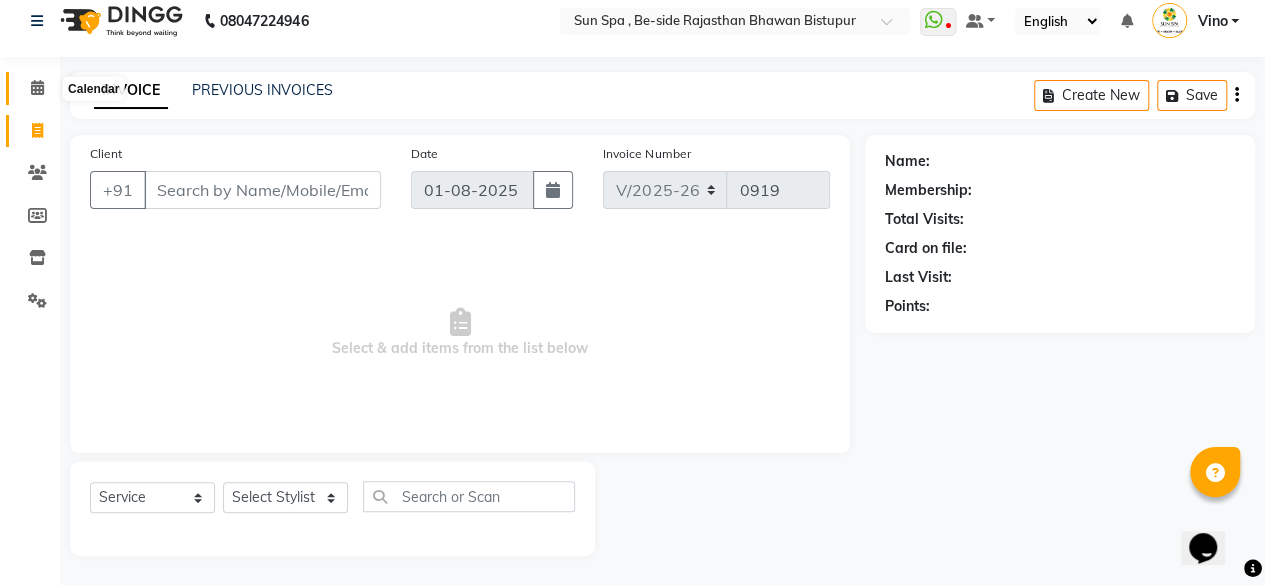 click 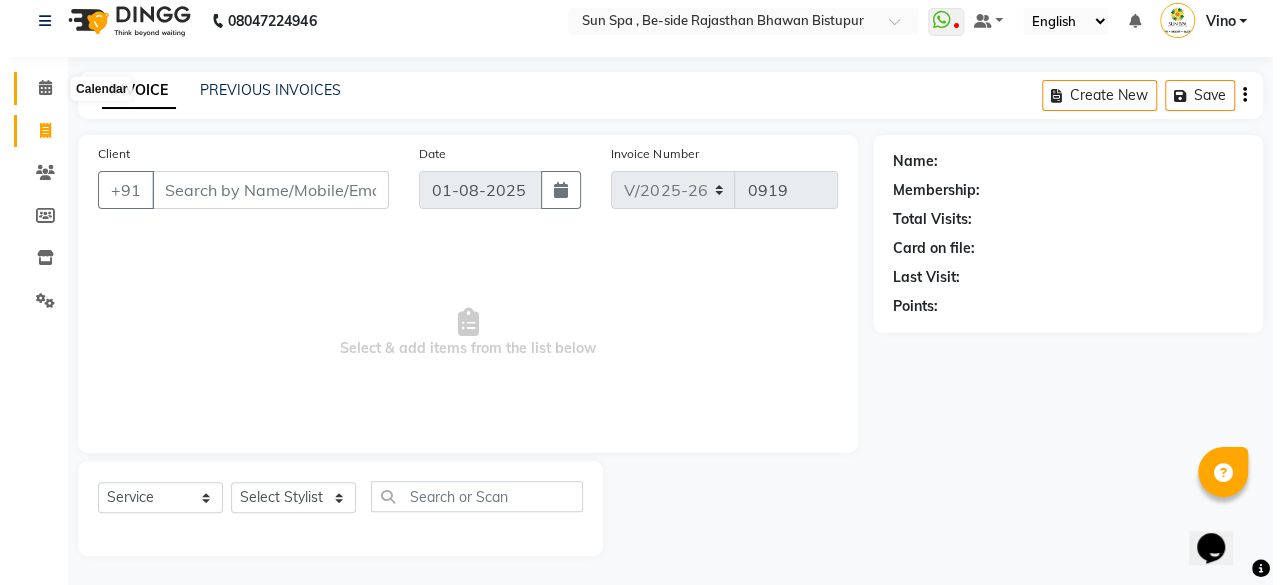 scroll, scrollTop: 0, scrollLeft: 0, axis: both 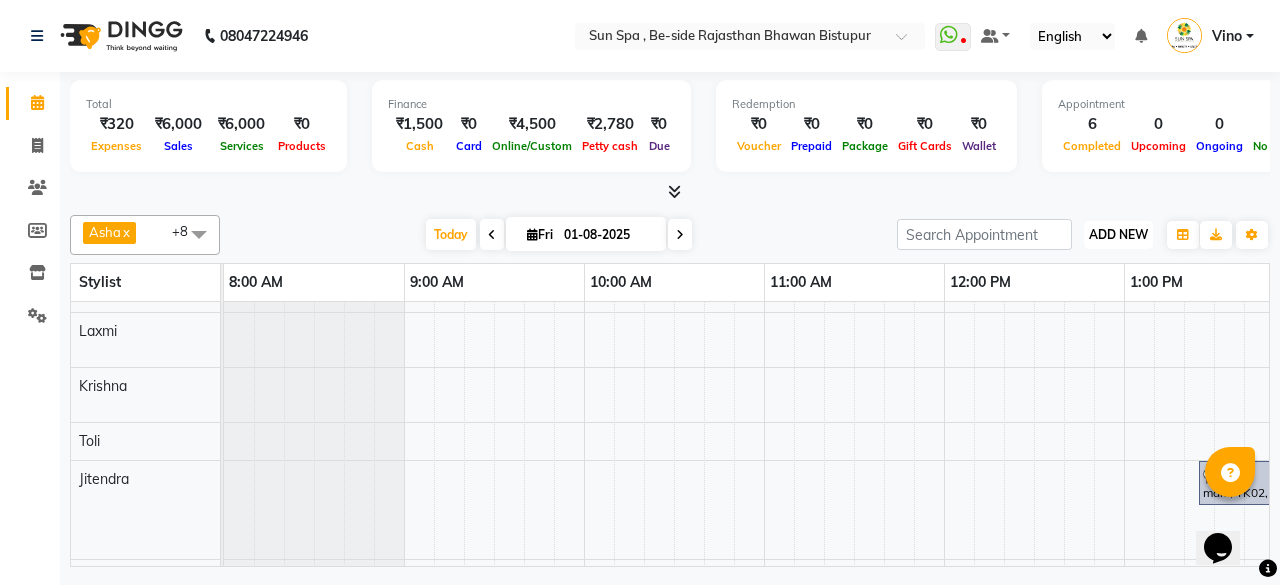 click on "ADD NEW" at bounding box center (1118, 234) 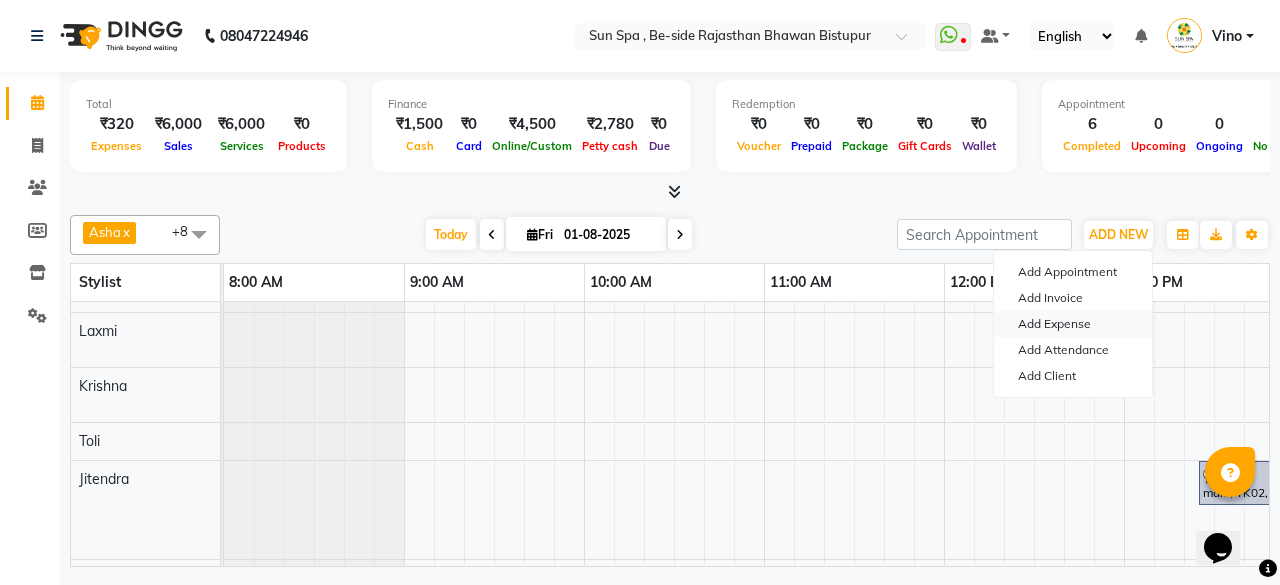 click on "Add Expense" at bounding box center (1073, 324) 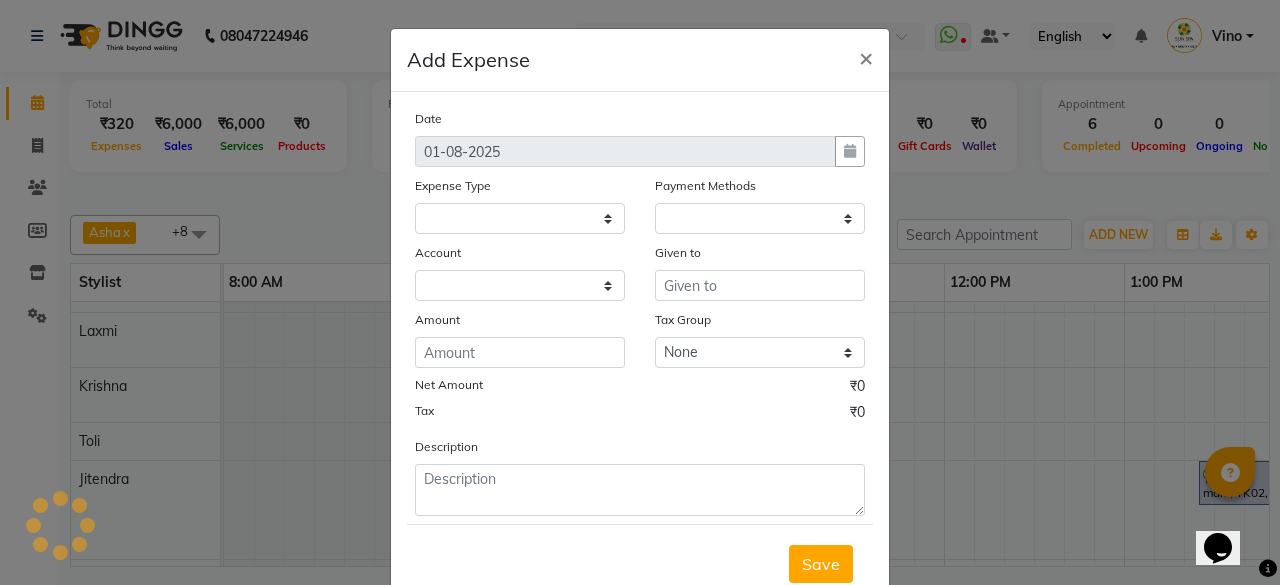 select on "1" 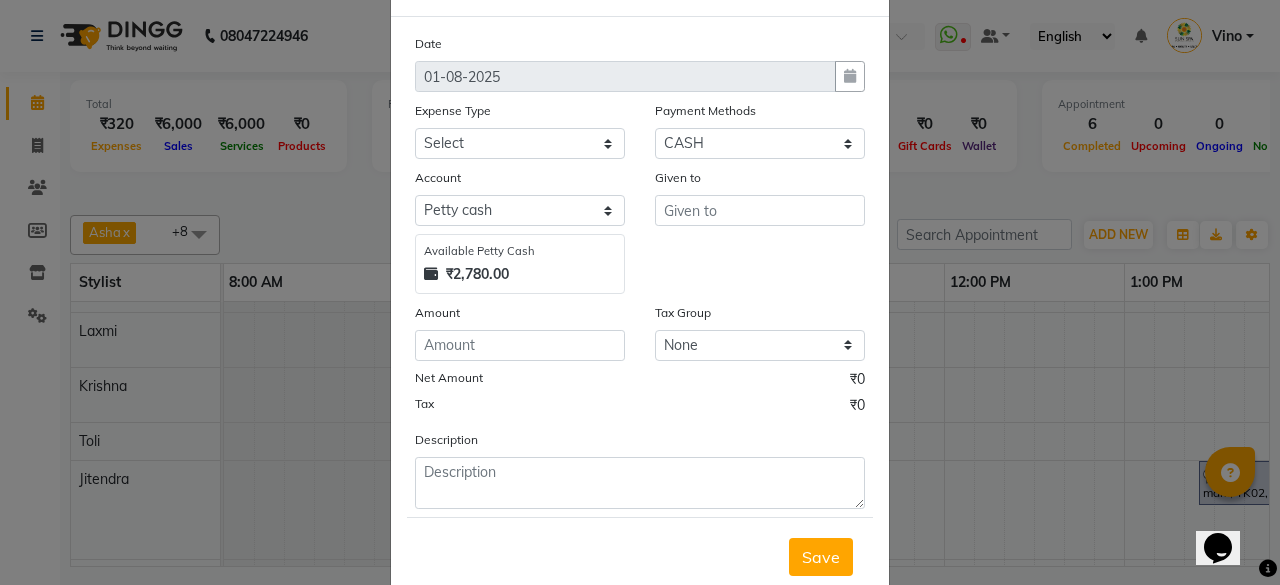 scroll, scrollTop: 100, scrollLeft: 0, axis: vertical 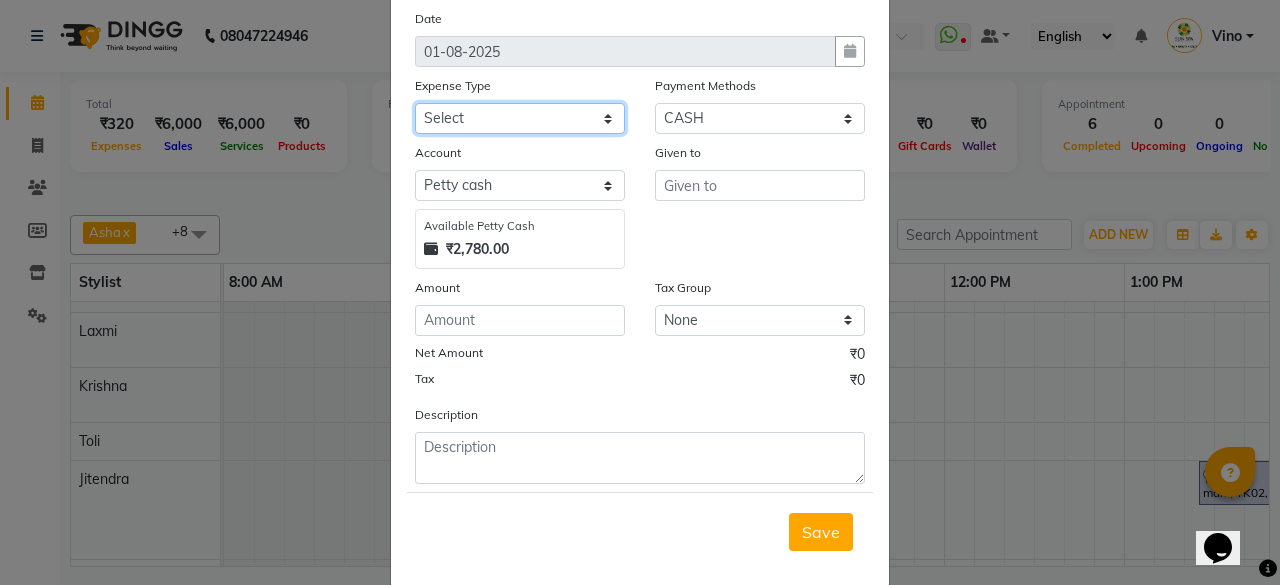click on "Select Advance Salary Bank charges Car maintenance Cash transfer to bank Cash transfer to hub Client Snacks Events Expance Fuel Incentive JUSTDAIL Loan Repayment Maintenance Marketing Miscellaneous [FIRST] [LAST] Other Pantry Room Rent staff Salary Shop Rent Staff Snacks Tax Tea & Refreshment Utilities" 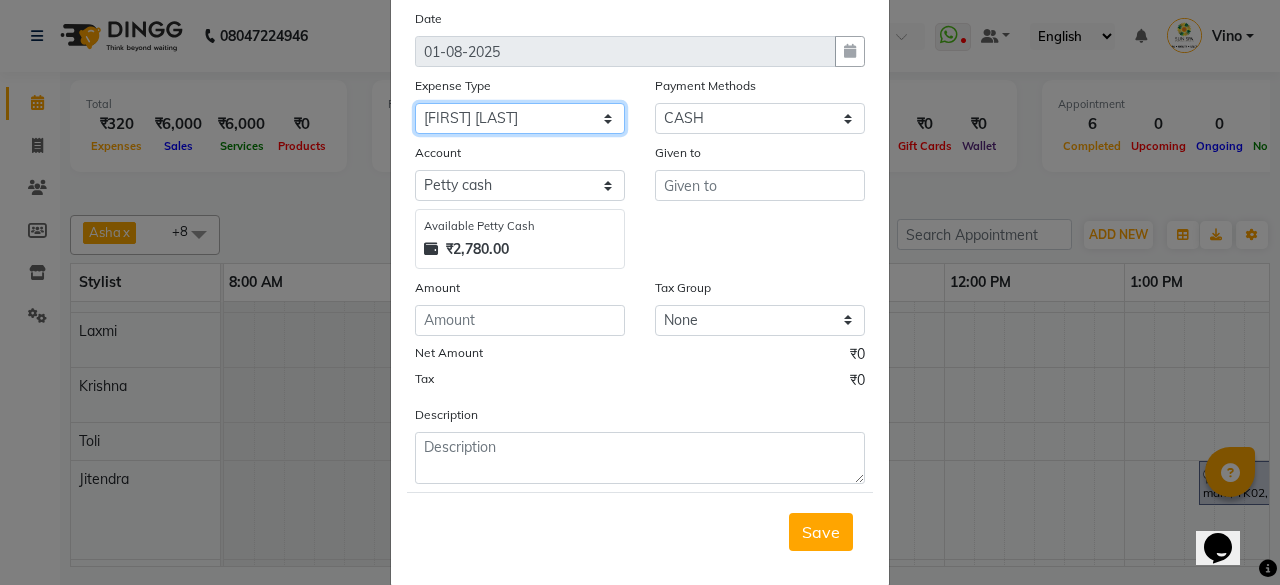 click on "Select Advance Salary Bank charges Car maintenance Cash transfer to bank Cash transfer to hub Client Snacks Events Expance Fuel Incentive JUSTDAIL Loan Repayment Maintenance Marketing Miscellaneous [FIRST] [LAST] Other Pantry Room Rent staff Salary Shop Rent Staff Snacks Tax Tea & Refreshment Utilities" 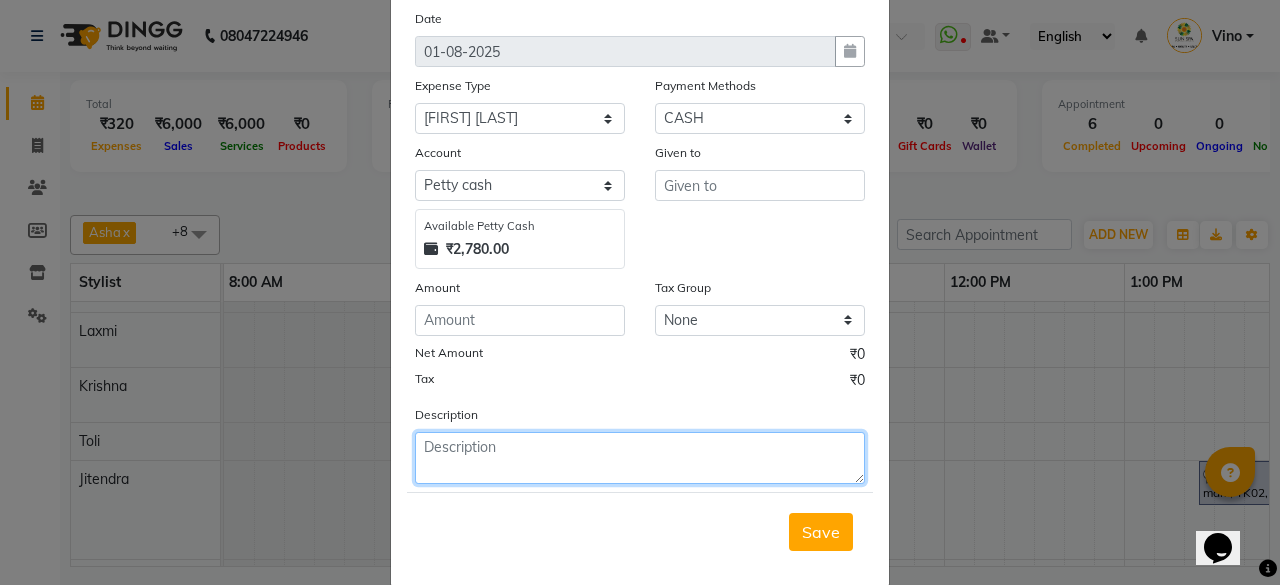 click 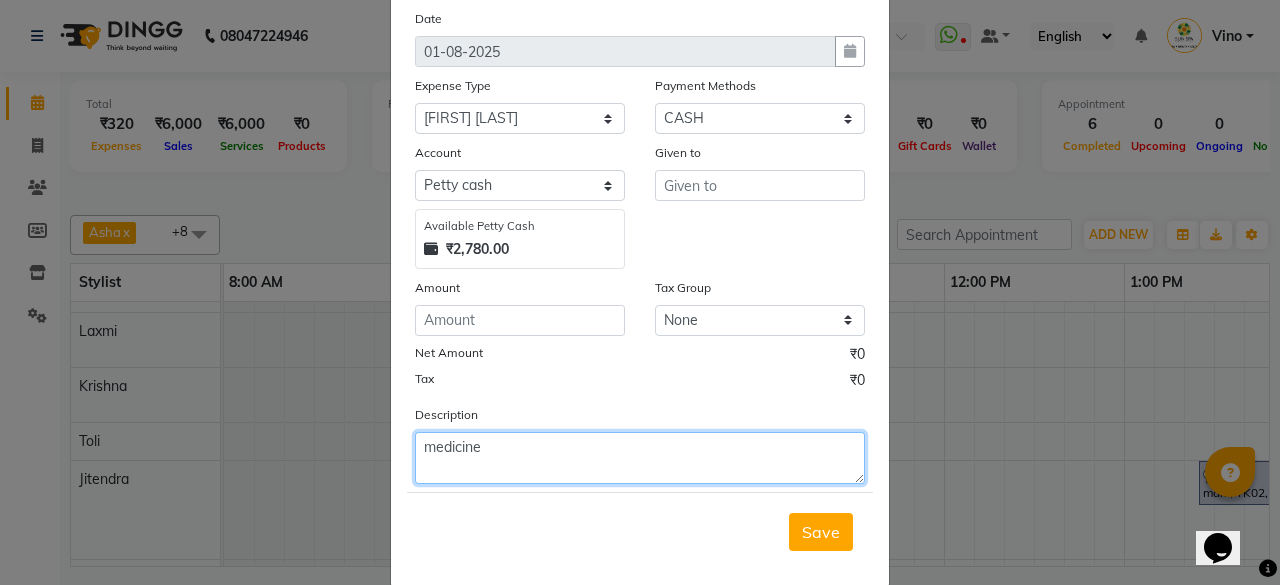 type on "medicine" 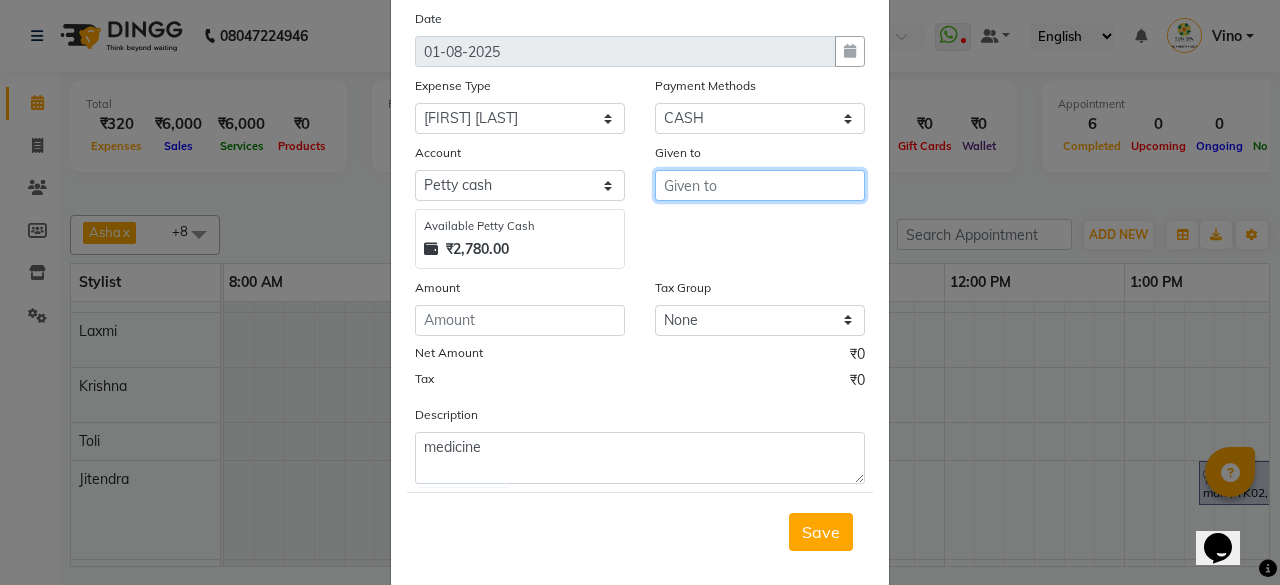click at bounding box center (760, 185) 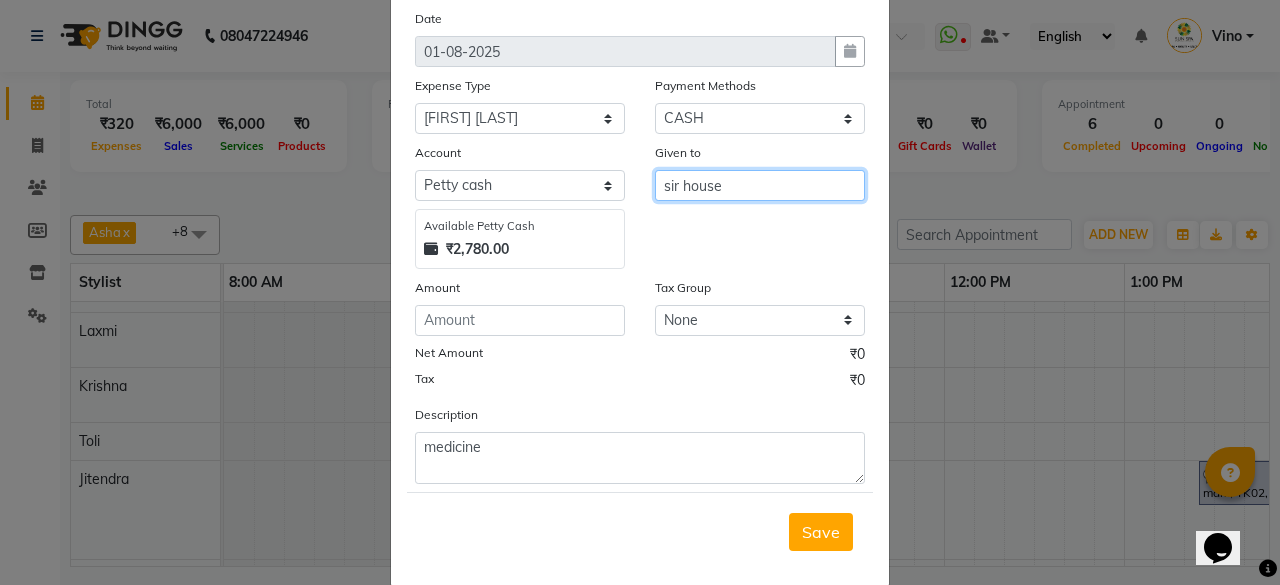 type on "sir house" 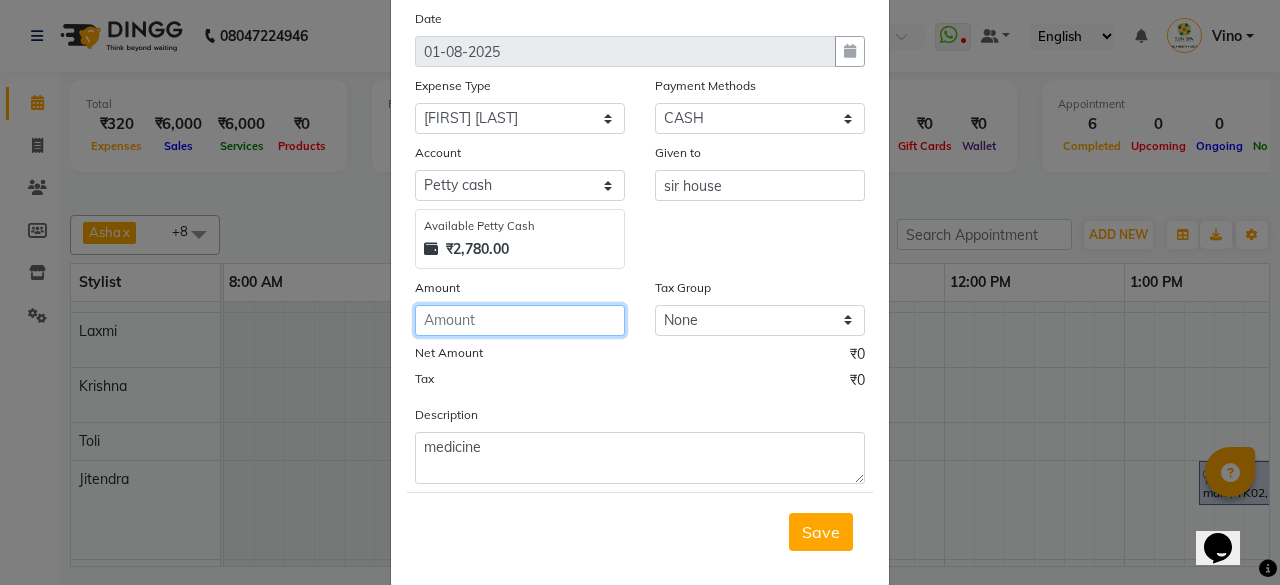 click 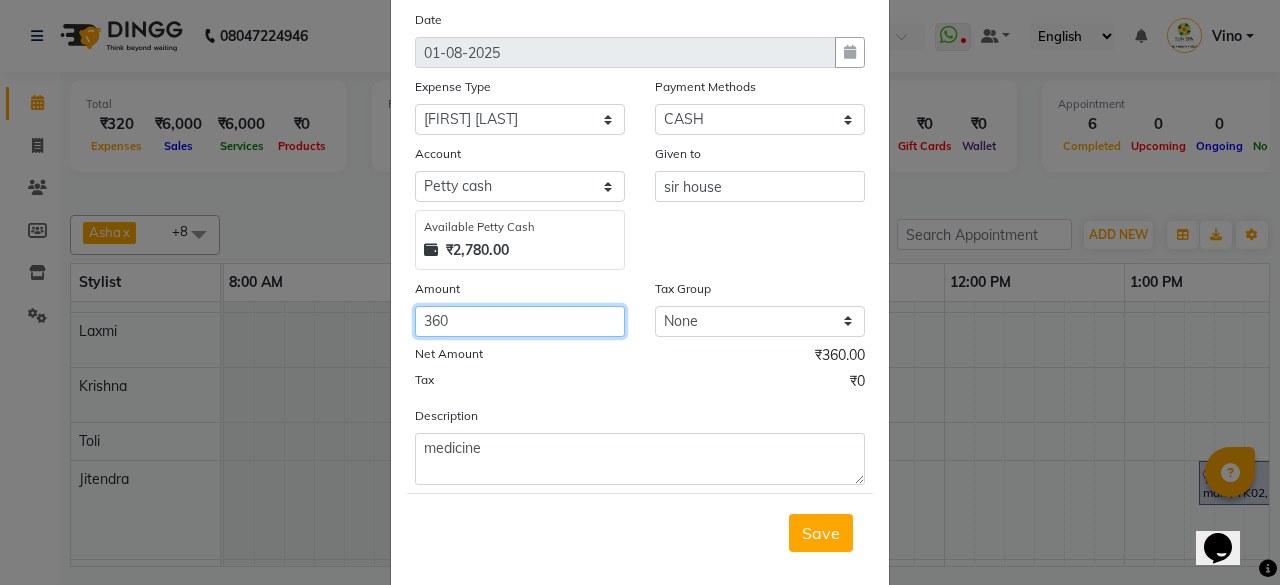 scroll, scrollTop: 127, scrollLeft: 0, axis: vertical 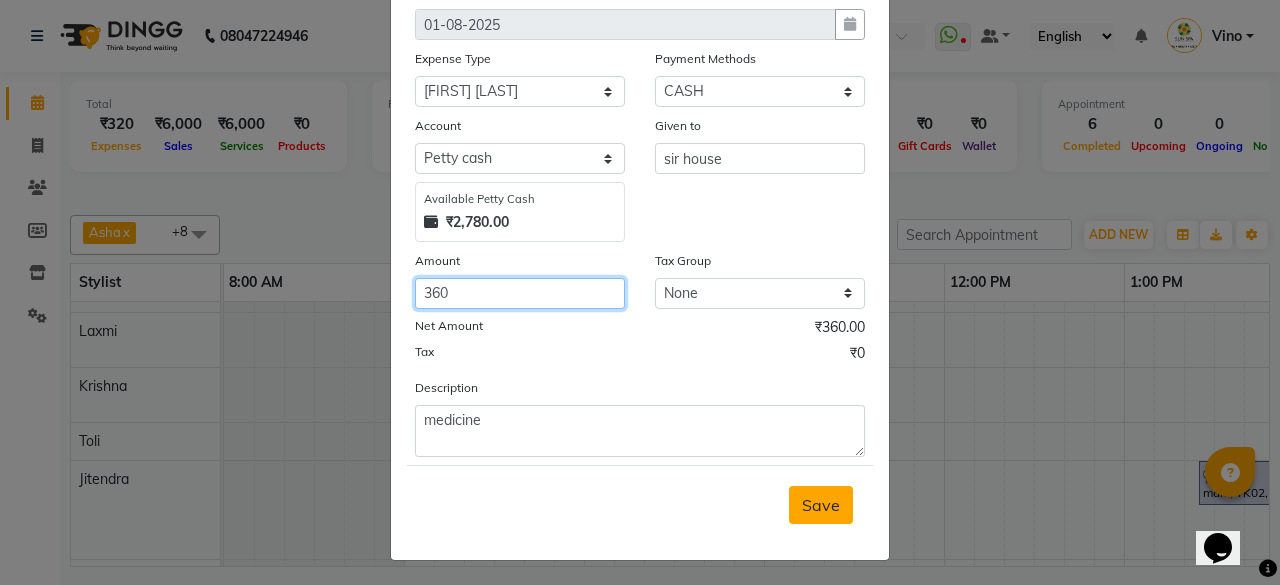 type on "360" 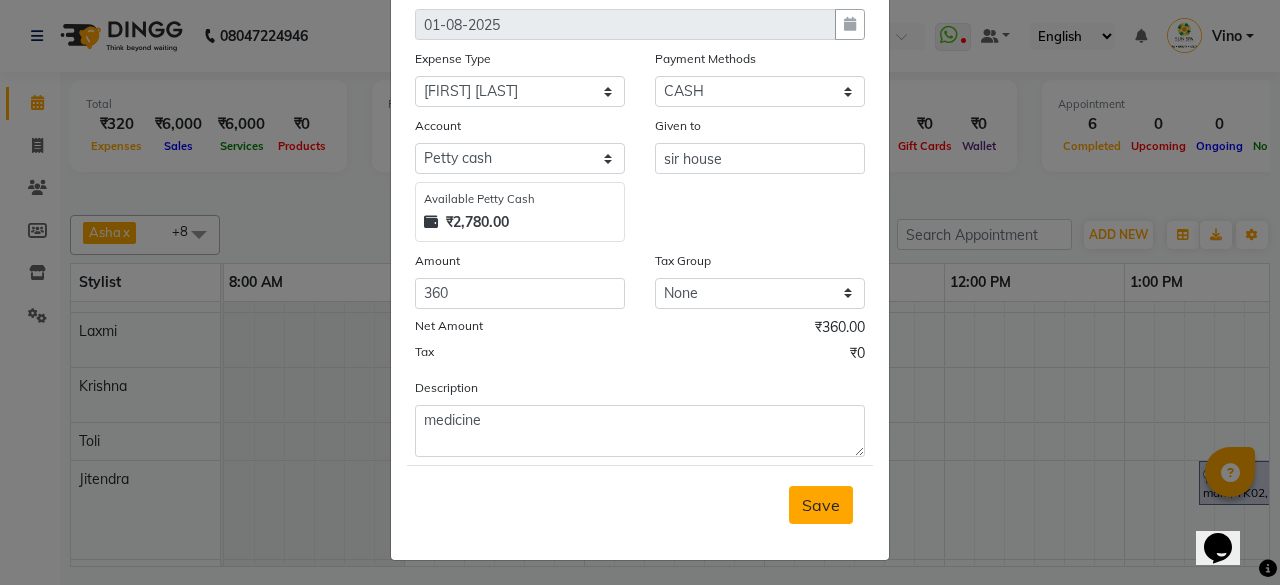 click on "Save" at bounding box center (821, 505) 